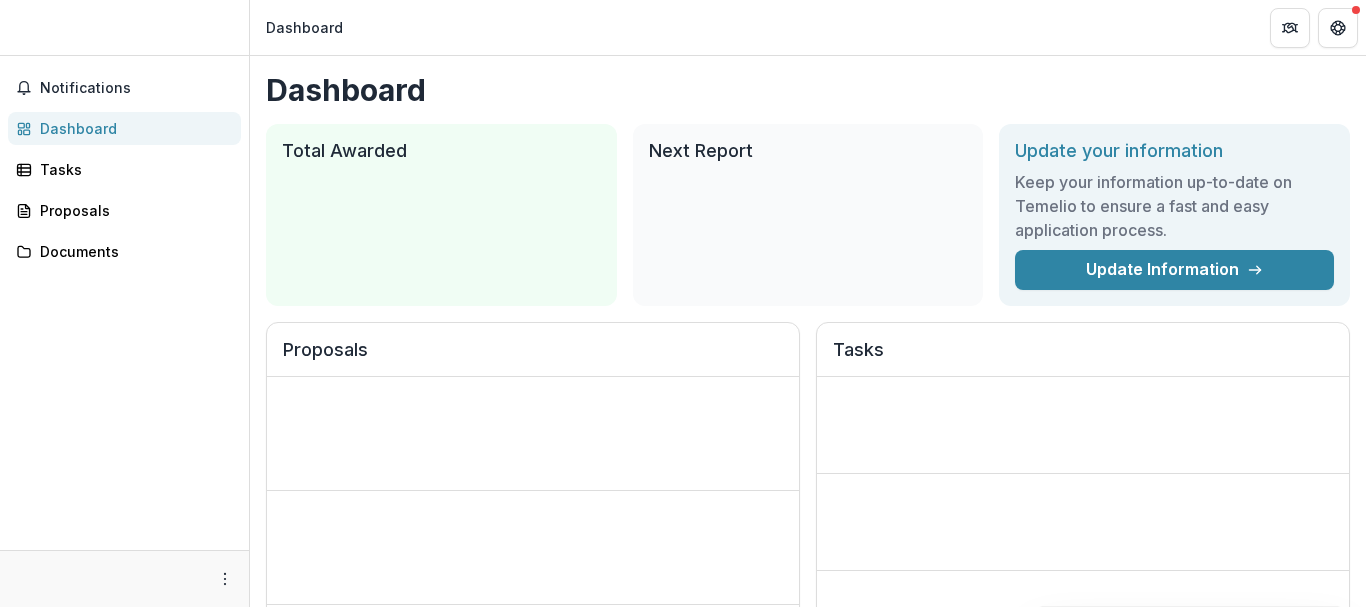 scroll, scrollTop: 0, scrollLeft: 0, axis: both 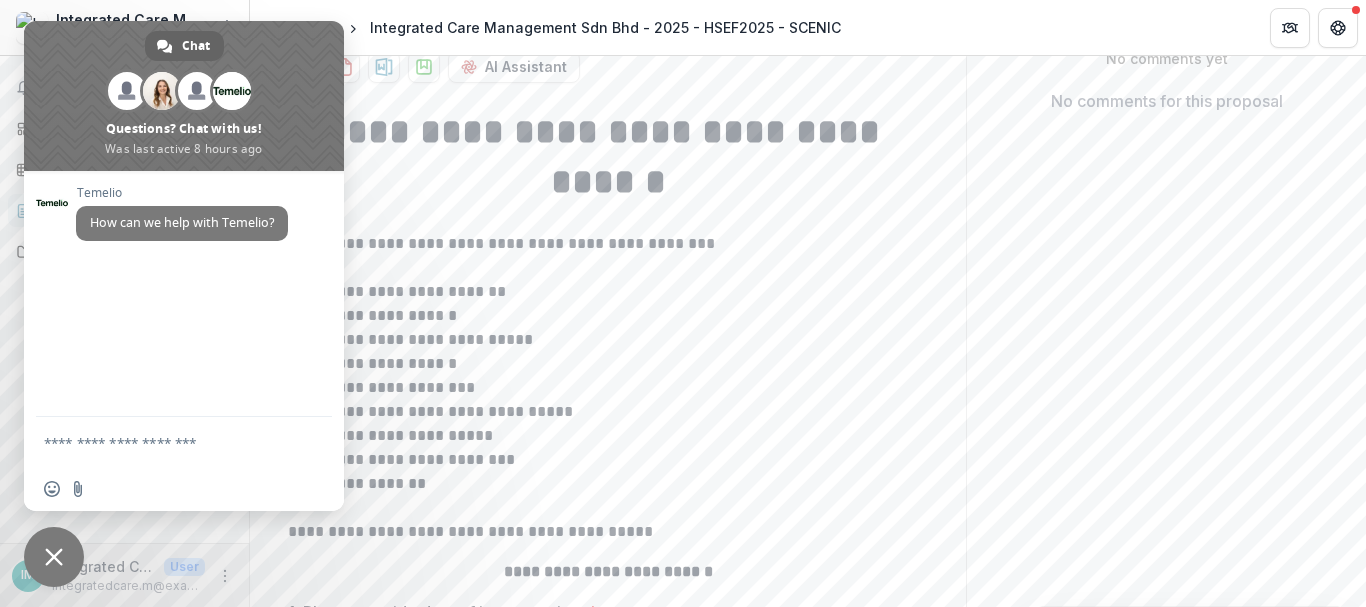 click at bounding box center [608, 220] 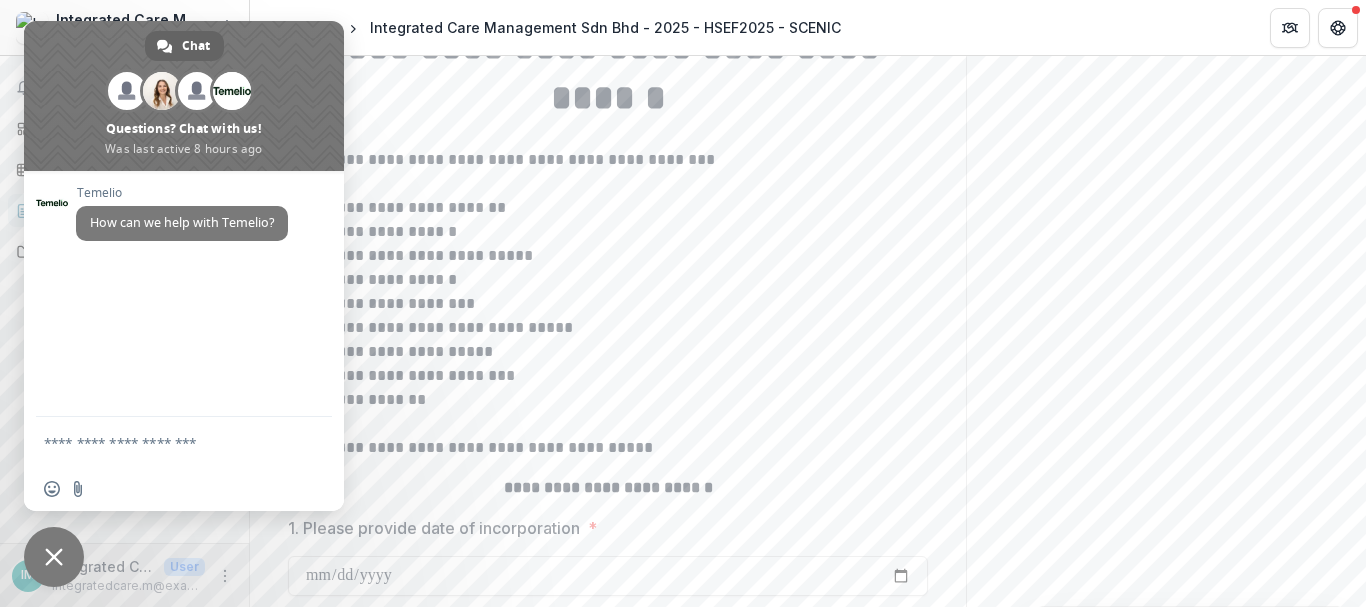scroll, scrollTop: 0, scrollLeft: 0, axis: both 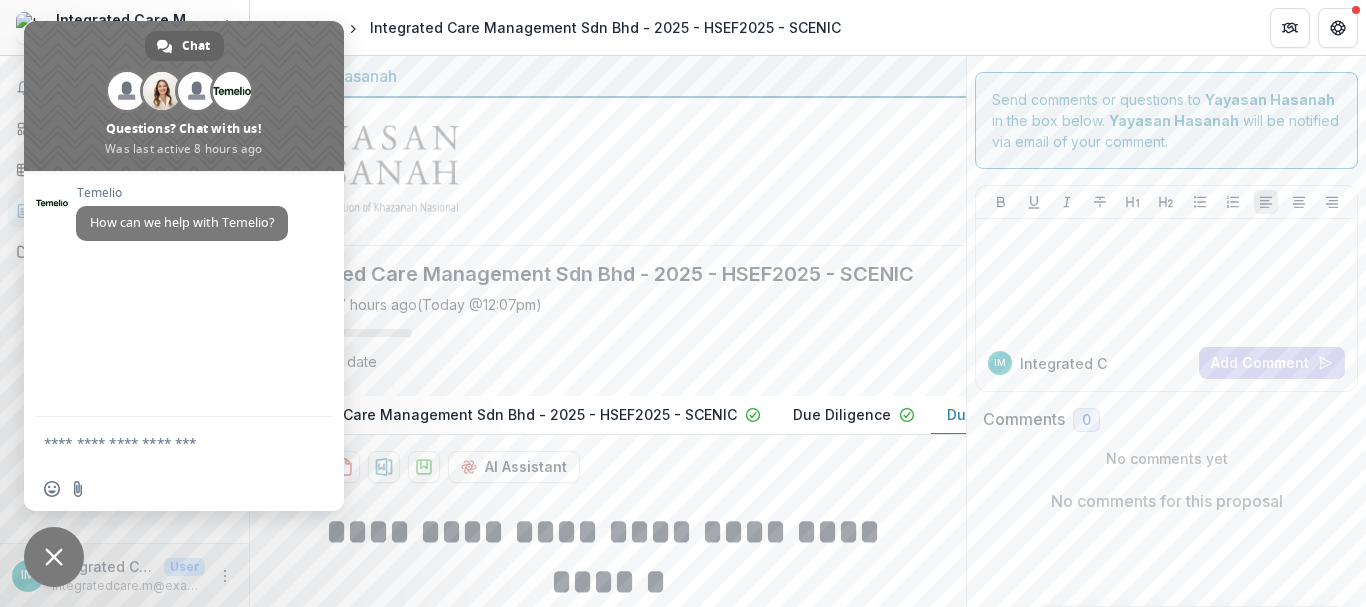 click at bounding box center [54, 557] 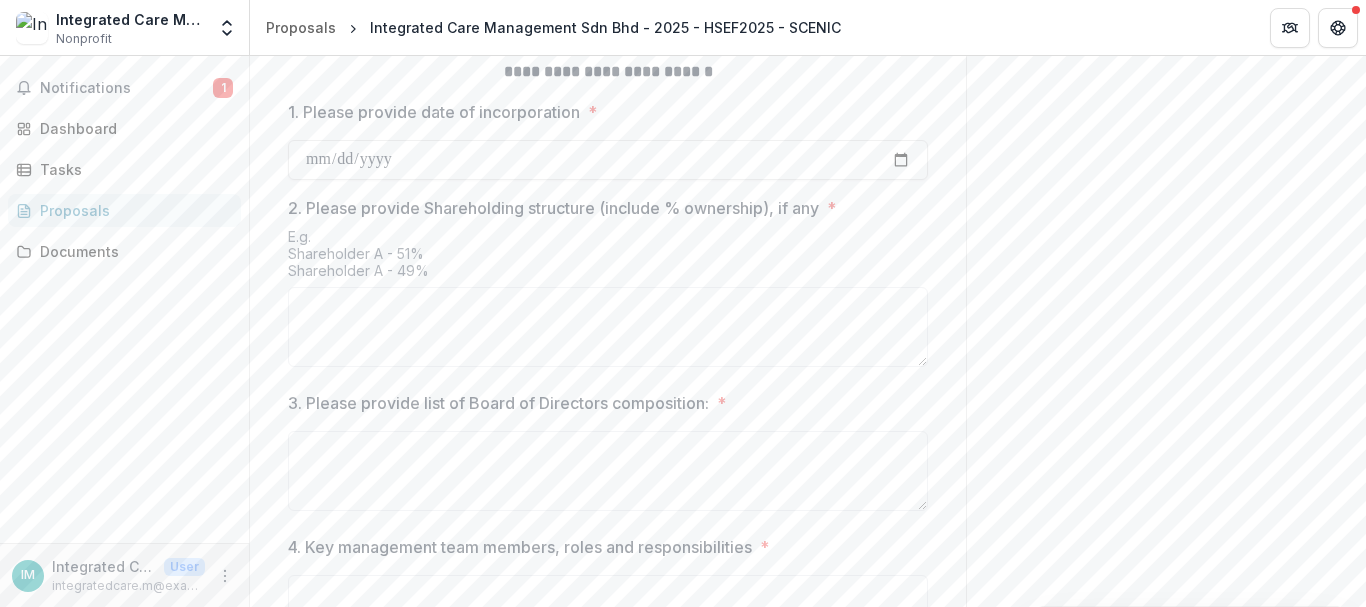 scroll, scrollTop: 800, scrollLeft: 0, axis: vertical 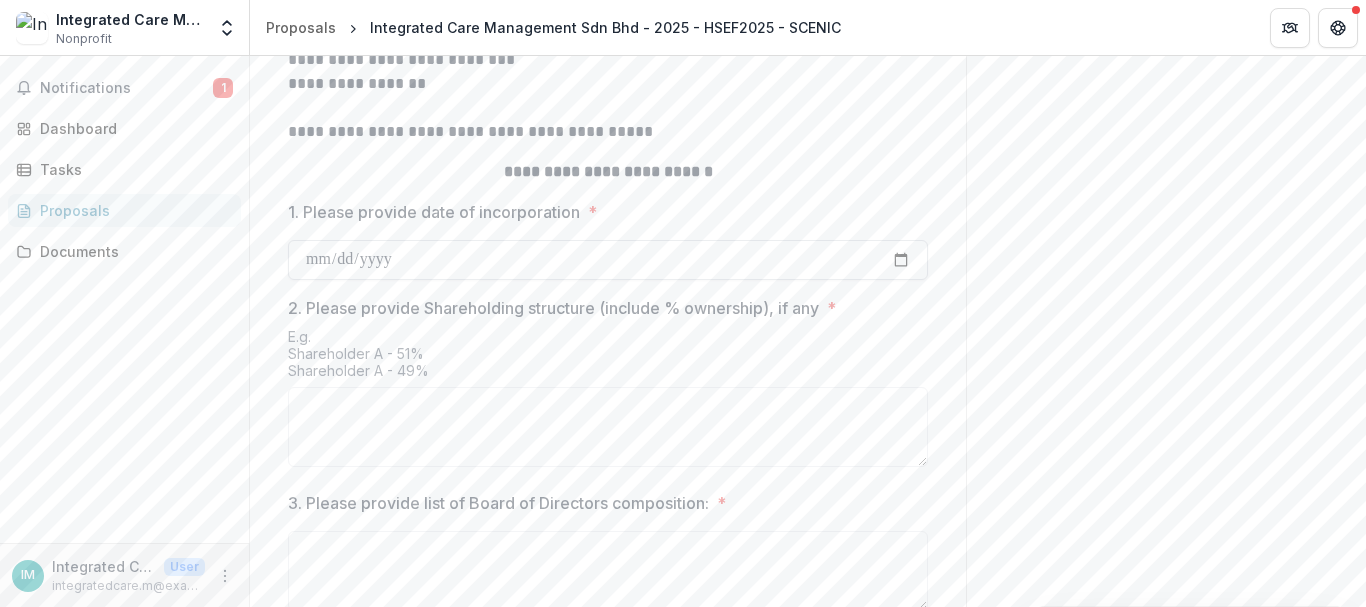 click on "1. Please provide date of incorporation *" at bounding box center [608, 260] 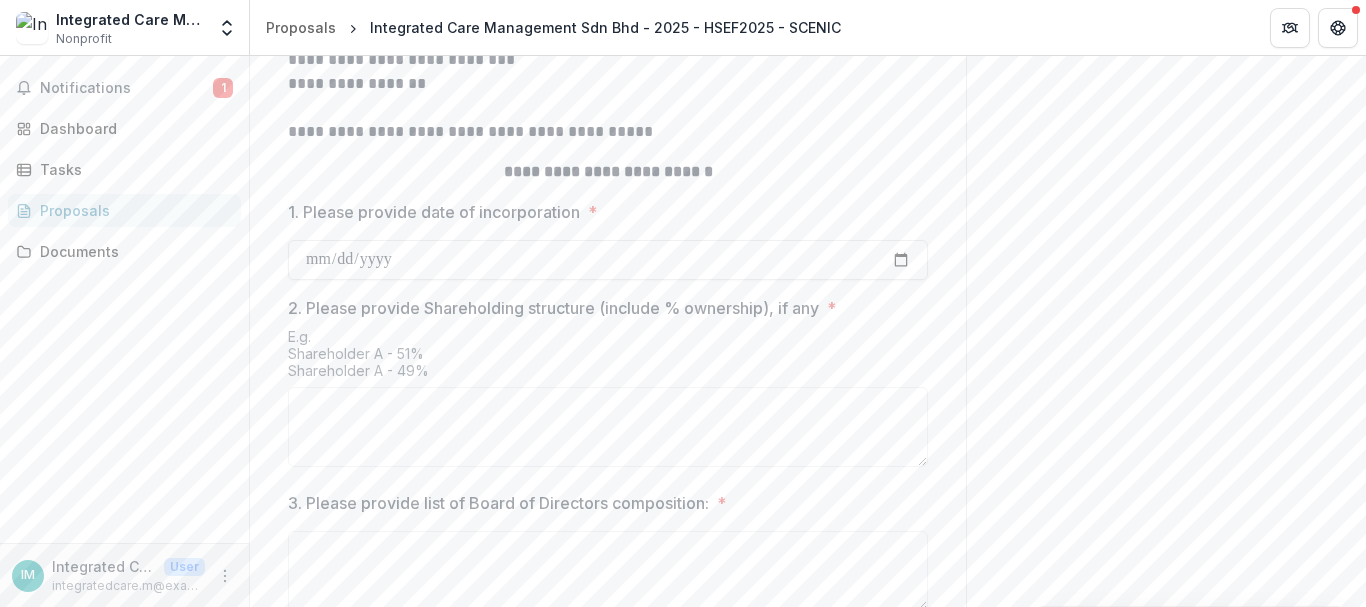 type on "**********" 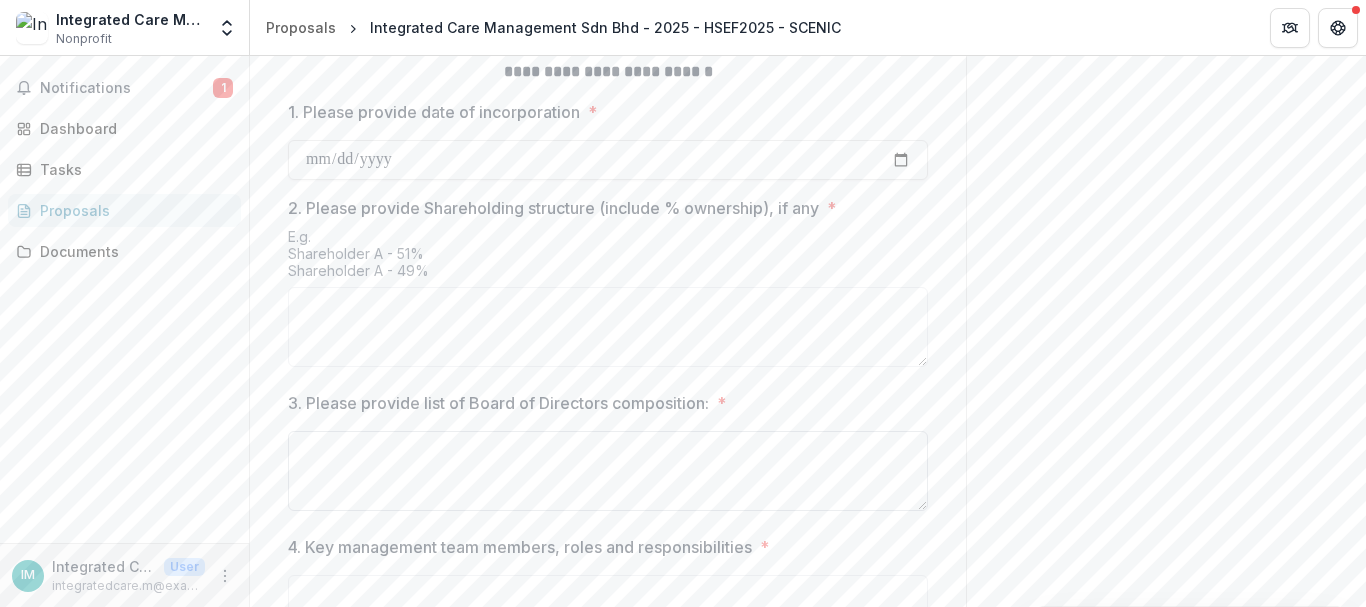 scroll, scrollTop: 1084, scrollLeft: 0, axis: vertical 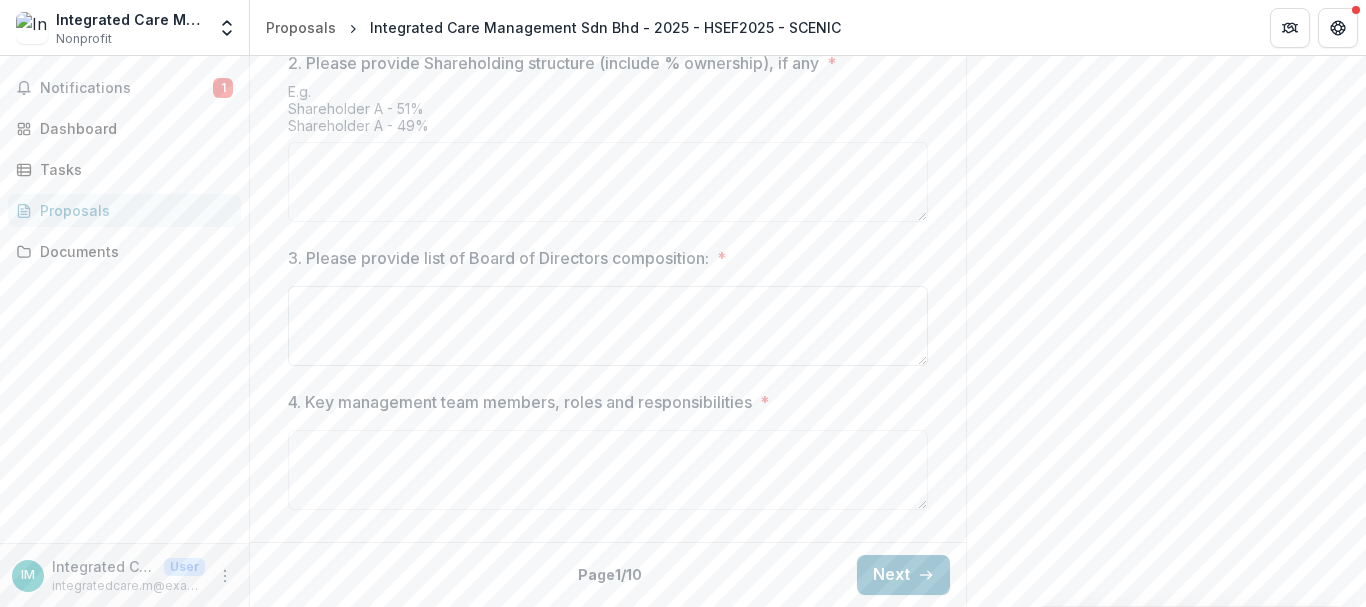 click on "3. Please provide list of Board of Directors composition:  *" at bounding box center (608, 326) 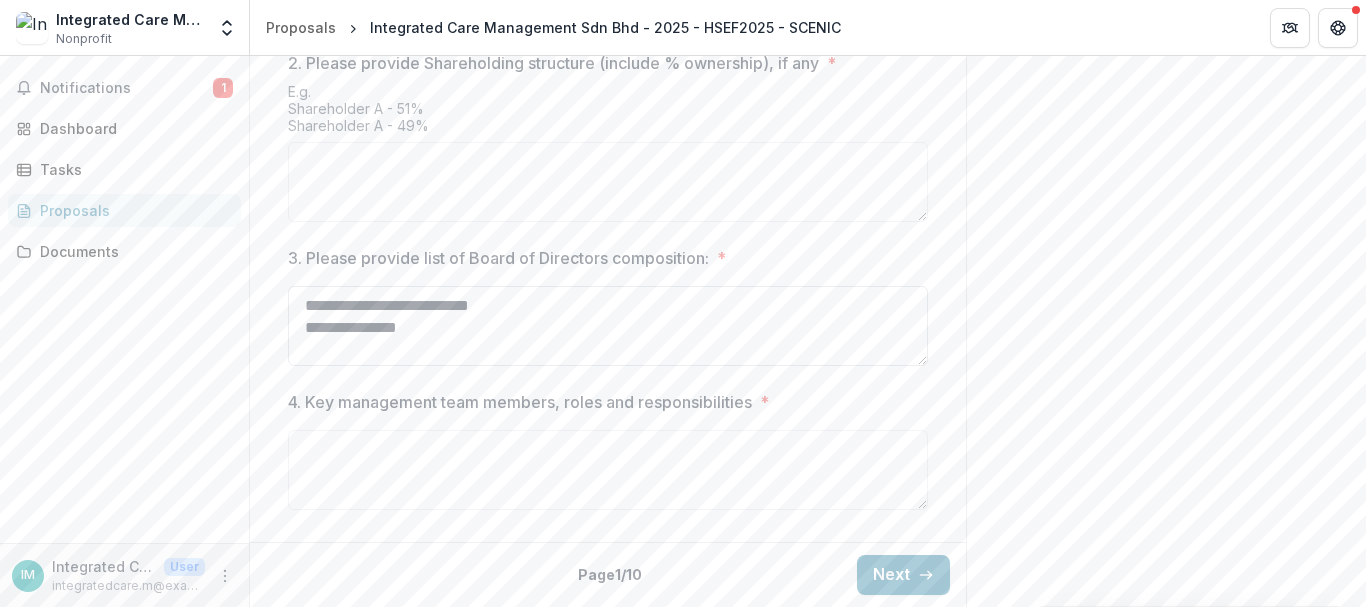 click on "**********" at bounding box center [608, 326] 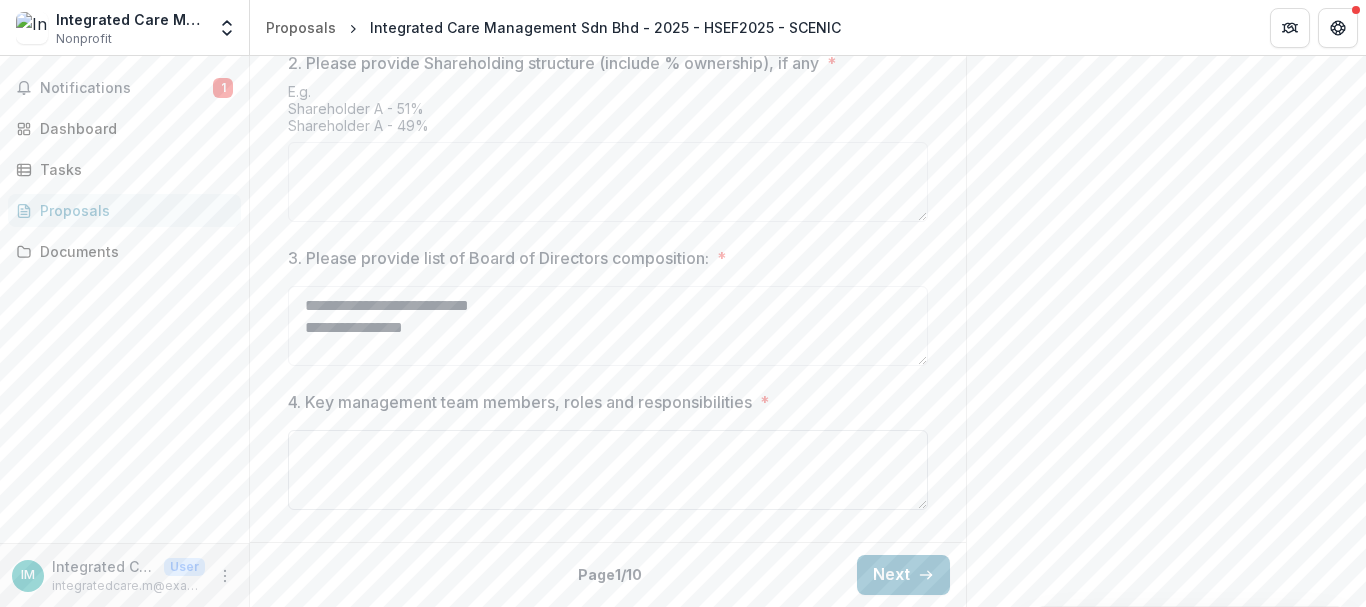 type on "**********" 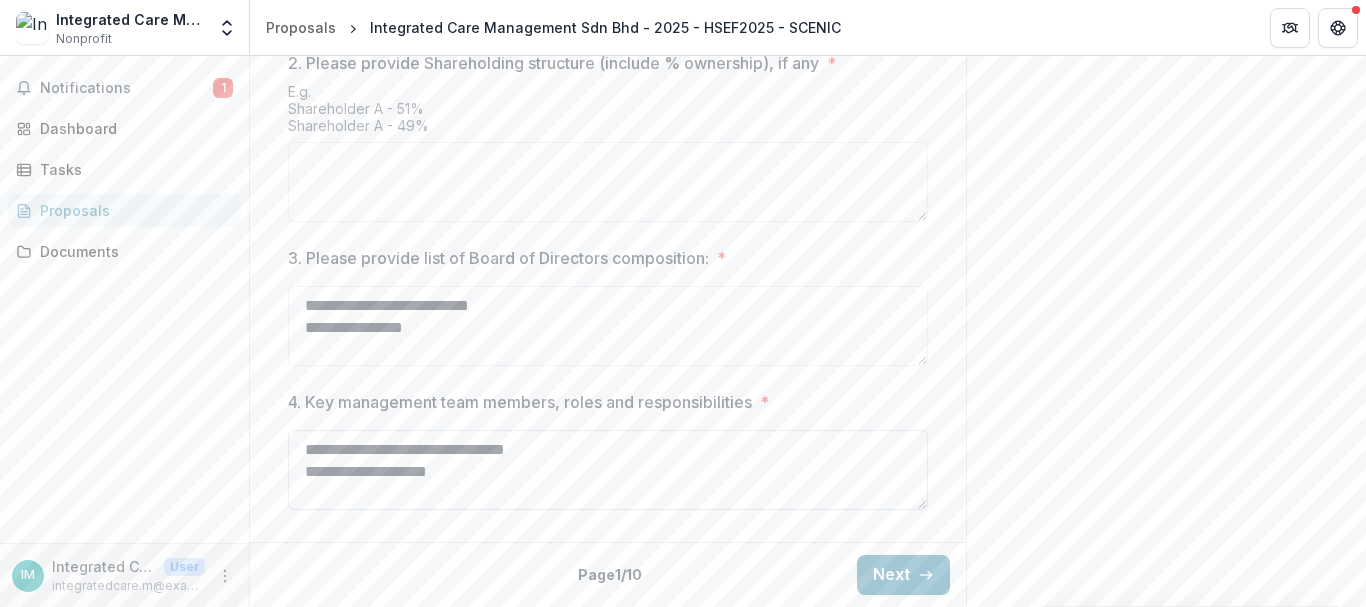 click on "**********" at bounding box center [608, 470] 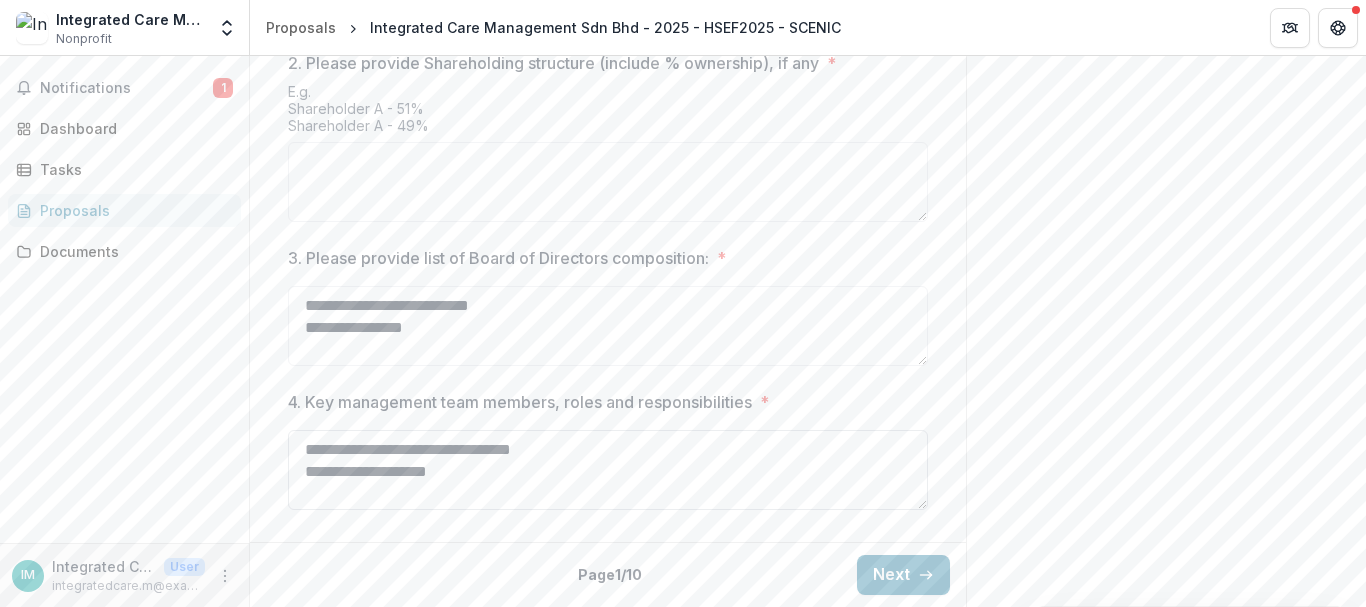 drag, startPoint x: 458, startPoint y: 482, endPoint x: 473, endPoint y: 475, distance: 16.552946 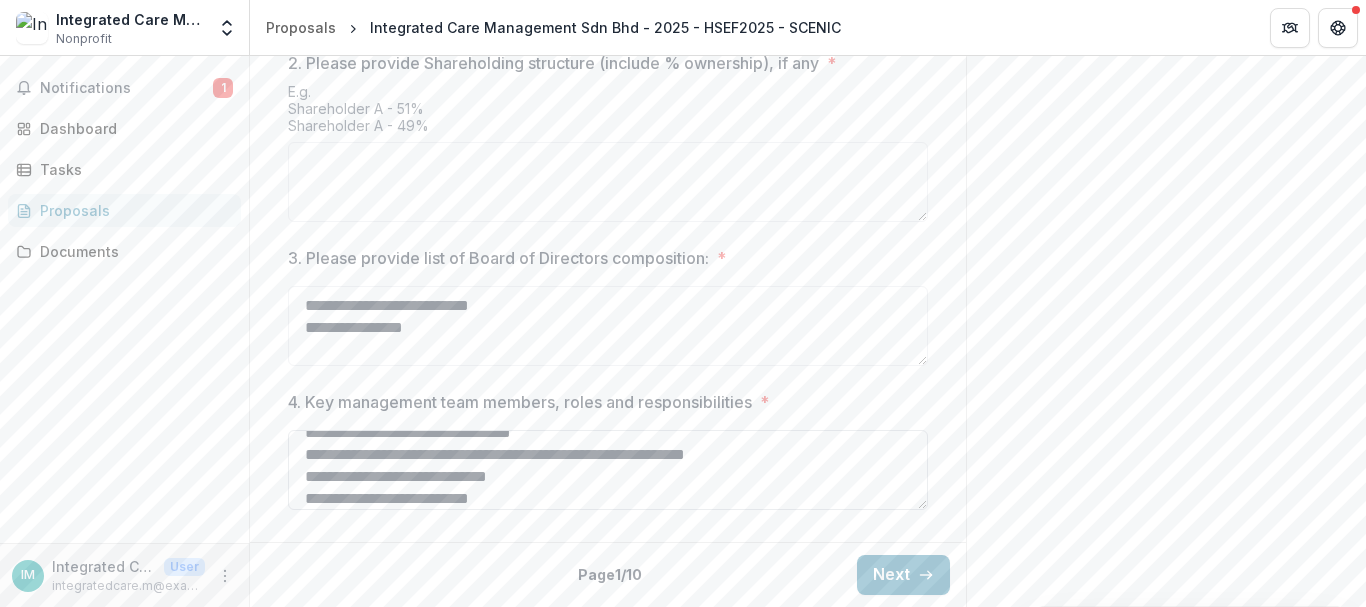 scroll, scrollTop: 39, scrollLeft: 0, axis: vertical 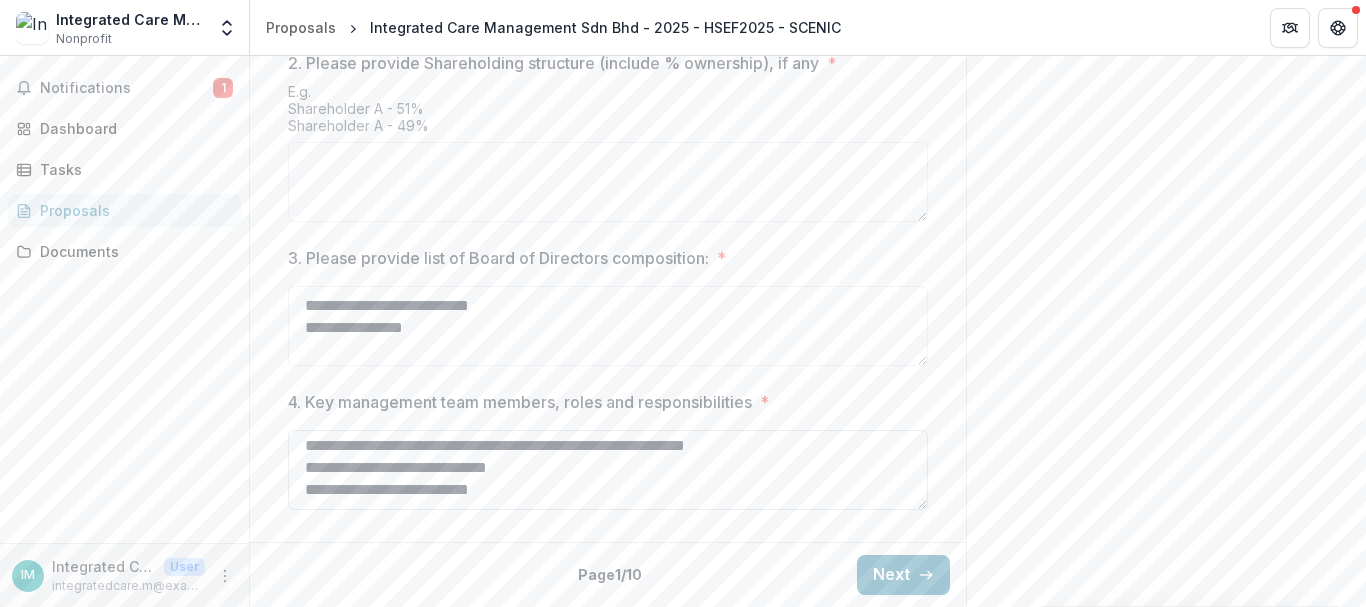 click on "**********" at bounding box center (608, 470) 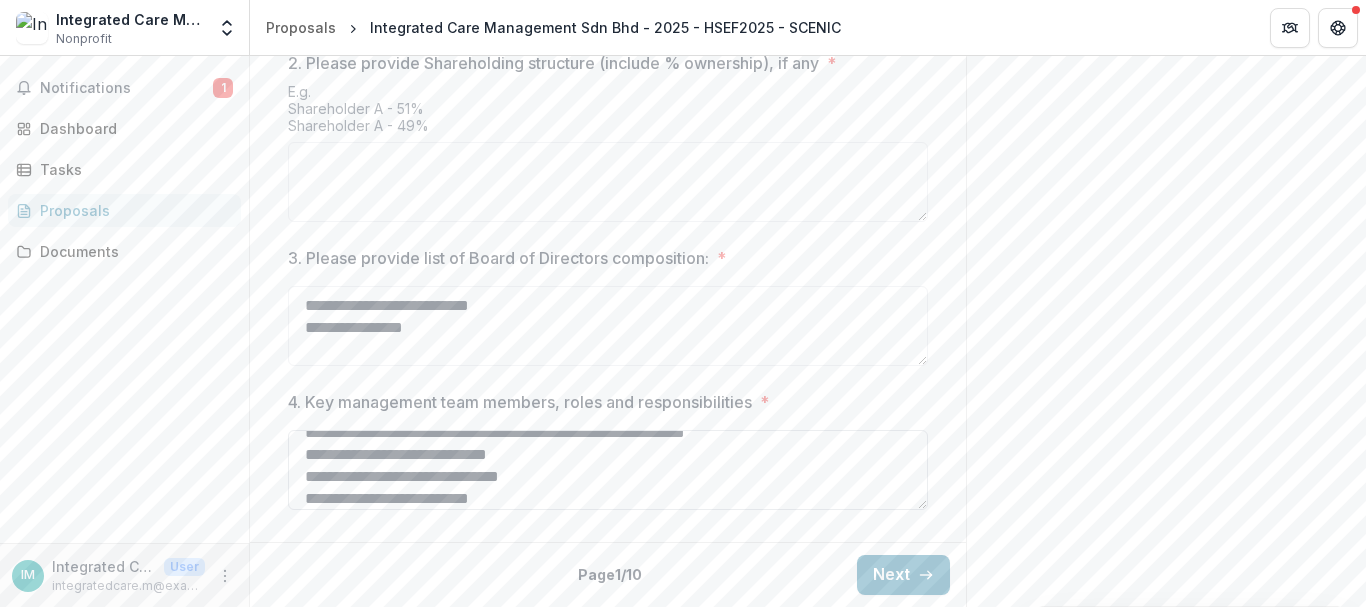 click on "**********" at bounding box center [608, 470] 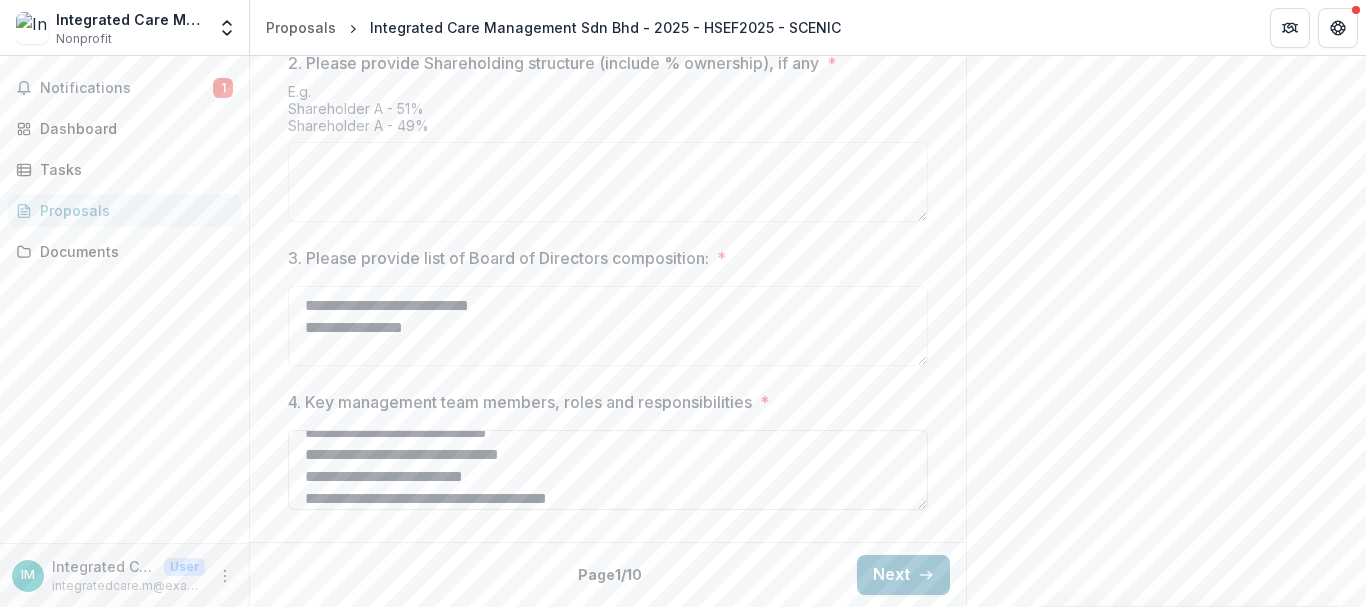 scroll, scrollTop: 92, scrollLeft: 0, axis: vertical 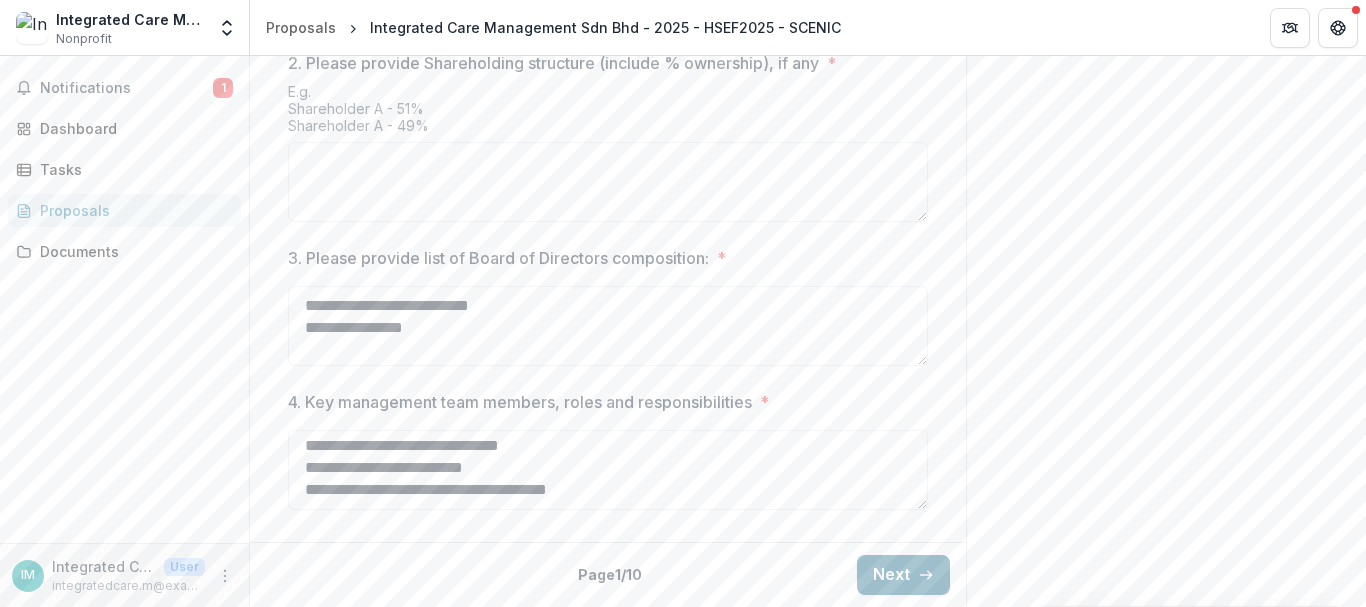 type on "**********" 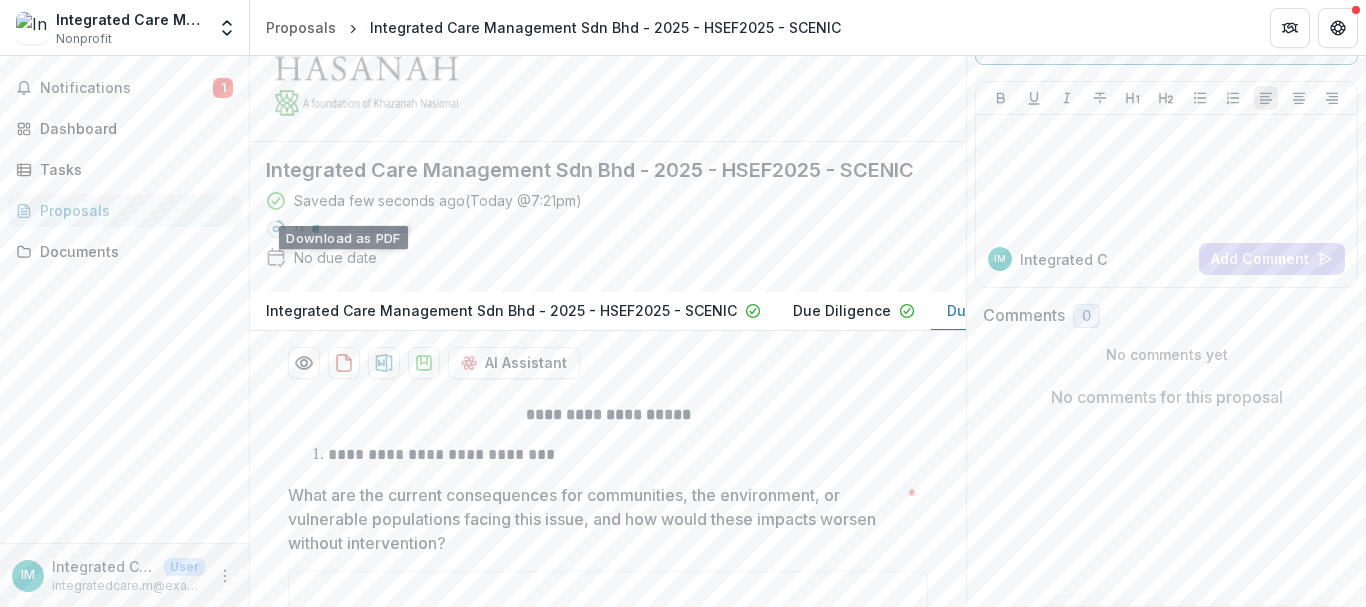 scroll, scrollTop: 304, scrollLeft: 0, axis: vertical 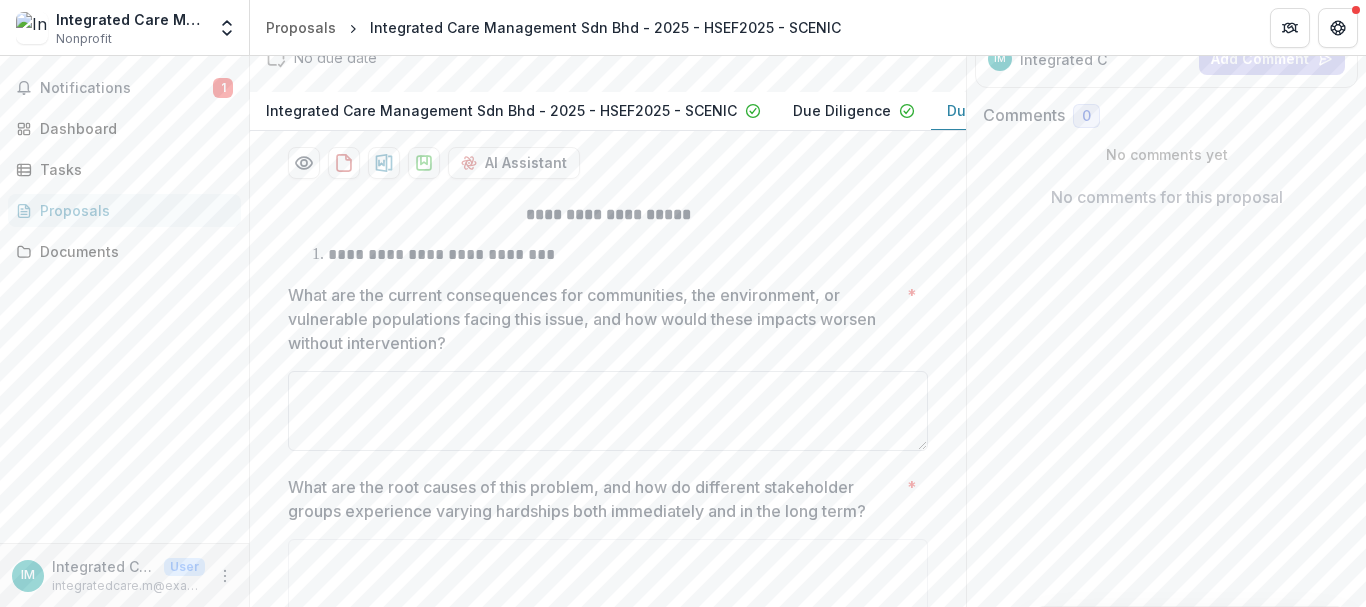 click on "What are the current consequences for communities, the environment, or vulnerable populations facing this issue, and how would these impacts worsen without intervention? *" at bounding box center [608, 411] 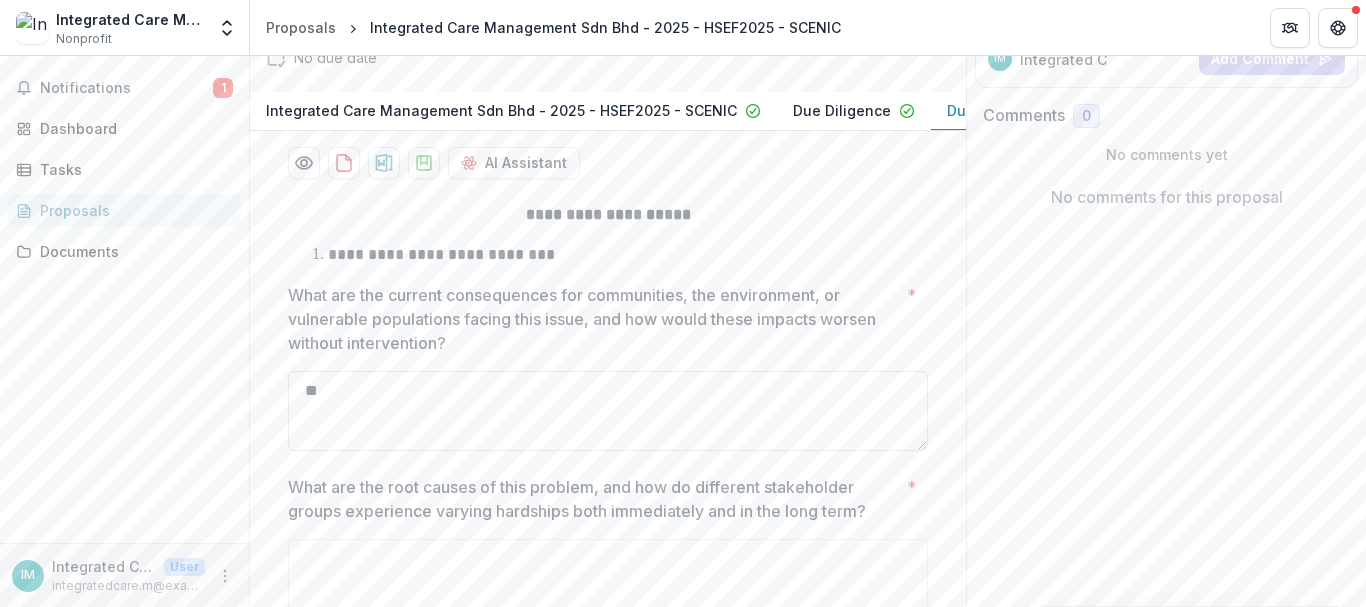 type on "*" 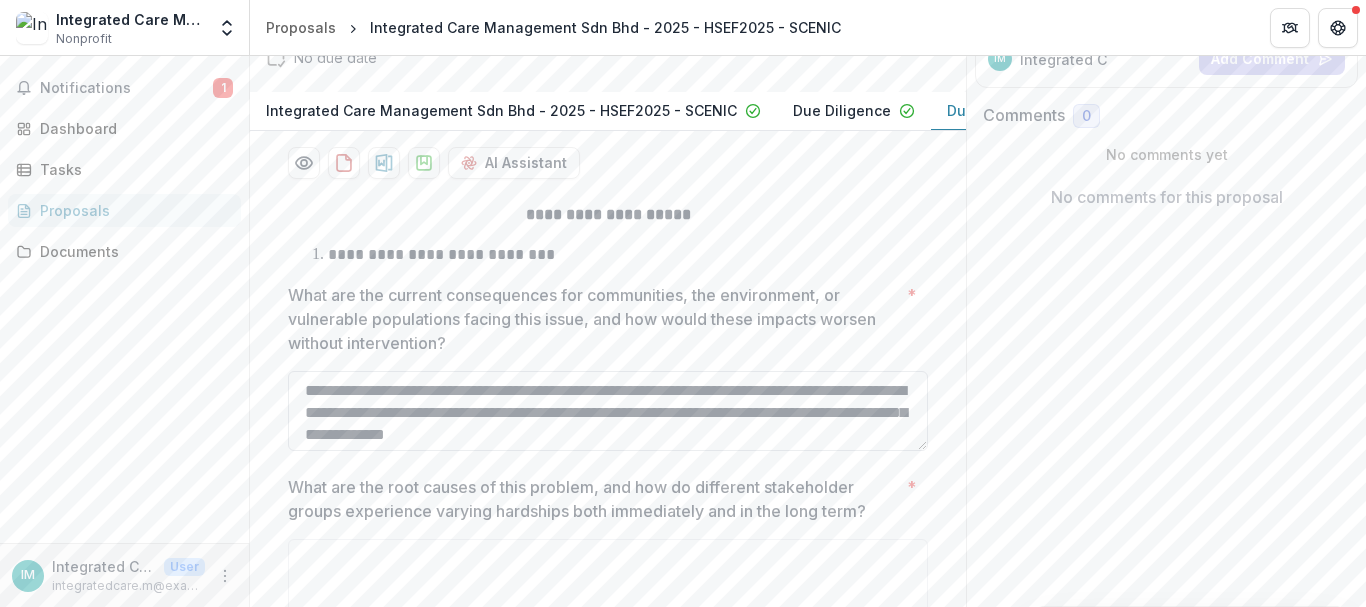 click on "**********" at bounding box center (608, 411) 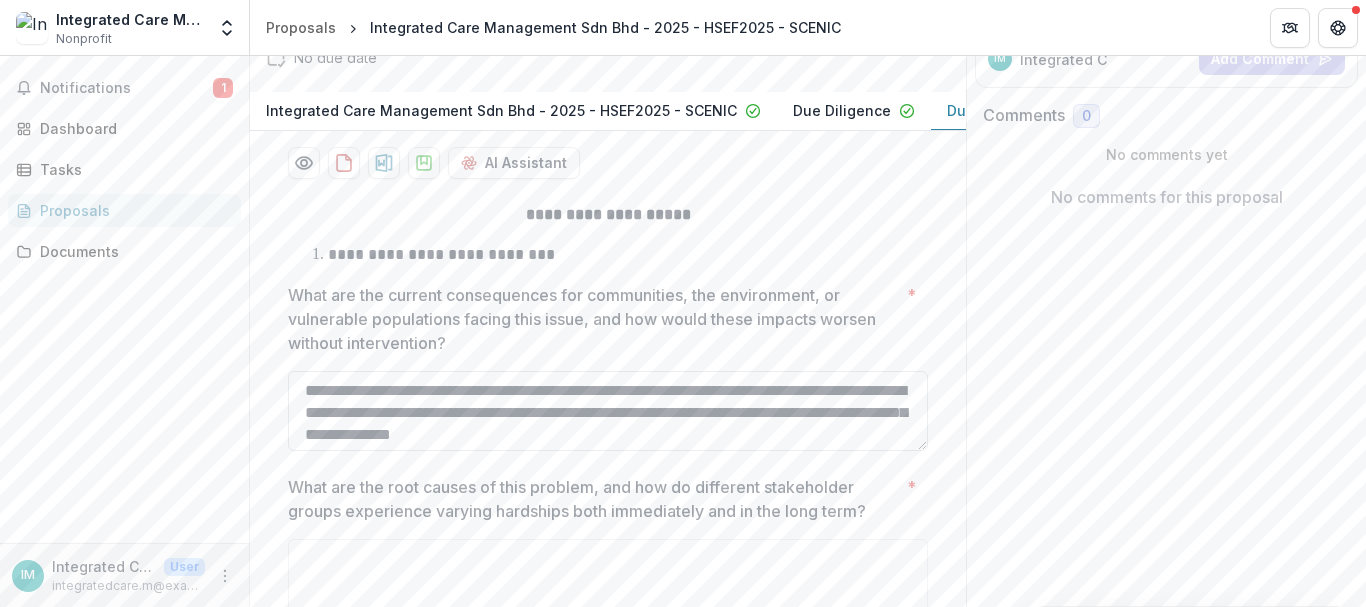 click on "**********" at bounding box center (608, 411) 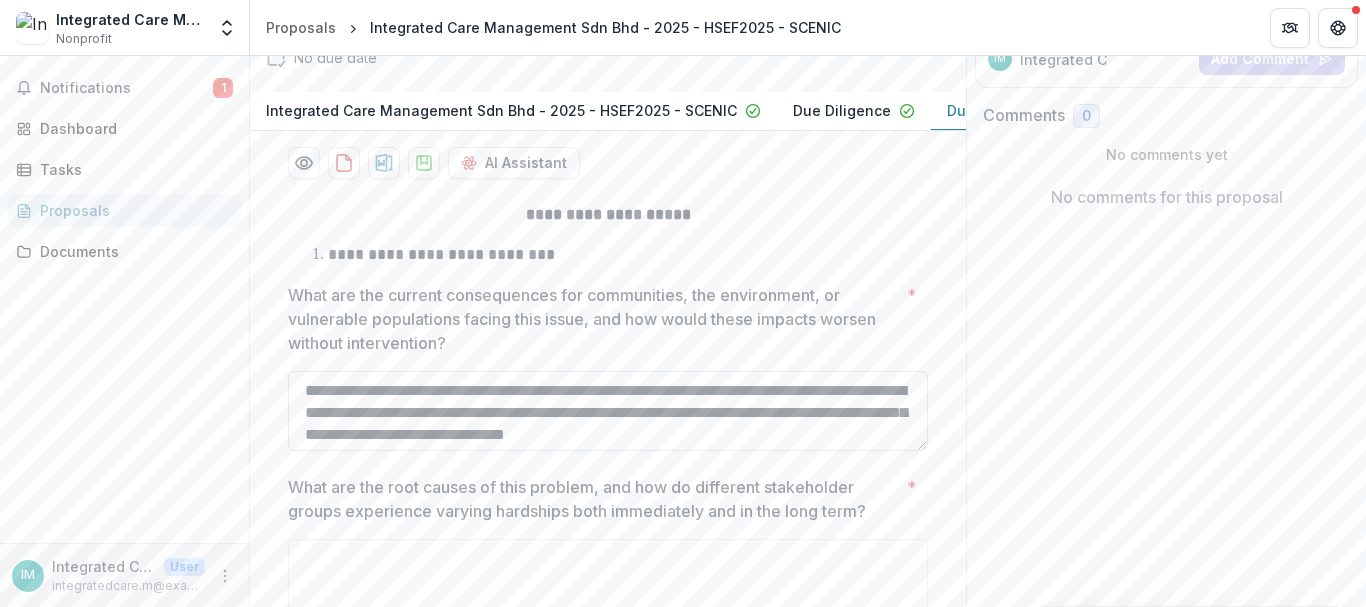scroll, scrollTop: 18, scrollLeft: 0, axis: vertical 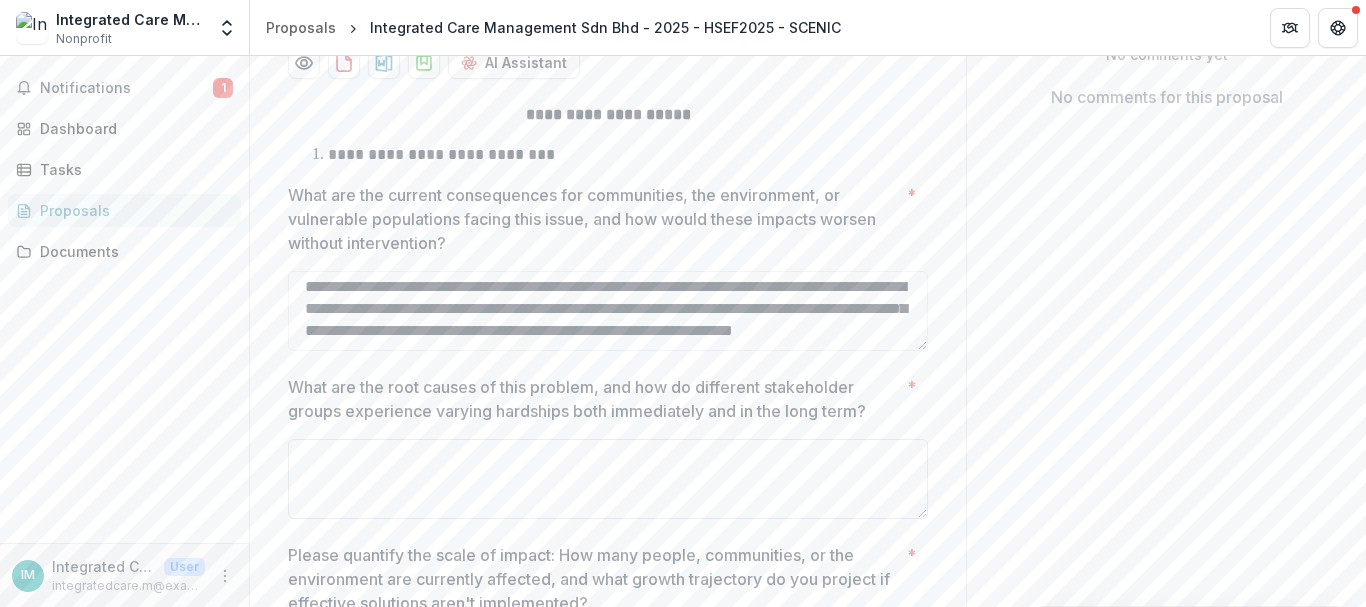 type on "**********" 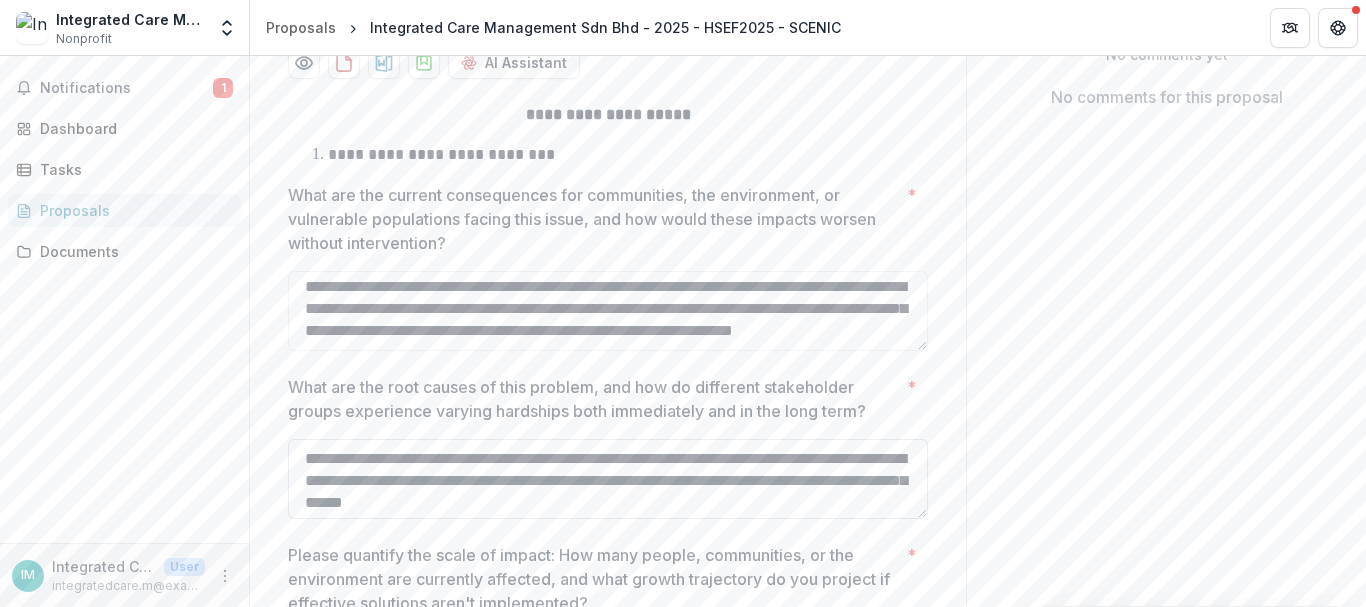 click on "**********" at bounding box center [608, 479] 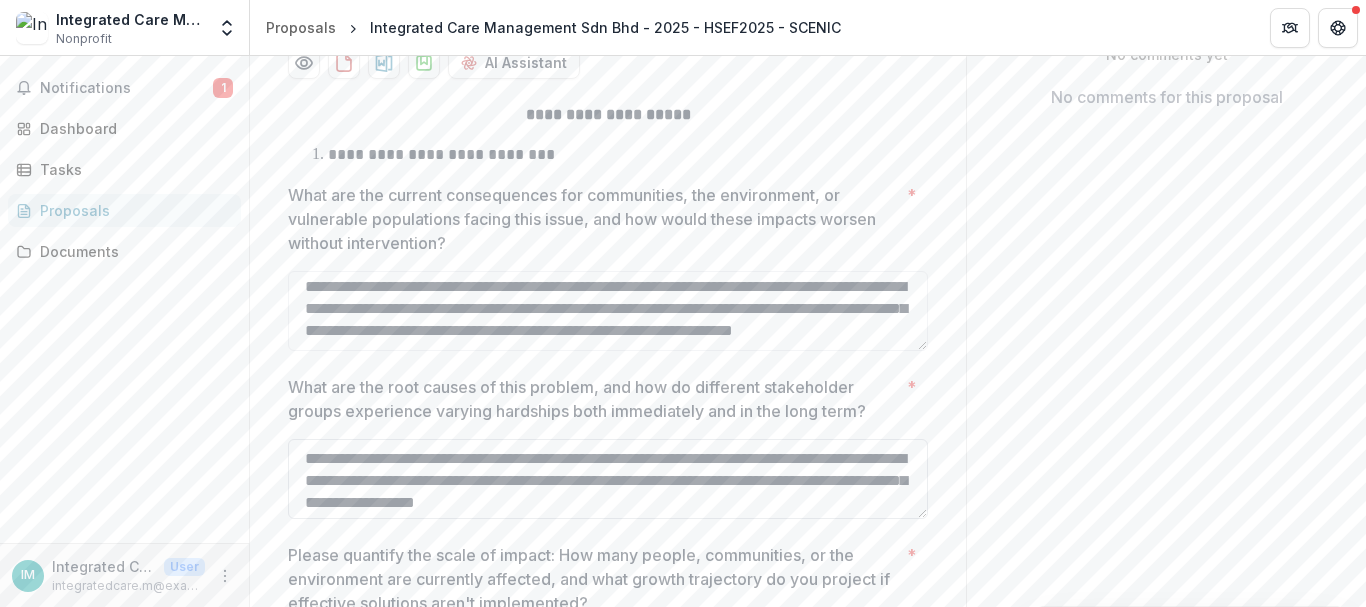 click on "**********" at bounding box center [608, 479] 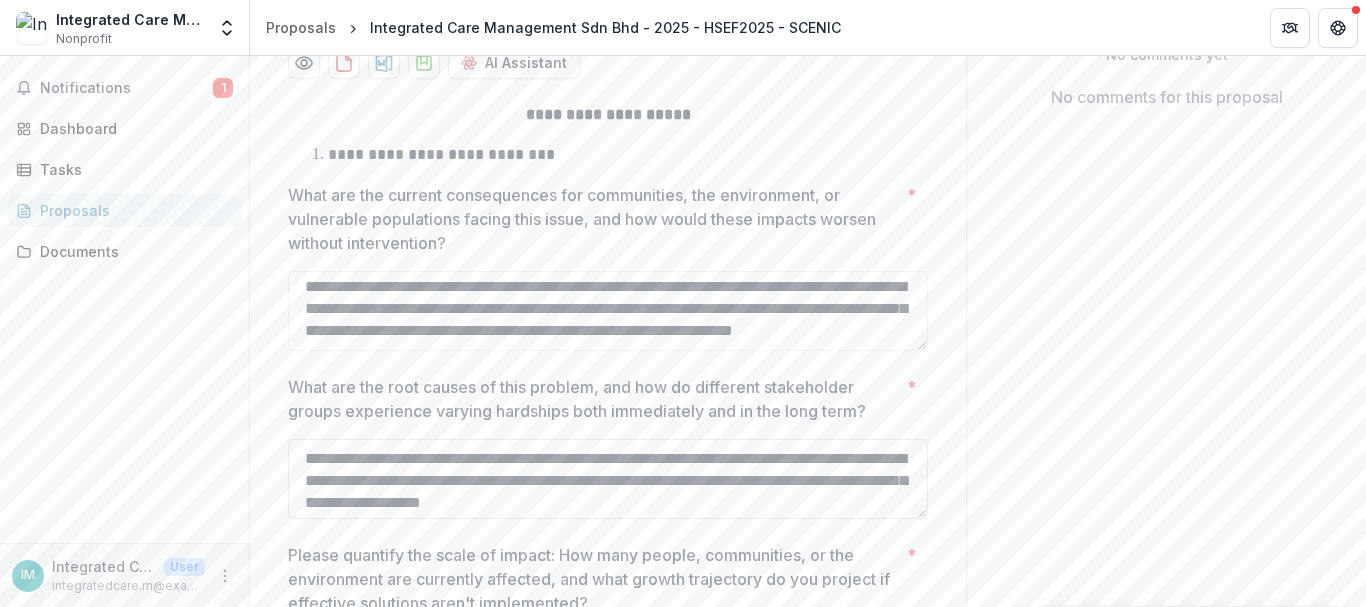 click on "**********" at bounding box center (608, 479) 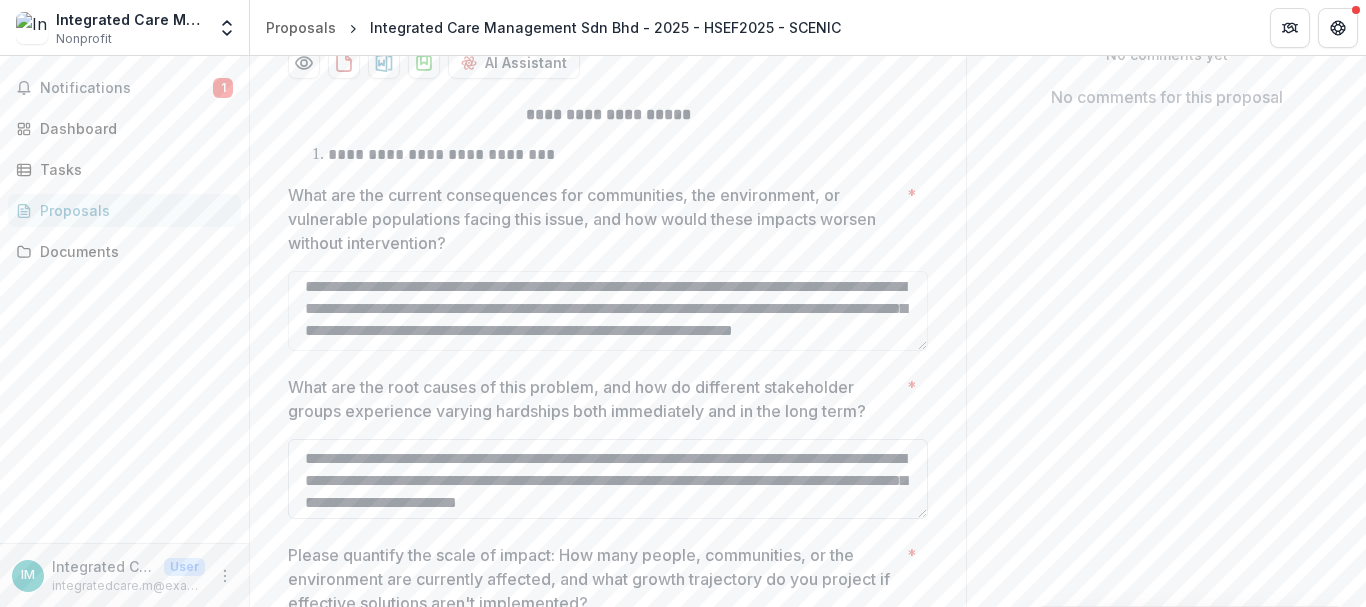 scroll, scrollTop: 4, scrollLeft: 0, axis: vertical 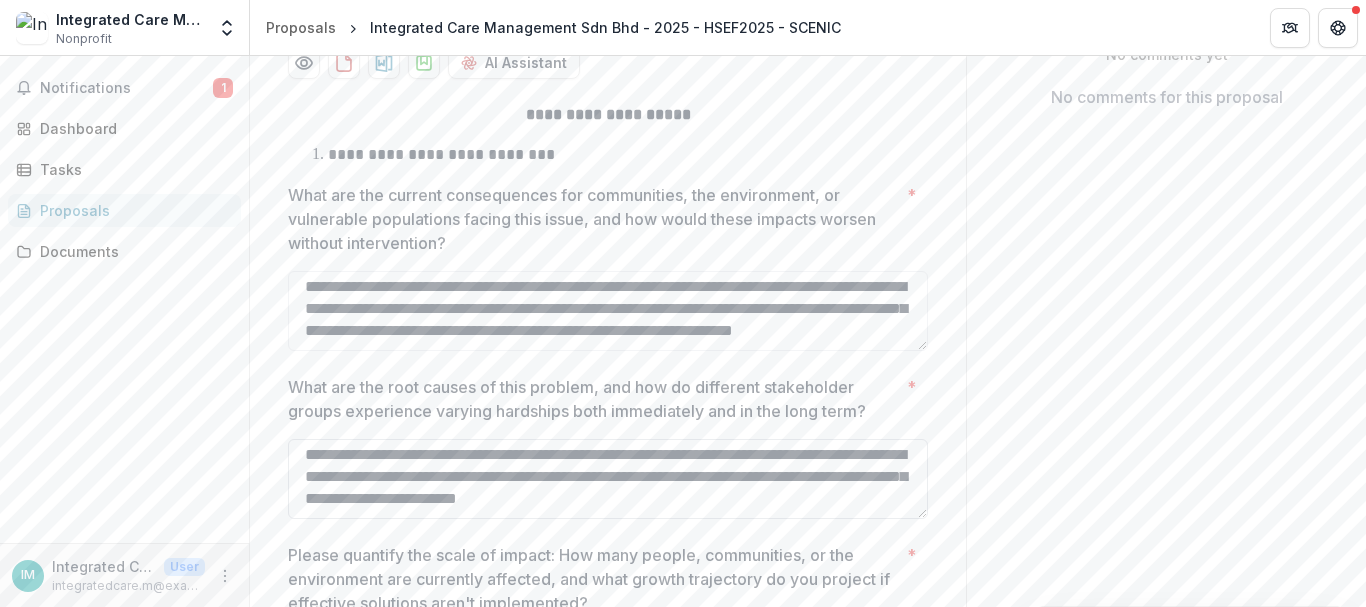 click on "**********" at bounding box center (608, 479) 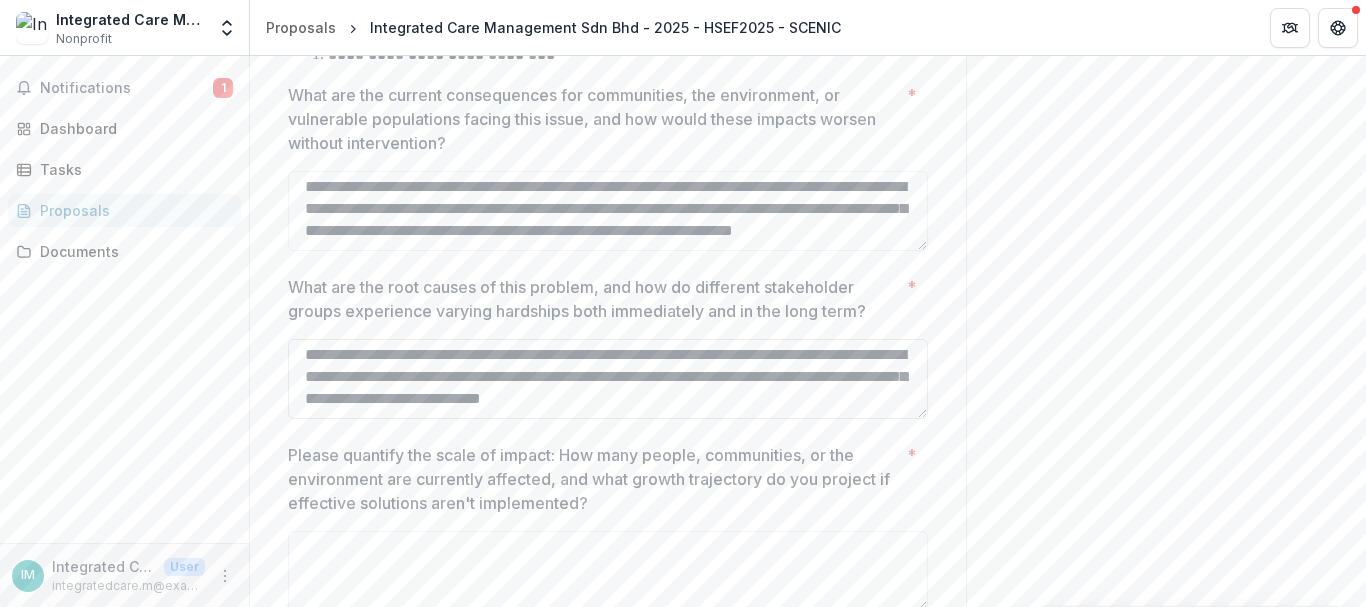 scroll, scrollTop: 604, scrollLeft: 0, axis: vertical 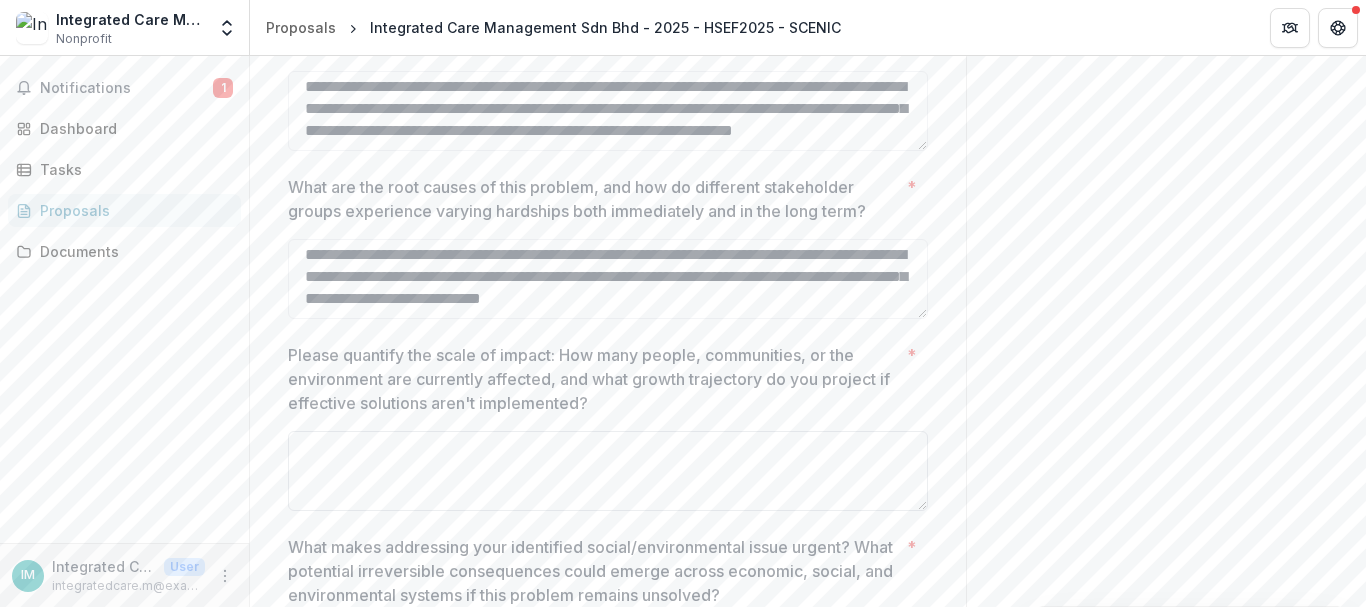 type on "**********" 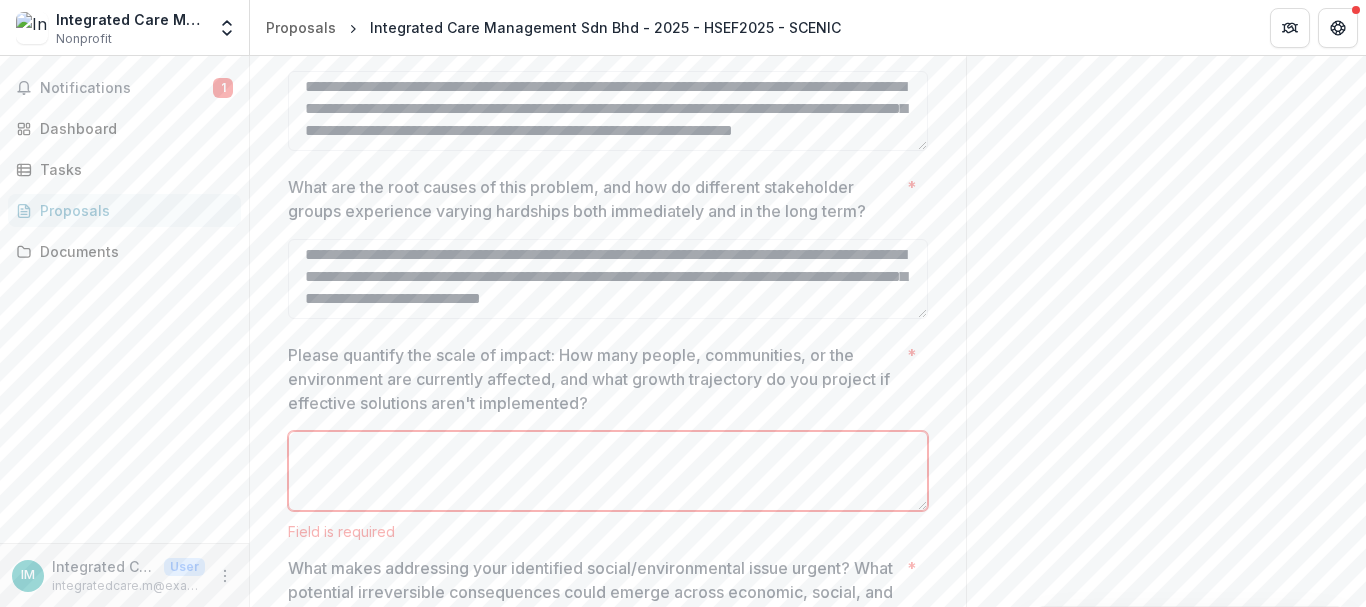 click on "Please quantify the scale of impact: How many people, communities, or the environment are currently affected, and what growth trajectory do you project if effective solutions aren't implemented? *" at bounding box center [608, 471] 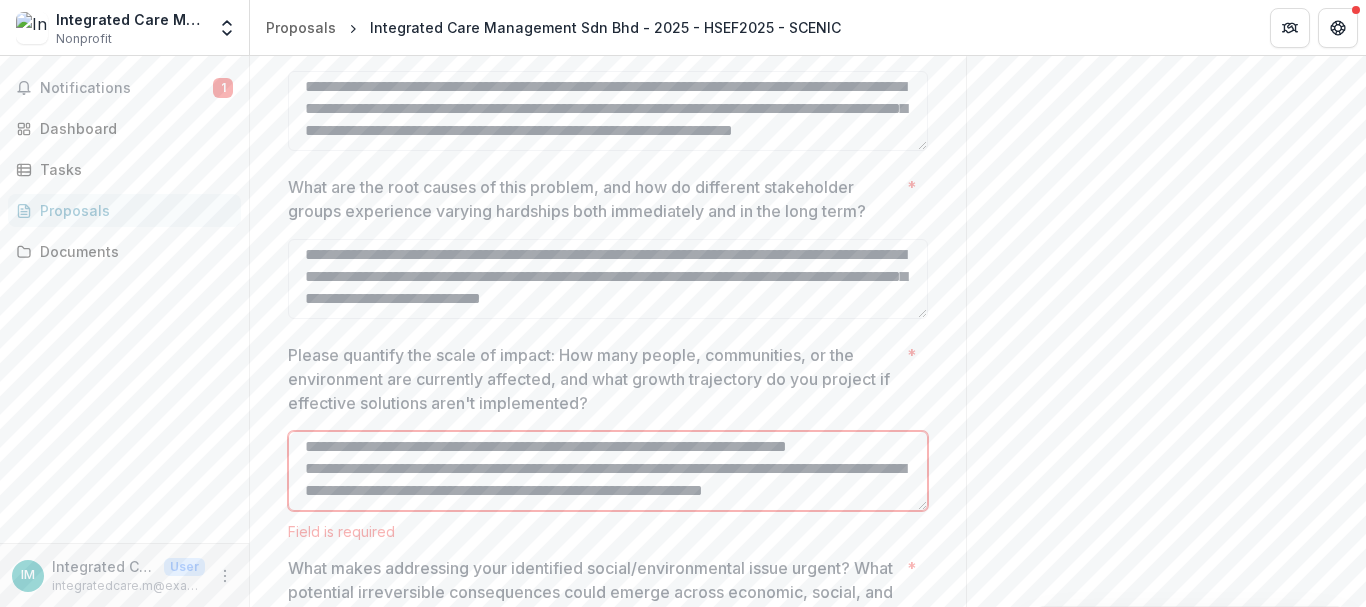 scroll, scrollTop: 136, scrollLeft: 0, axis: vertical 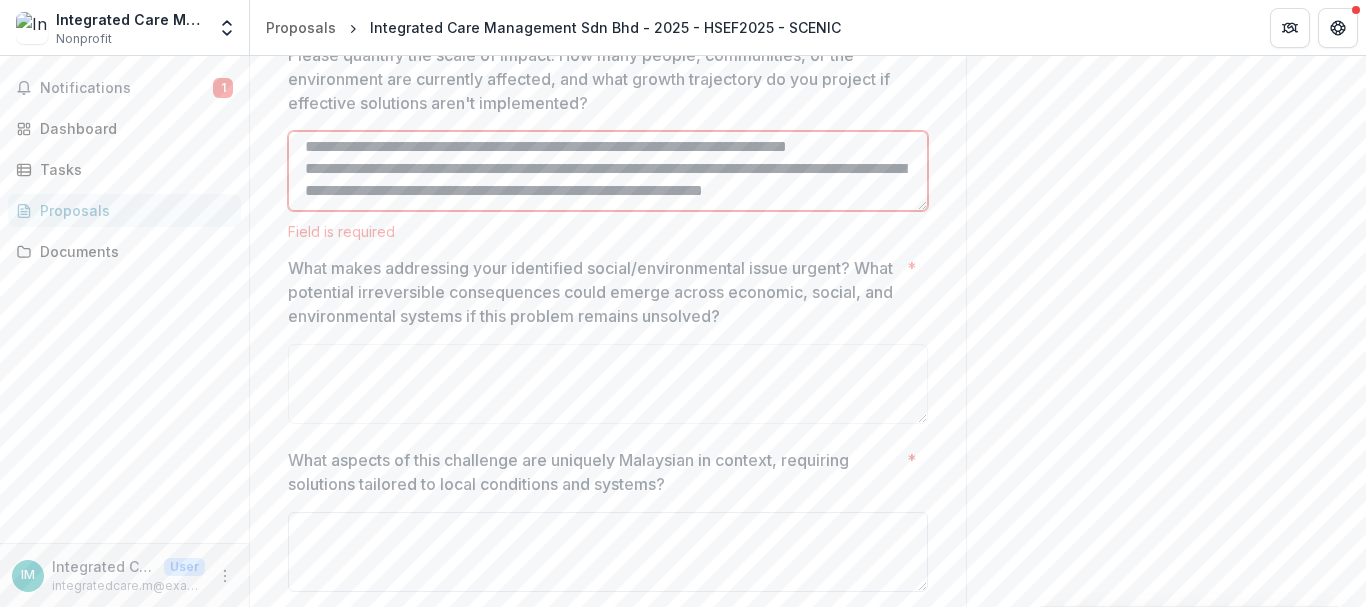 type on "**********" 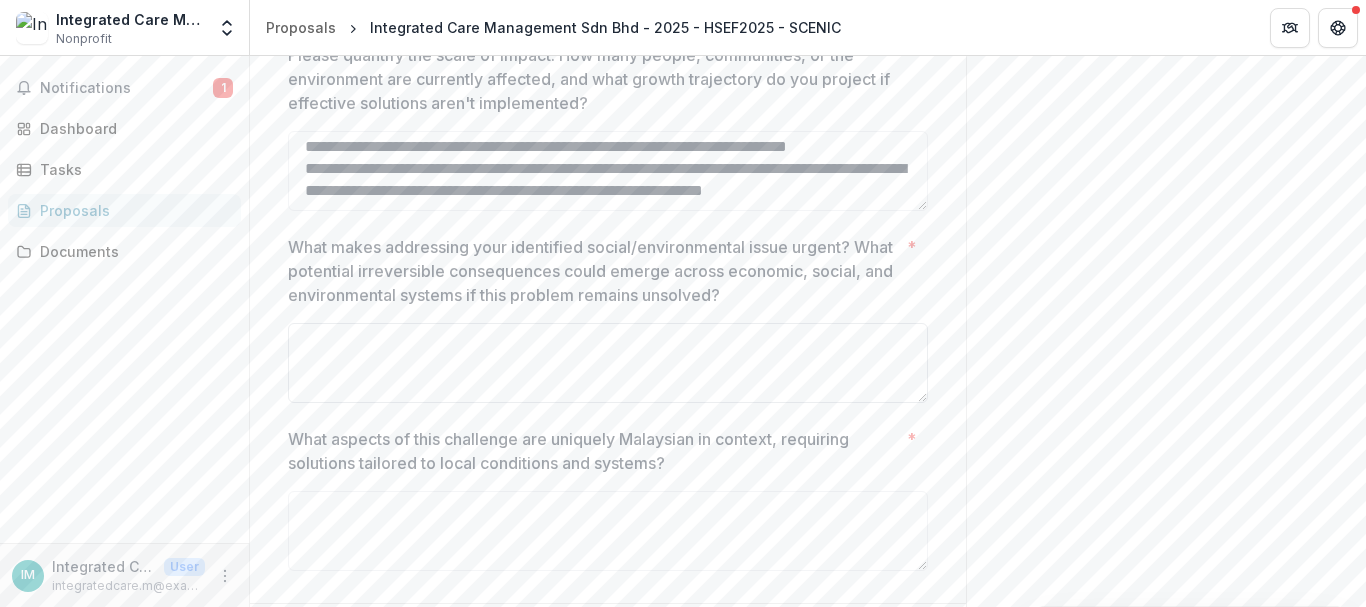 click on "What makes addressing your identified social/environmental issue urgent? What potential irreversible consequences could emerge across economic, social, and environmental systems if this problem remains unsolved? *" at bounding box center [608, 363] 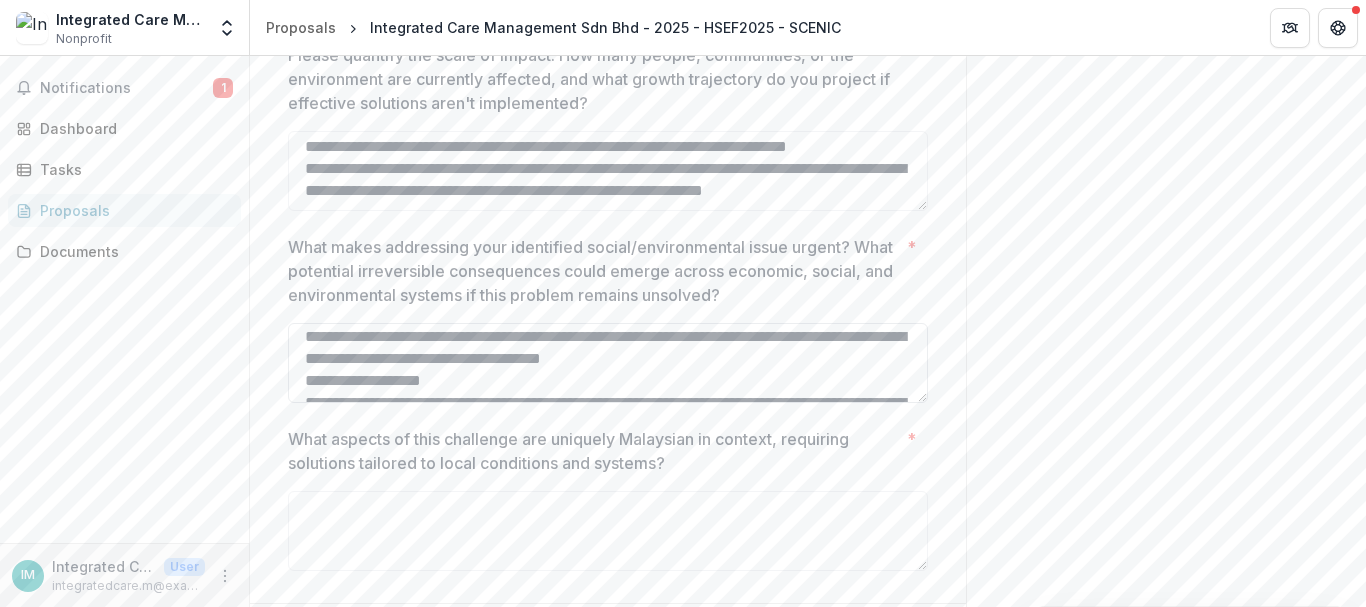 scroll, scrollTop: 0, scrollLeft: 0, axis: both 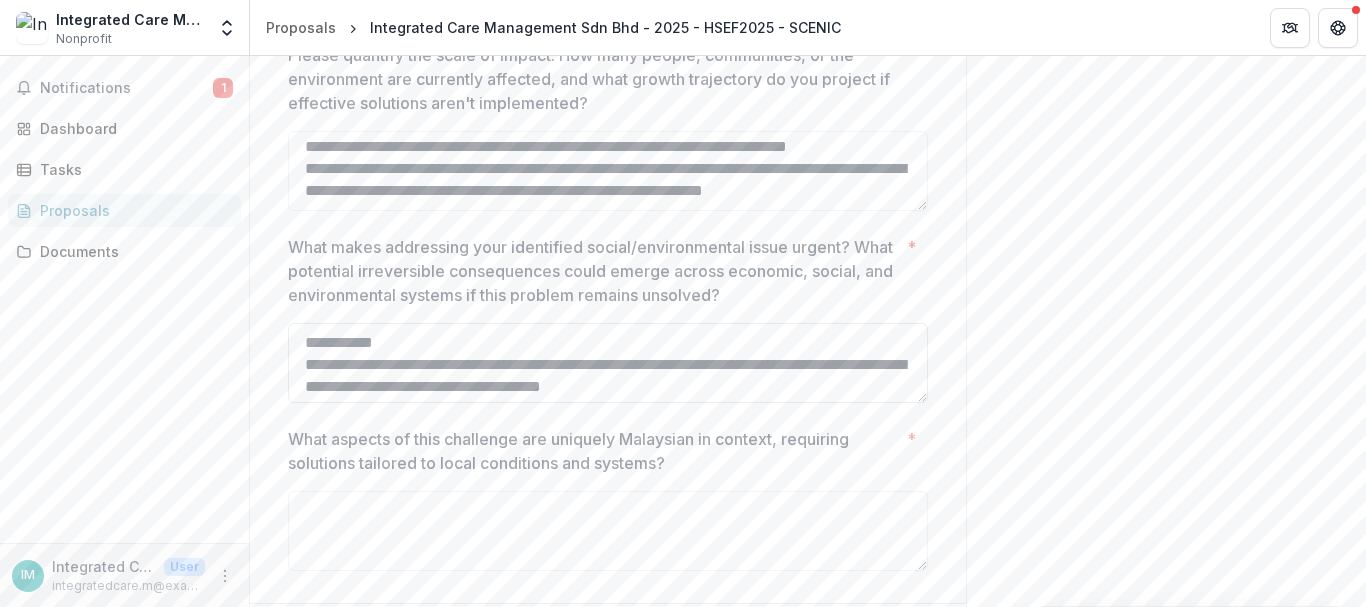 click on "**********" at bounding box center [608, 363] 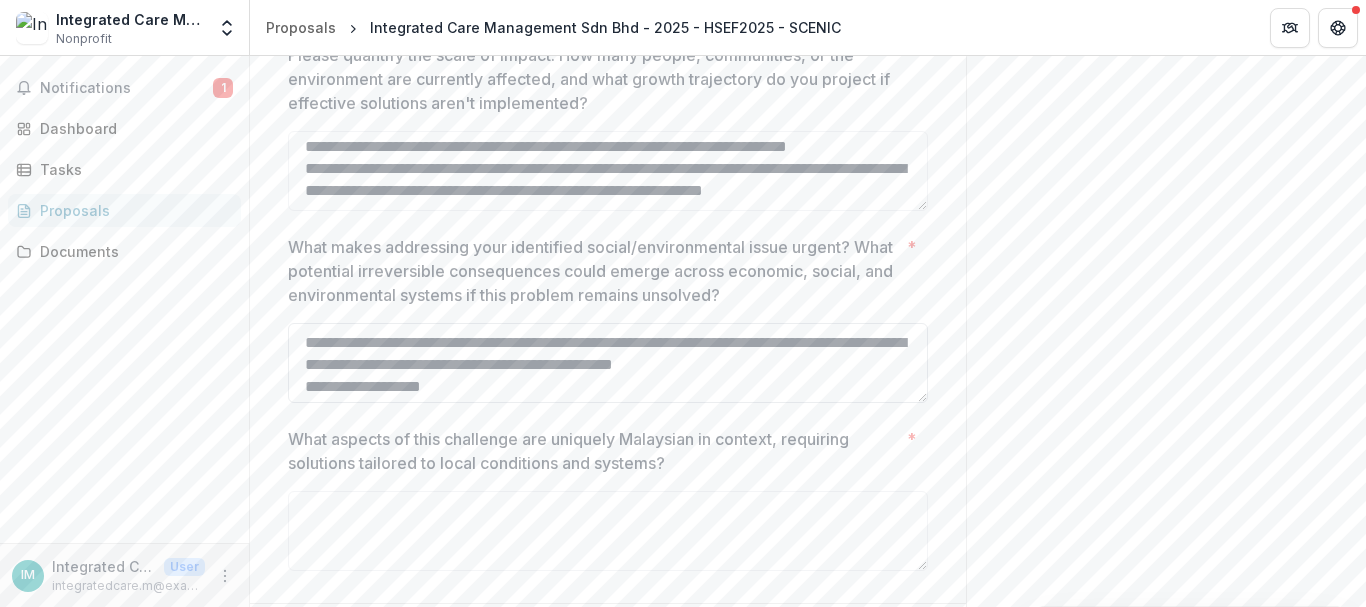 scroll, scrollTop: 100, scrollLeft: 0, axis: vertical 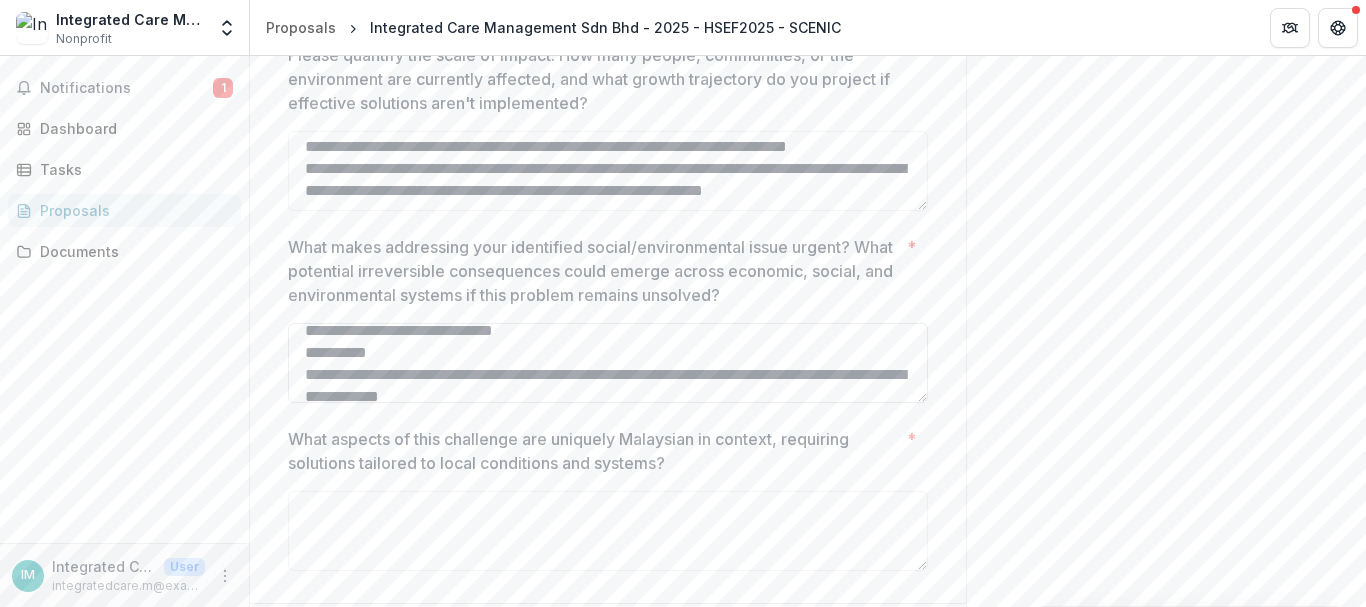 click on "**********" at bounding box center [608, 363] 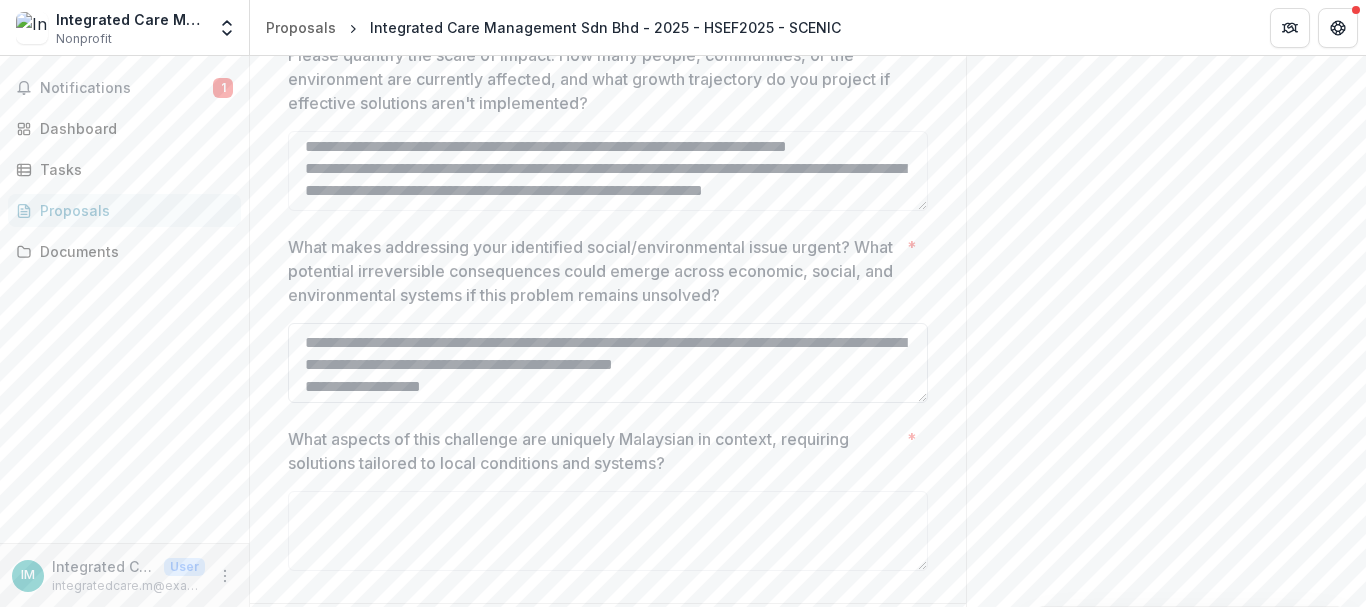 click on "**********" at bounding box center (608, 363) 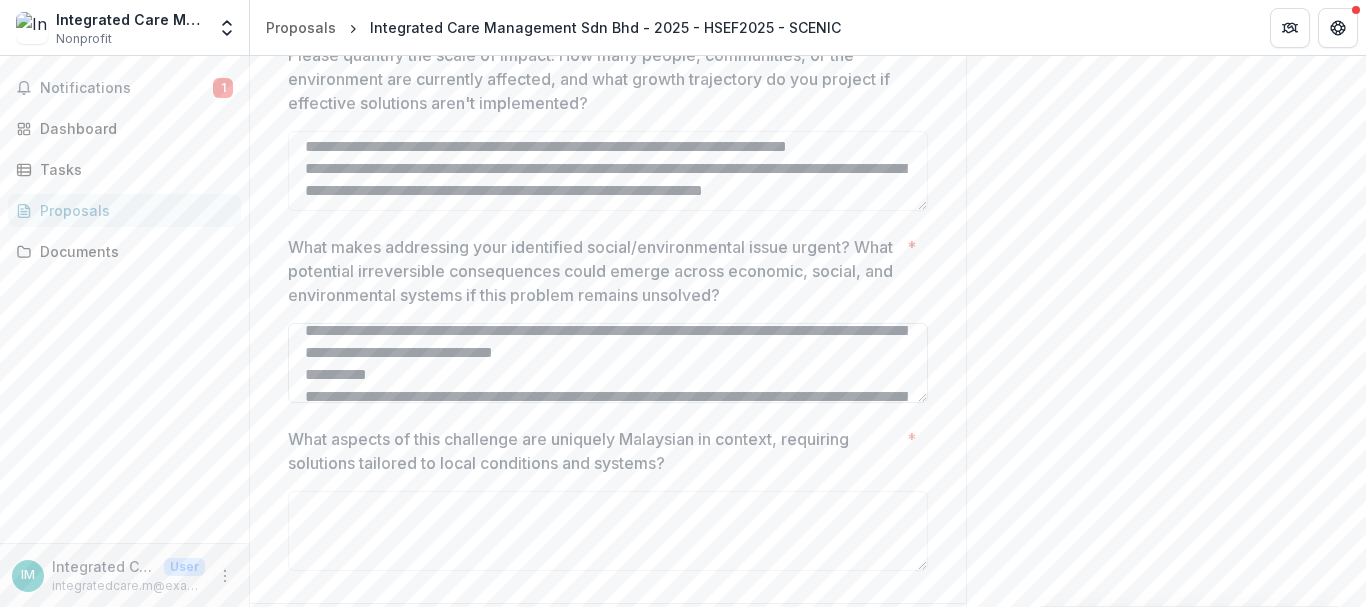 scroll, scrollTop: 0, scrollLeft: 0, axis: both 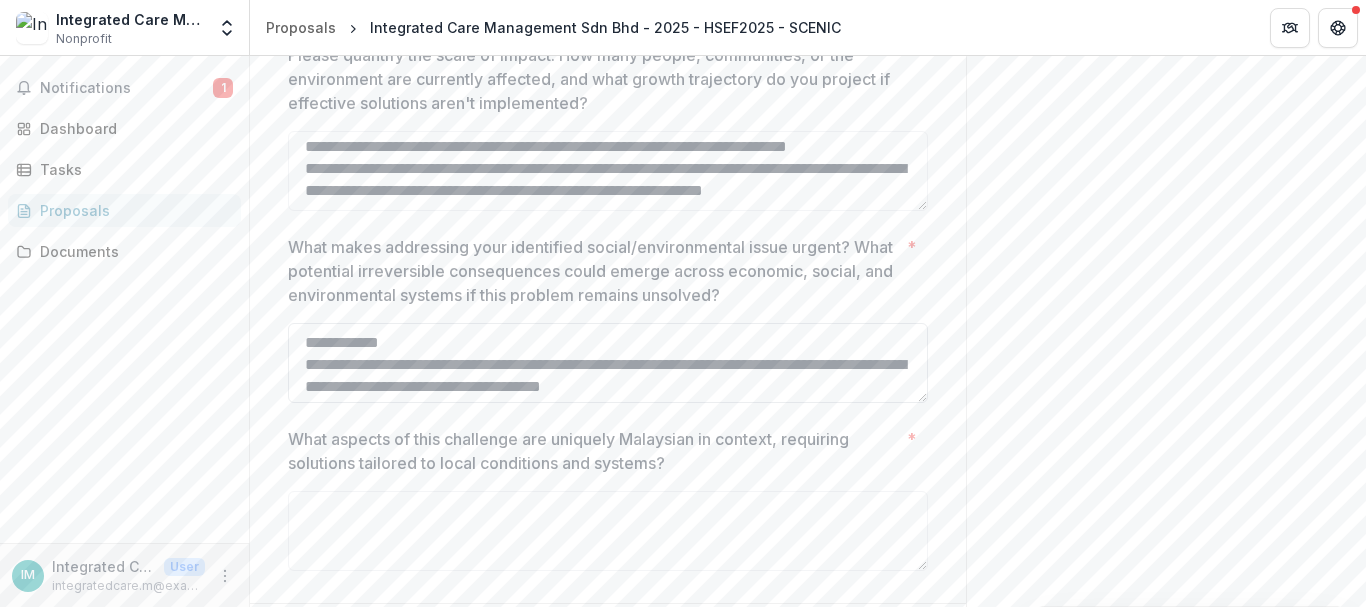 drag, startPoint x: 702, startPoint y: 421, endPoint x: 305, endPoint y: 407, distance: 397.24677 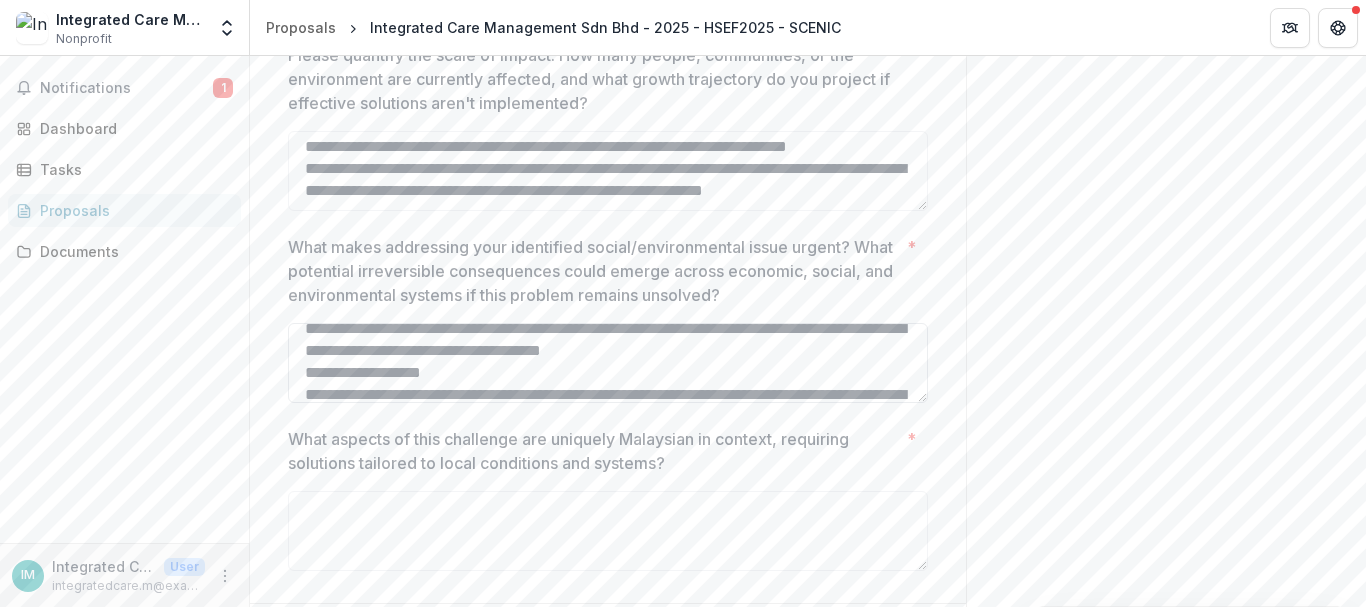 scroll, scrollTop: 136, scrollLeft: 0, axis: vertical 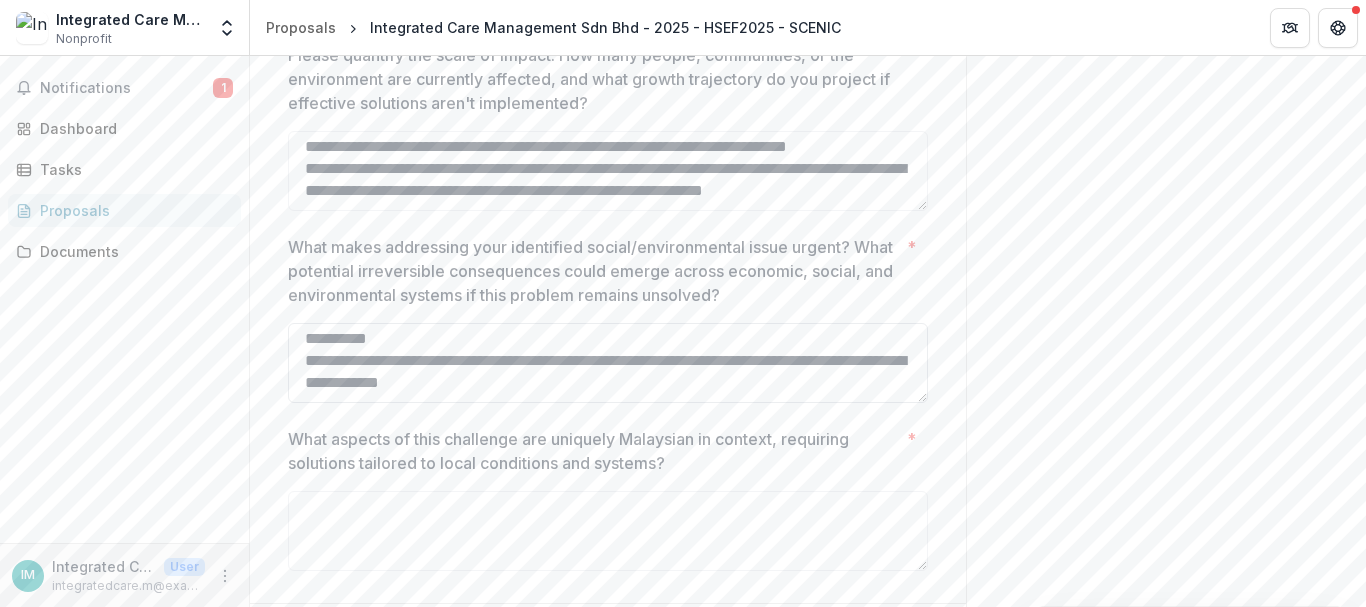 click on "**********" at bounding box center [608, 363] 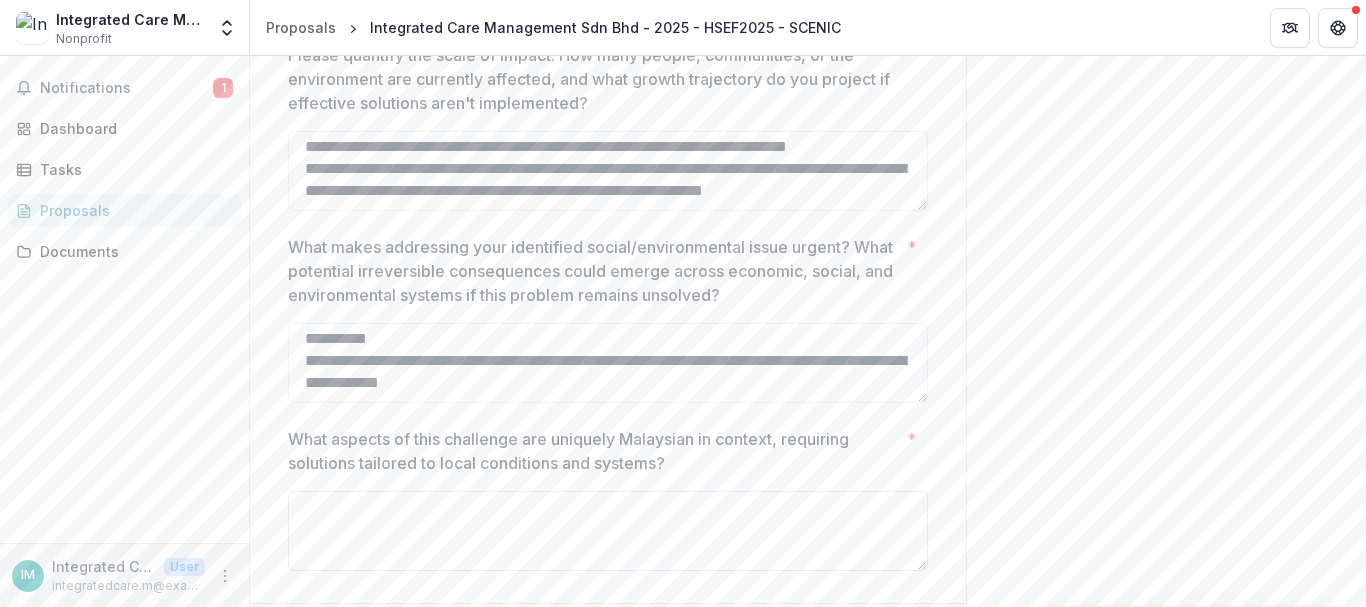 scroll, scrollTop: 1004, scrollLeft: 0, axis: vertical 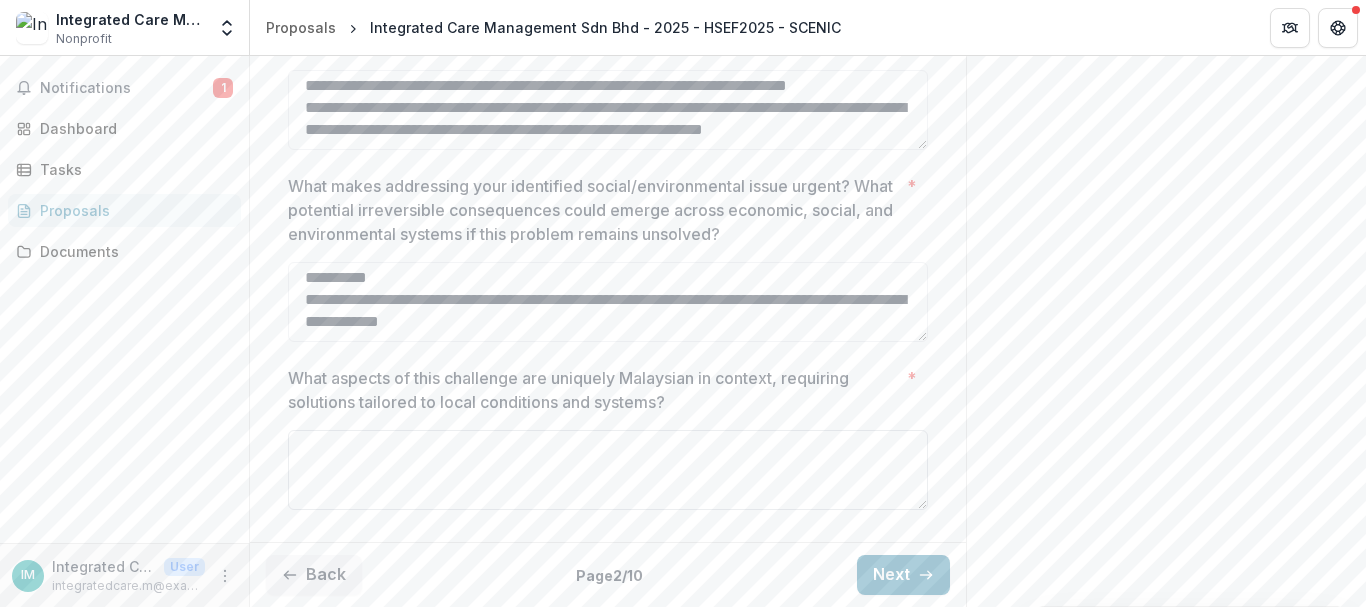 type on "**********" 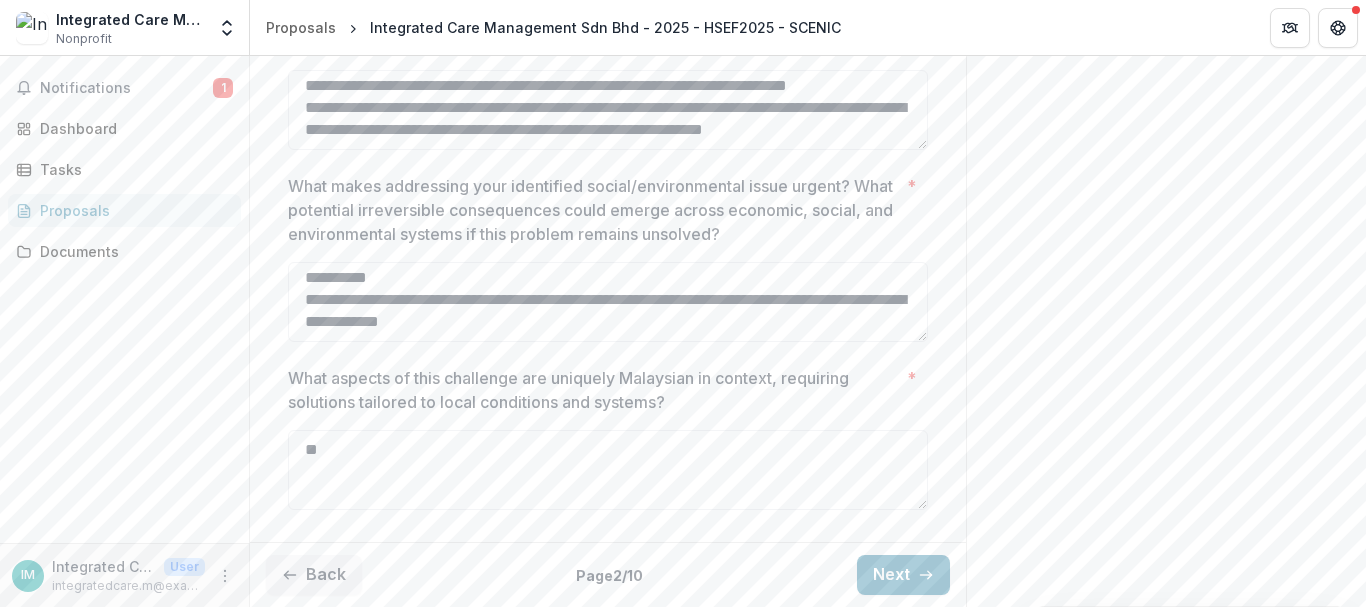 type on "*" 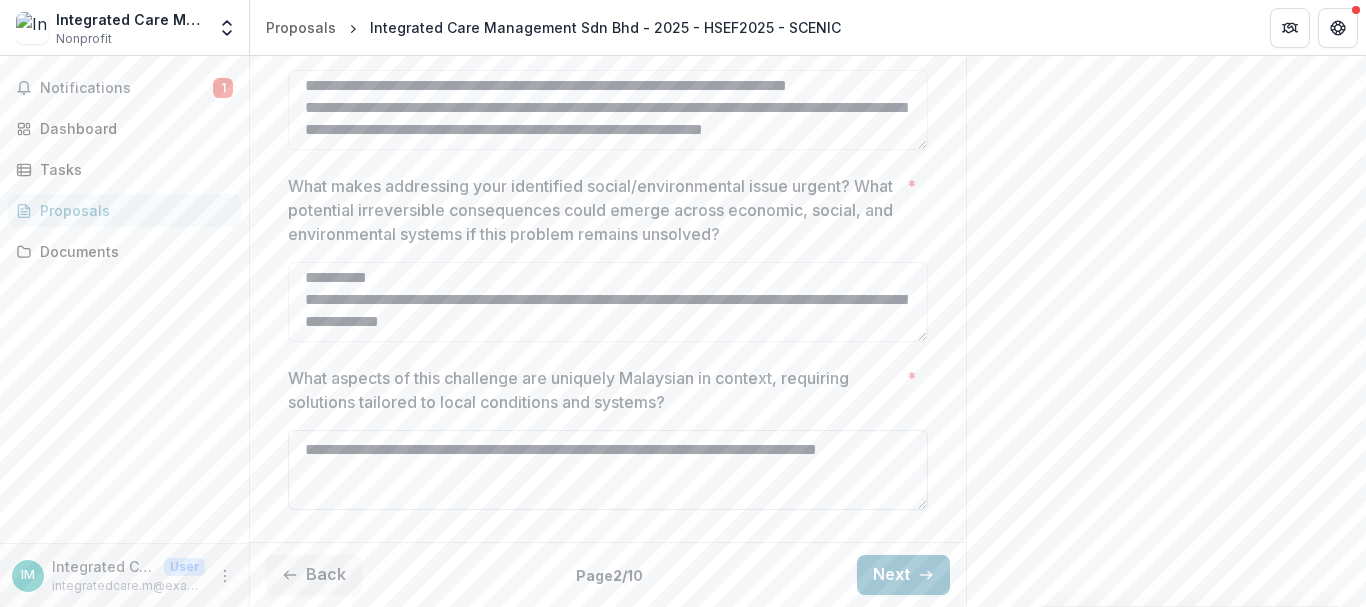 drag, startPoint x: 356, startPoint y: 475, endPoint x: 293, endPoint y: 450, distance: 67.77905 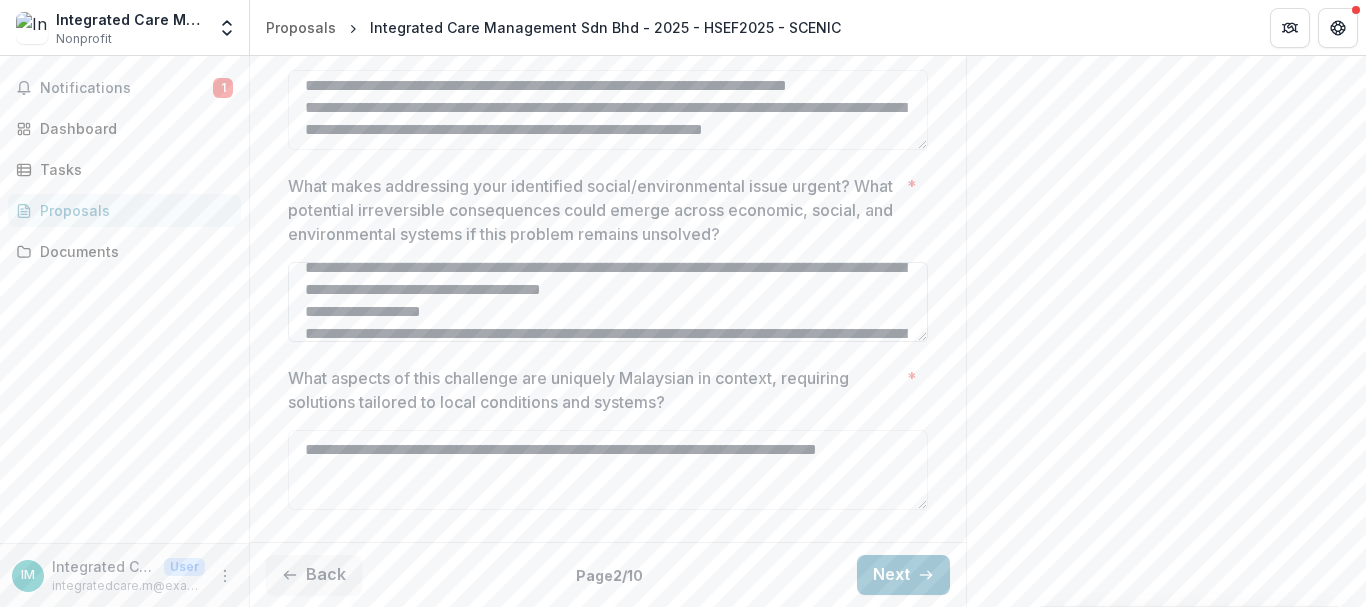 scroll, scrollTop: 0, scrollLeft: 0, axis: both 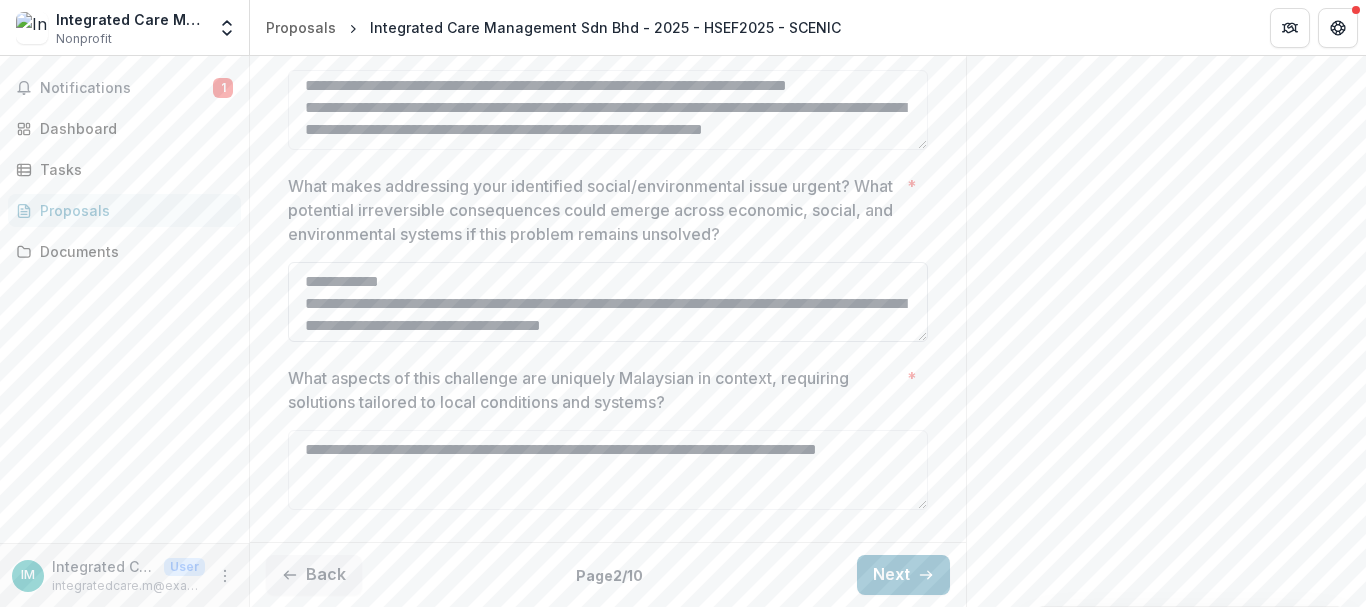 type on "**********" 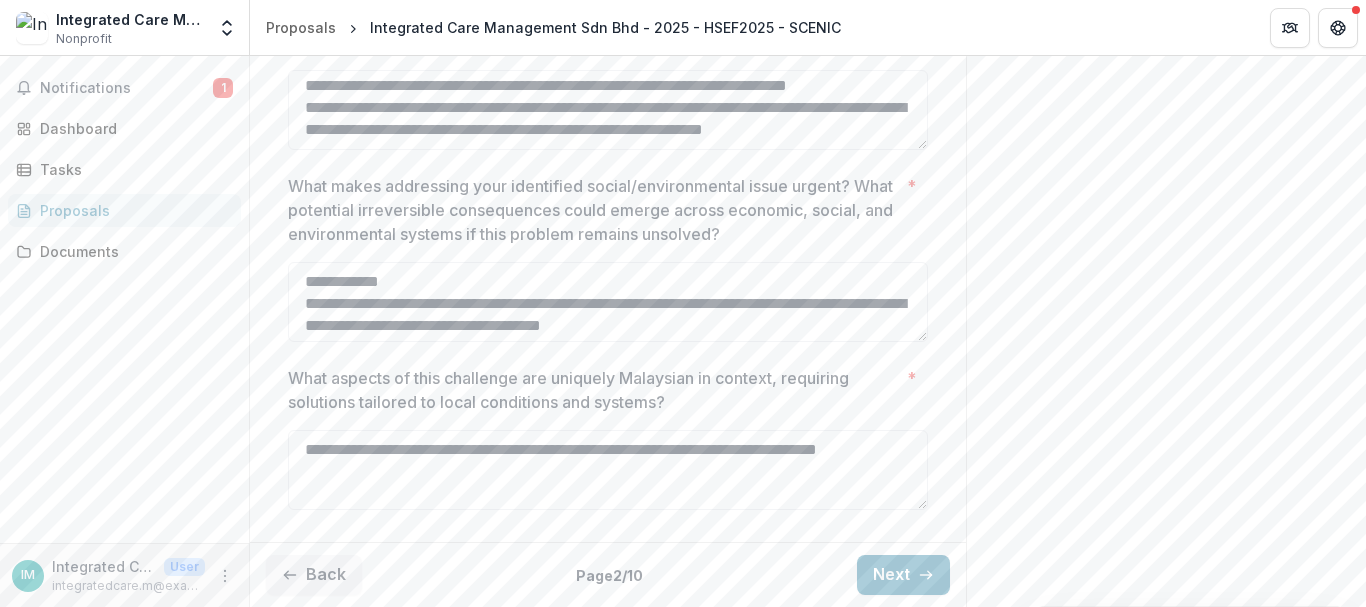drag, startPoint x: 406, startPoint y: 280, endPoint x: 227, endPoint y: 284, distance: 179.0447 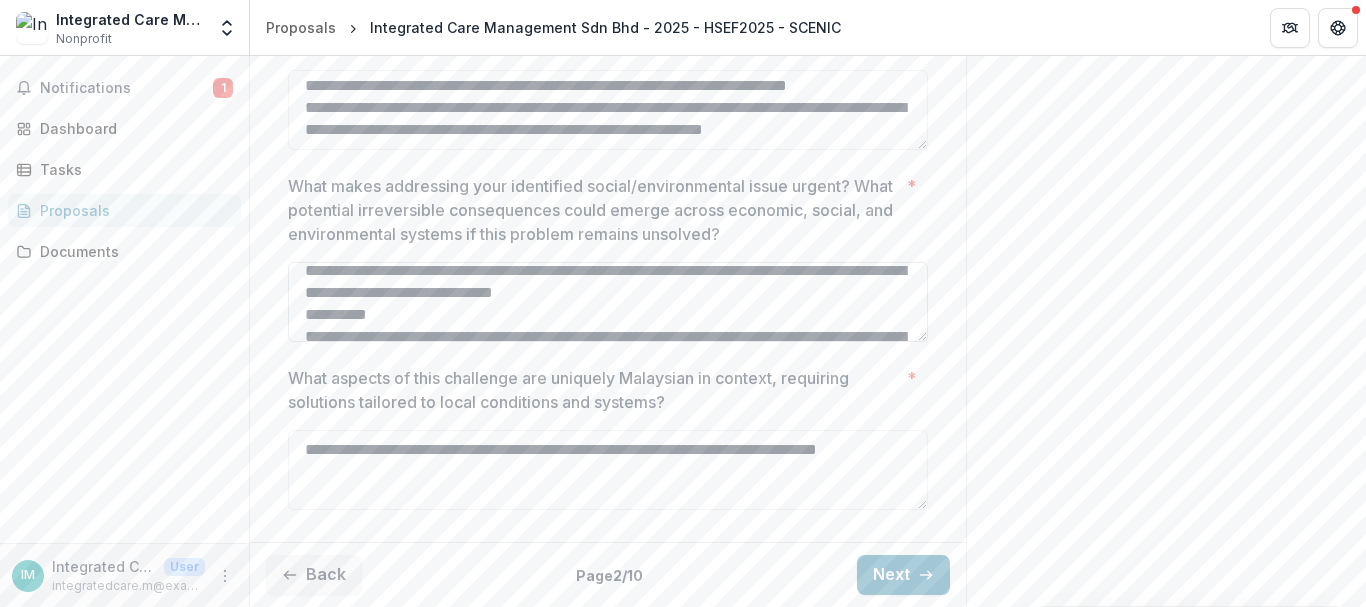 scroll, scrollTop: 114, scrollLeft: 0, axis: vertical 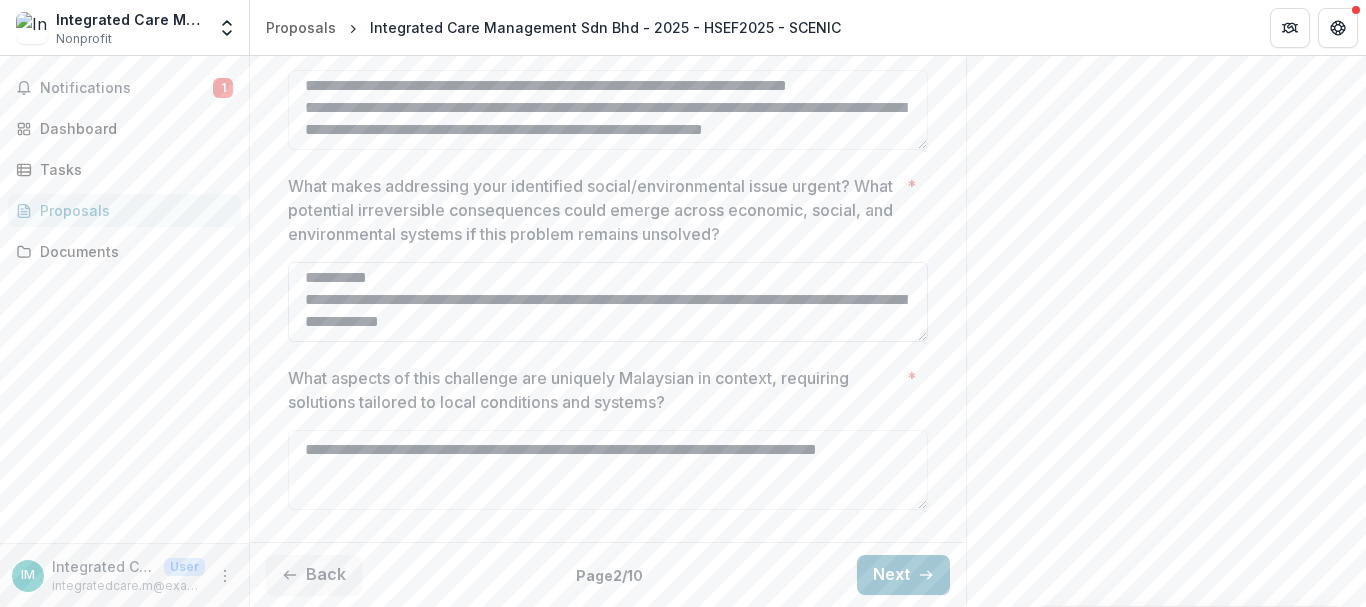 drag, startPoint x: 454, startPoint y: 326, endPoint x: 337, endPoint y: 303, distance: 119.23926 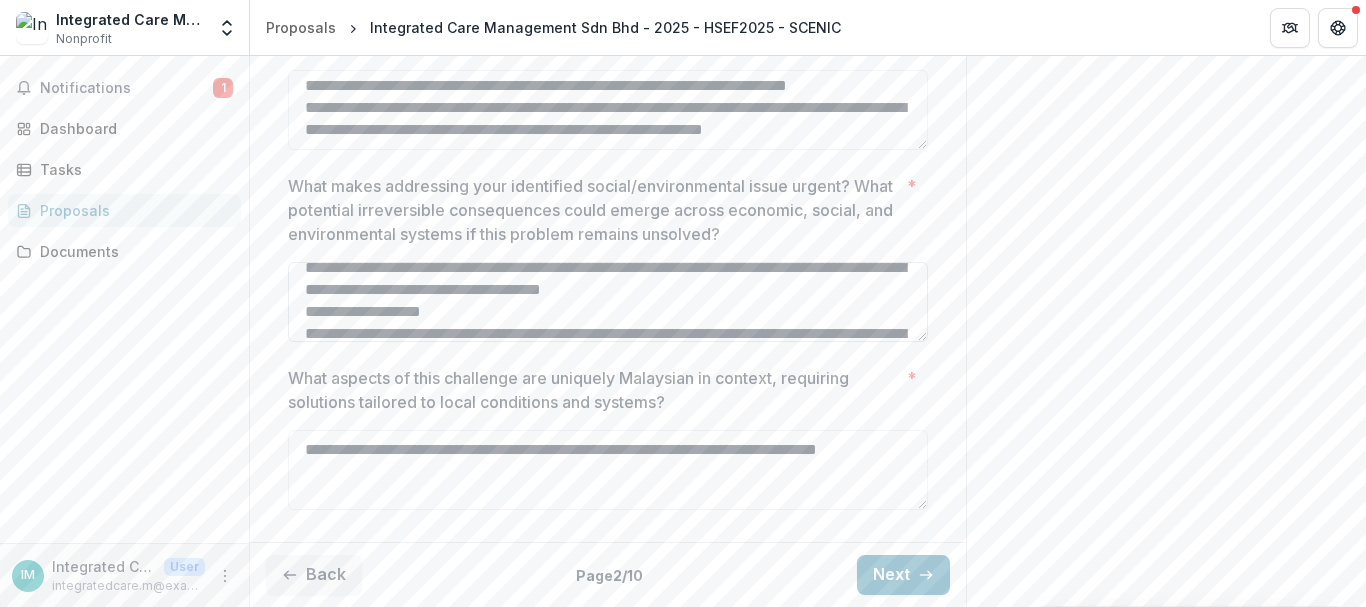 drag, startPoint x: 446, startPoint y: 310, endPoint x: 289, endPoint y: 311, distance: 157.00319 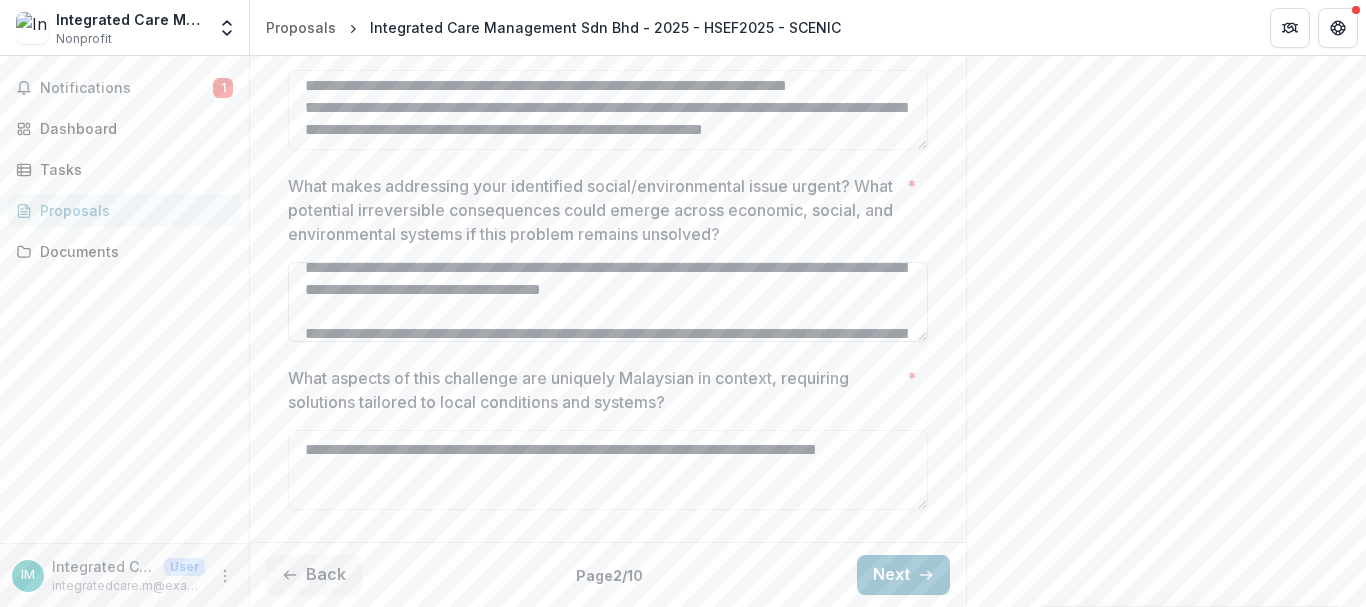 scroll, scrollTop: 114, scrollLeft: 0, axis: vertical 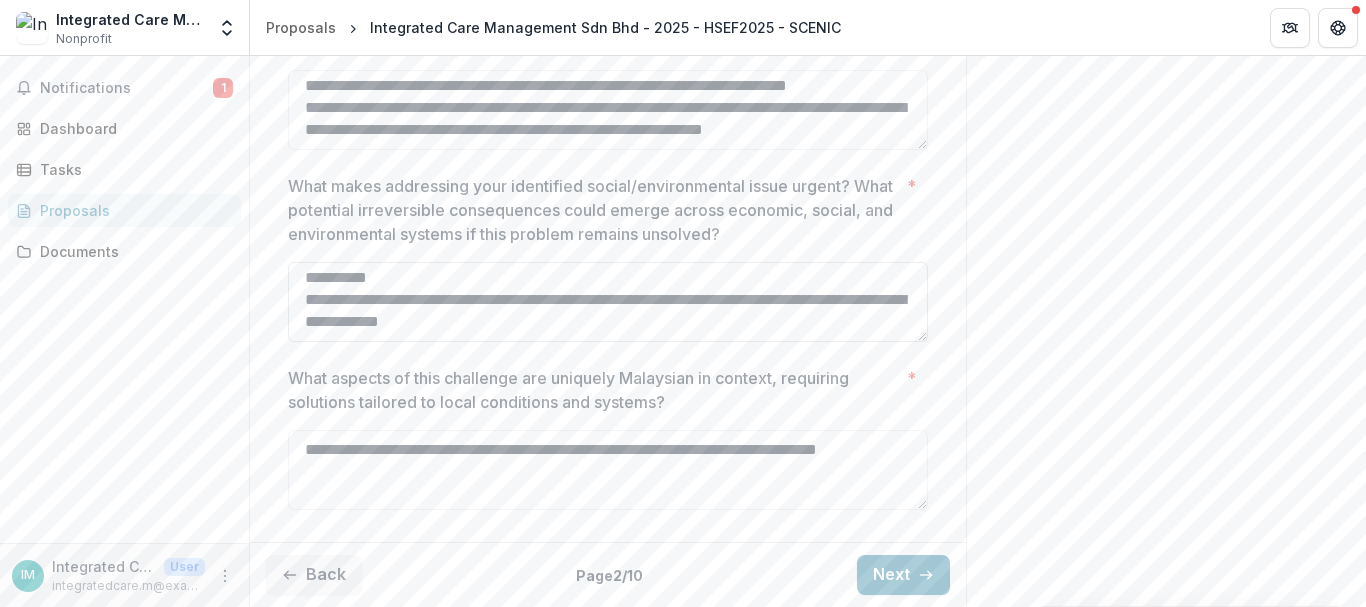 drag, startPoint x: 394, startPoint y: 282, endPoint x: 294, endPoint y: 286, distance: 100.07997 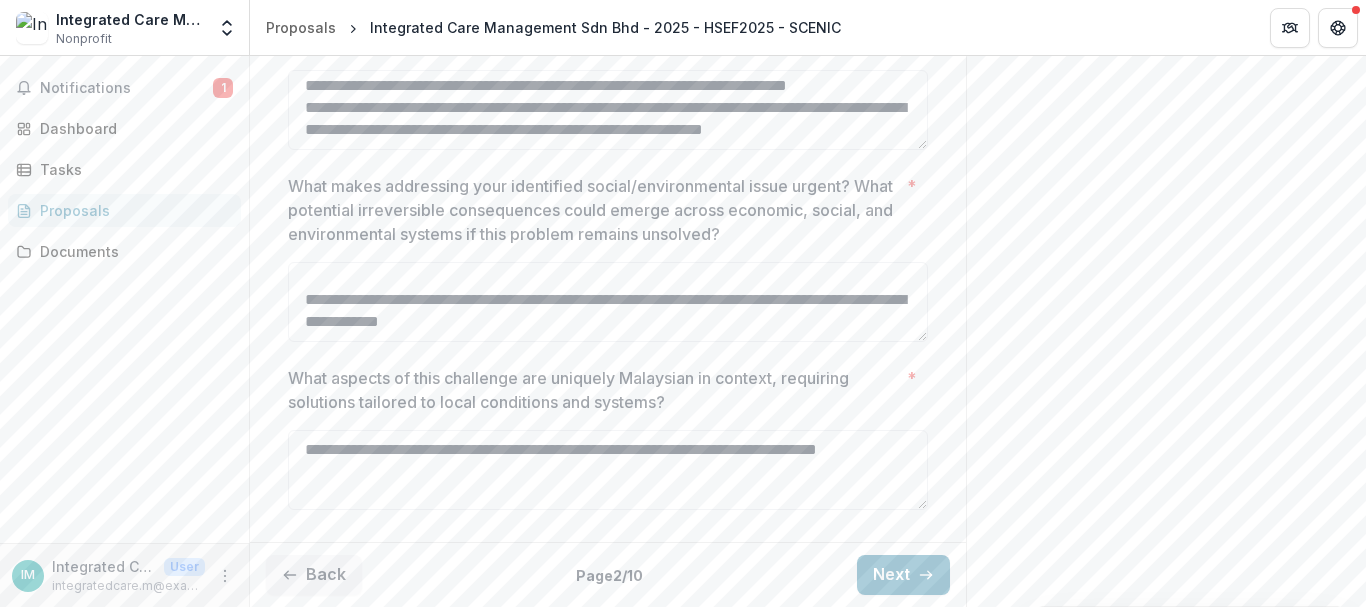 drag, startPoint x: 570, startPoint y: 322, endPoint x: 274, endPoint y: 293, distance: 297.4172 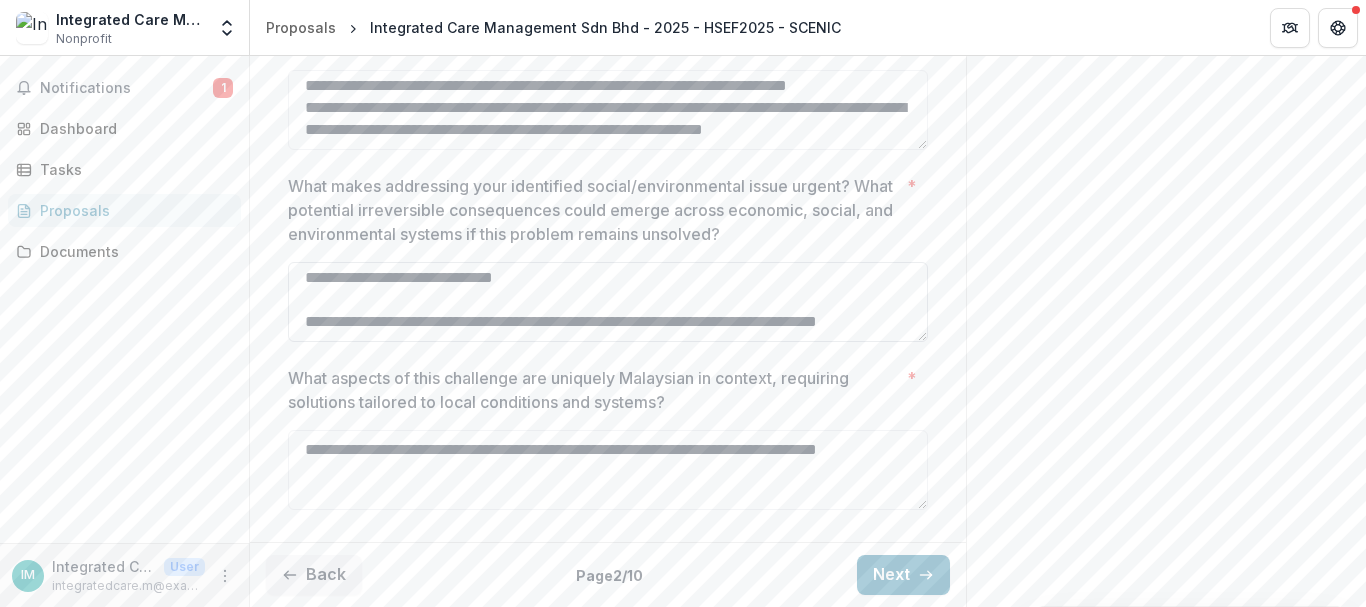 scroll, scrollTop: 114, scrollLeft: 0, axis: vertical 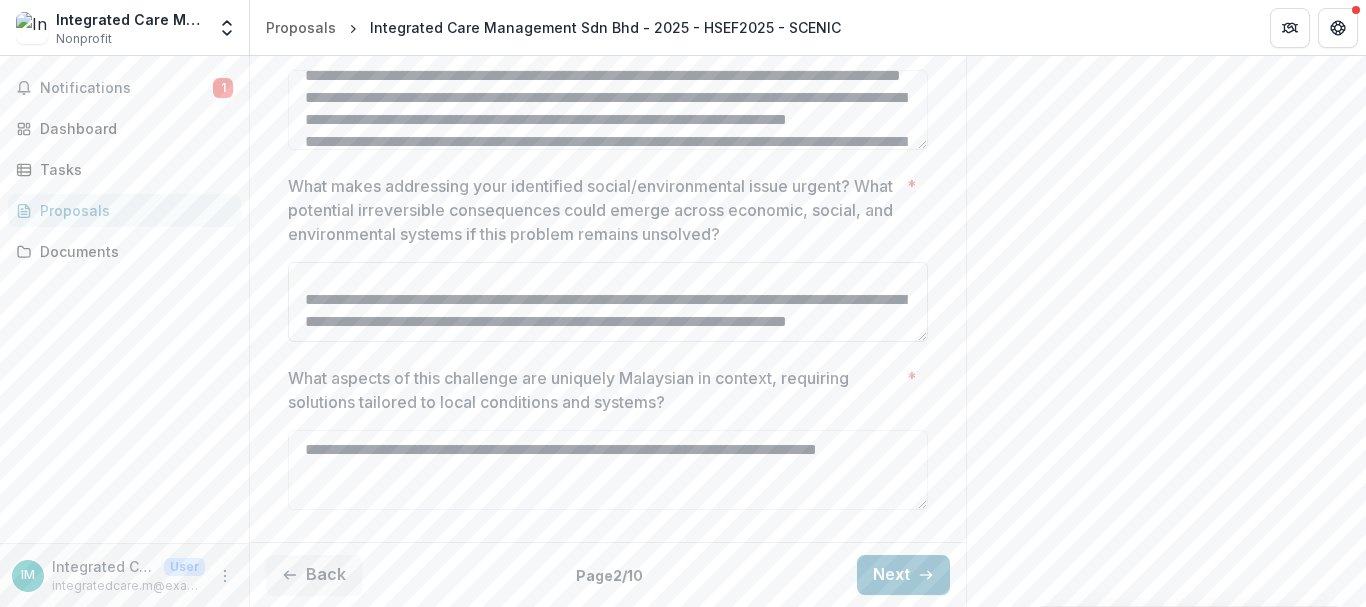 click on "**********" at bounding box center (608, 302) 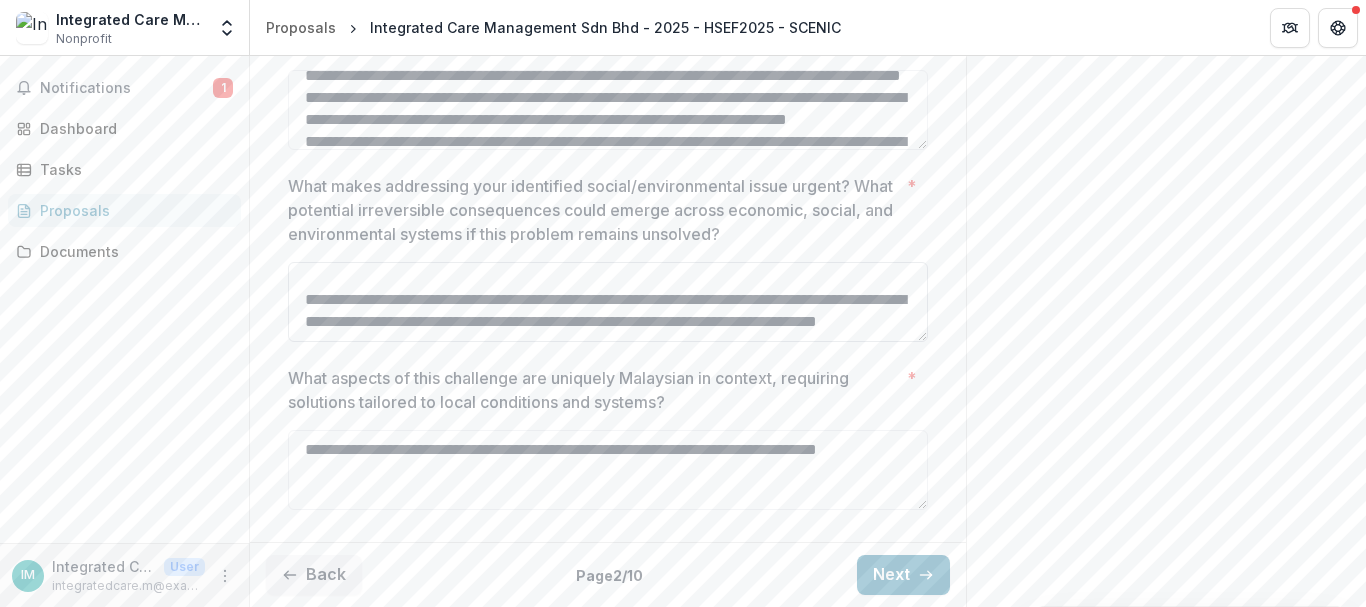 click on "**********" at bounding box center (608, 302) 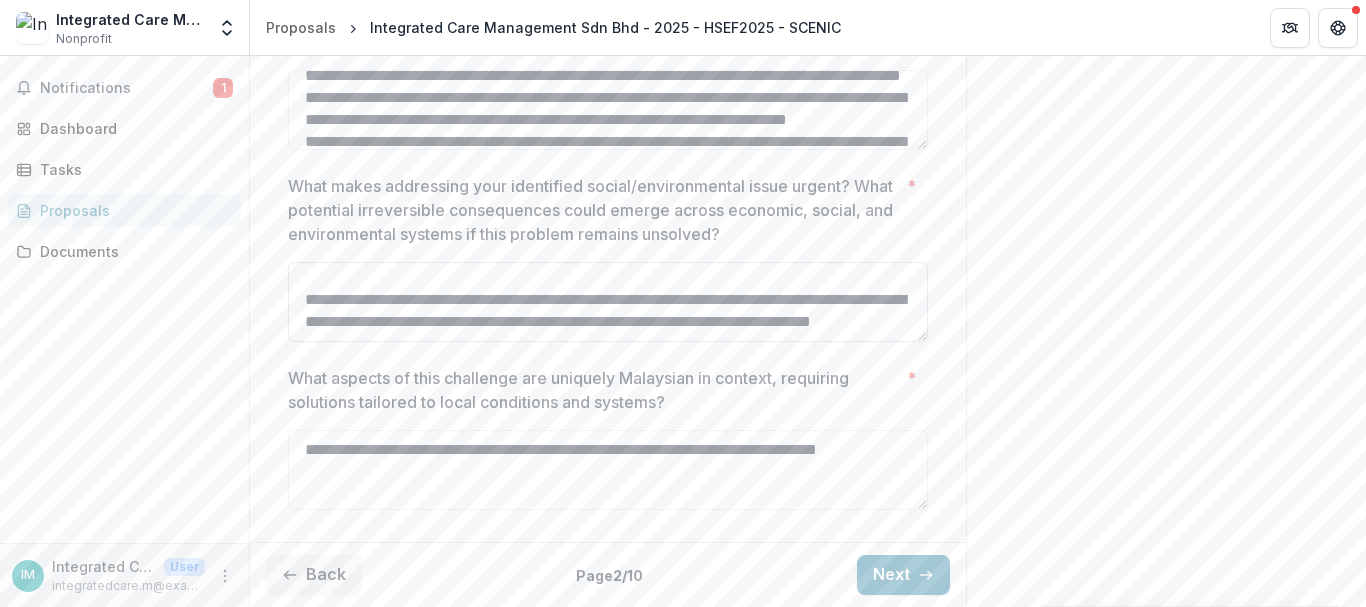 click on "**********" at bounding box center [608, 302] 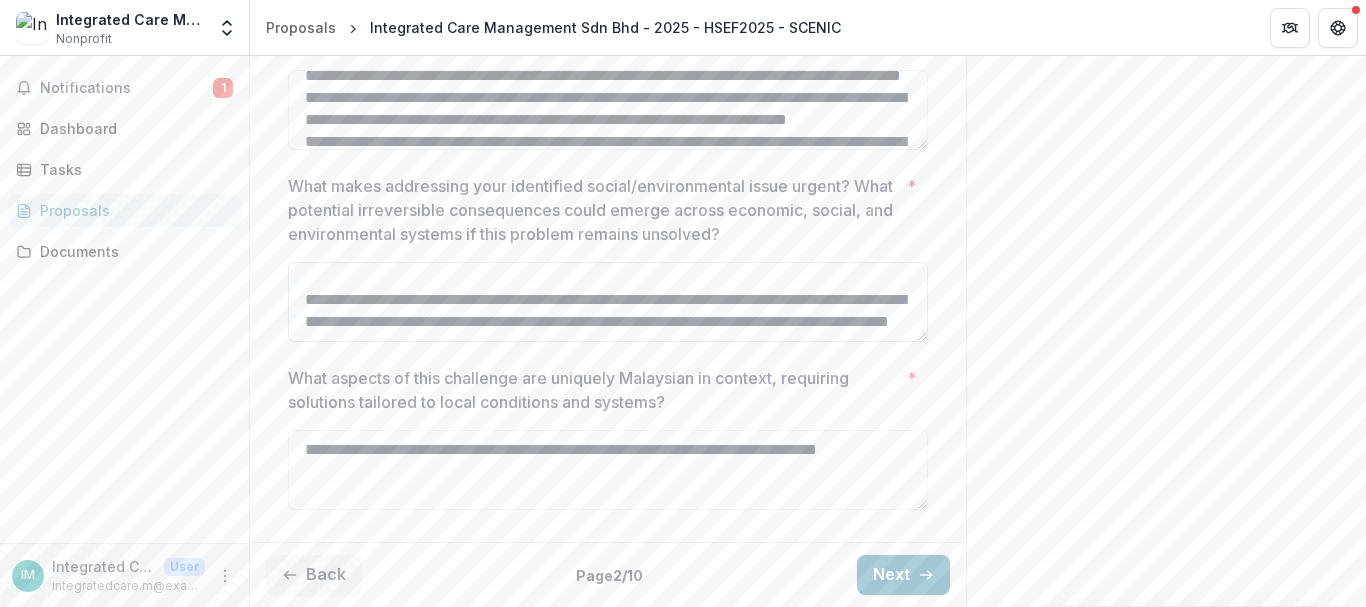 drag, startPoint x: 654, startPoint y: 285, endPoint x: 795, endPoint y: 288, distance: 141.0319 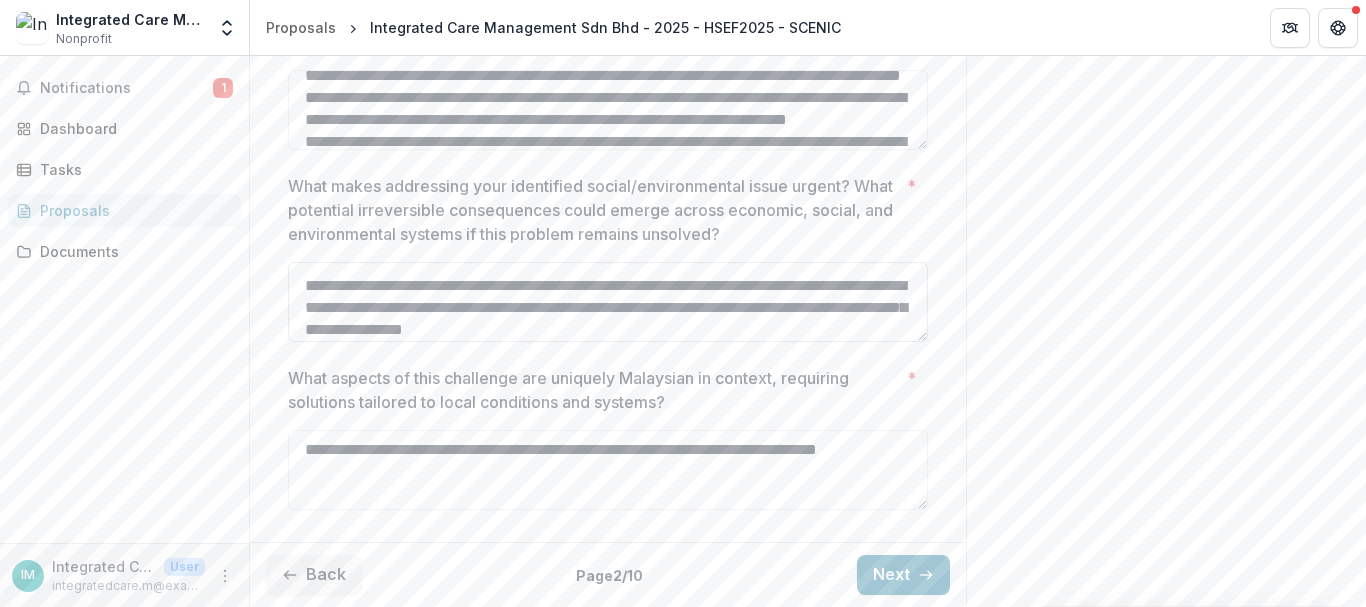 click on "**********" at bounding box center (608, 302) 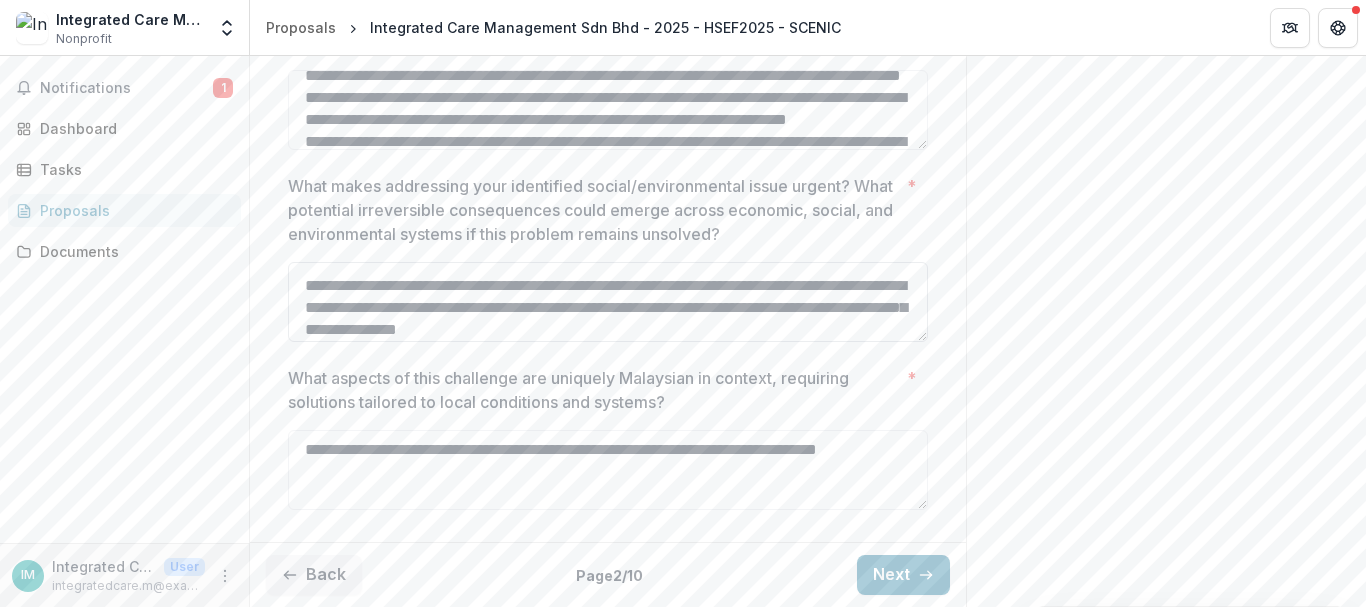 click on "**********" at bounding box center [608, 302] 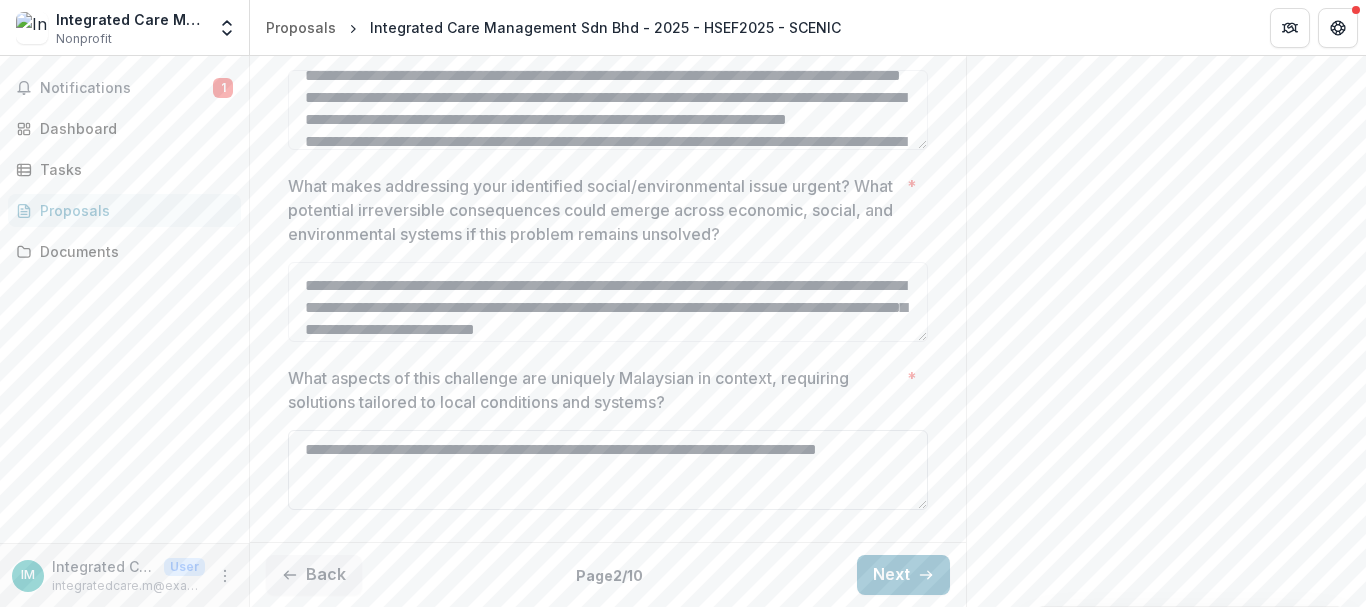 type on "**********" 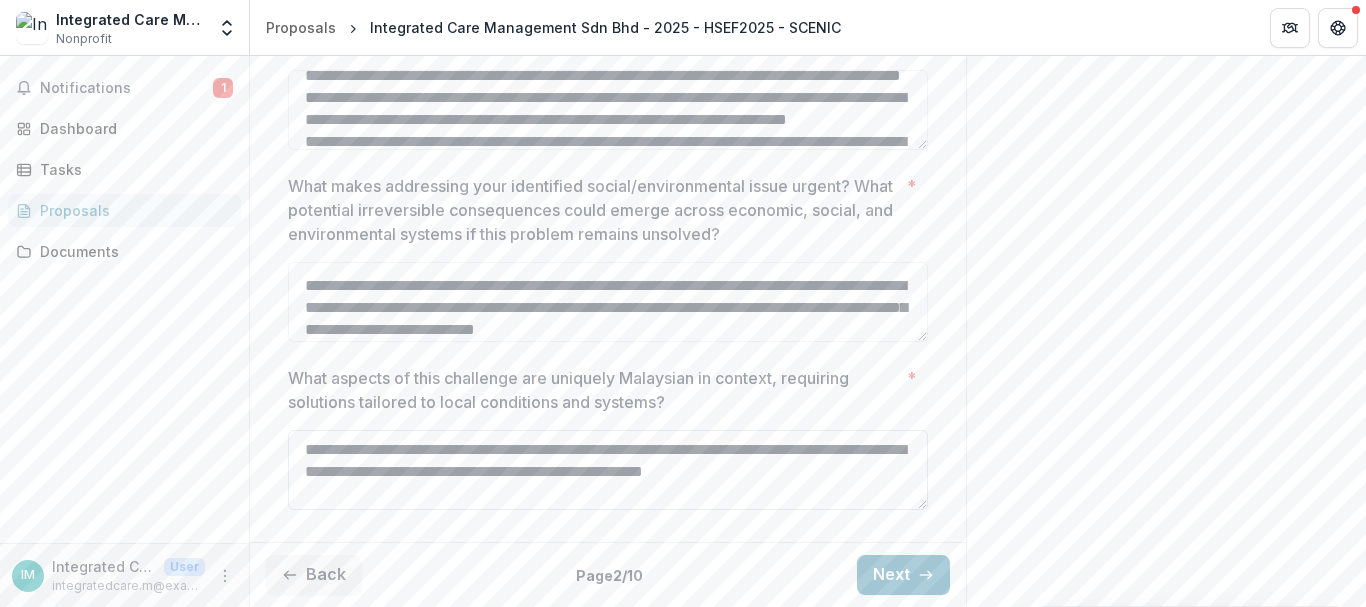 drag, startPoint x: 793, startPoint y: 473, endPoint x: 846, endPoint y: 477, distance: 53.15073 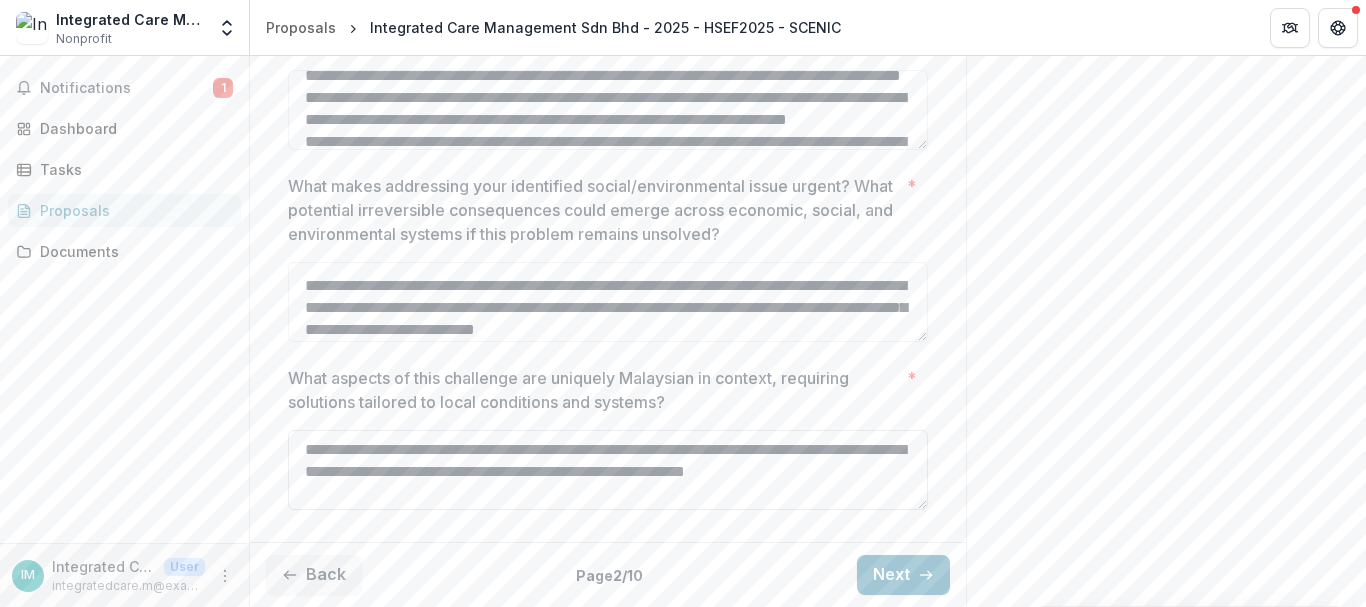 click on "**********" at bounding box center (608, 470) 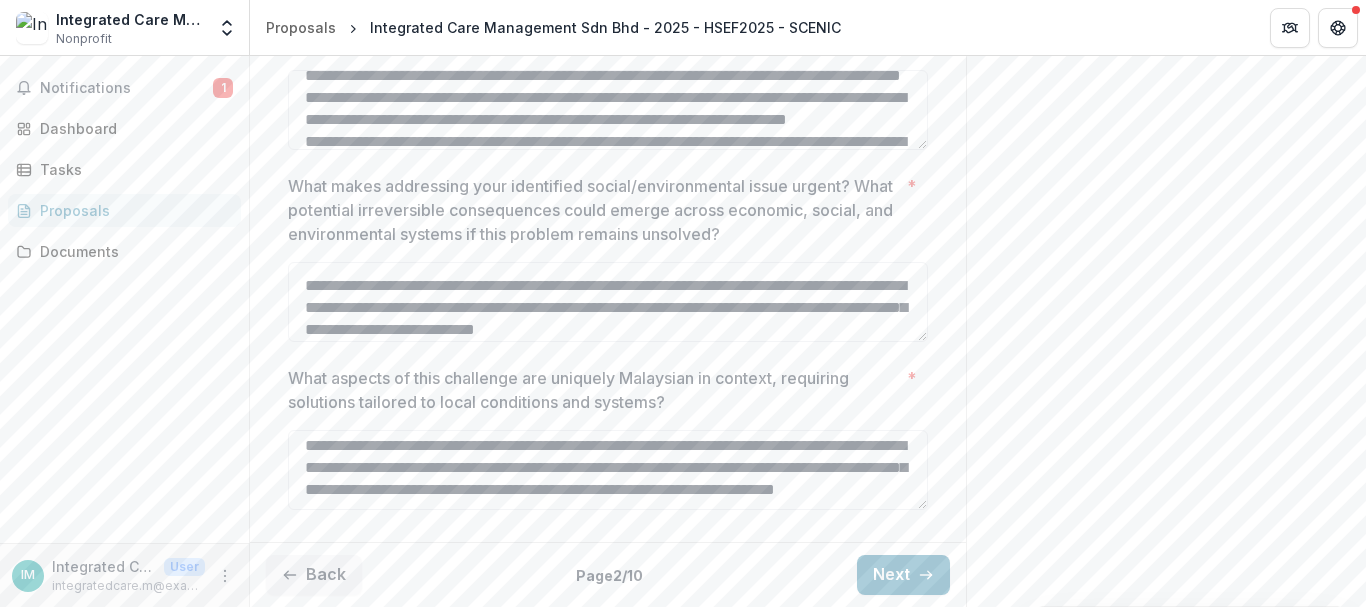 scroll, scrollTop: 26, scrollLeft: 0, axis: vertical 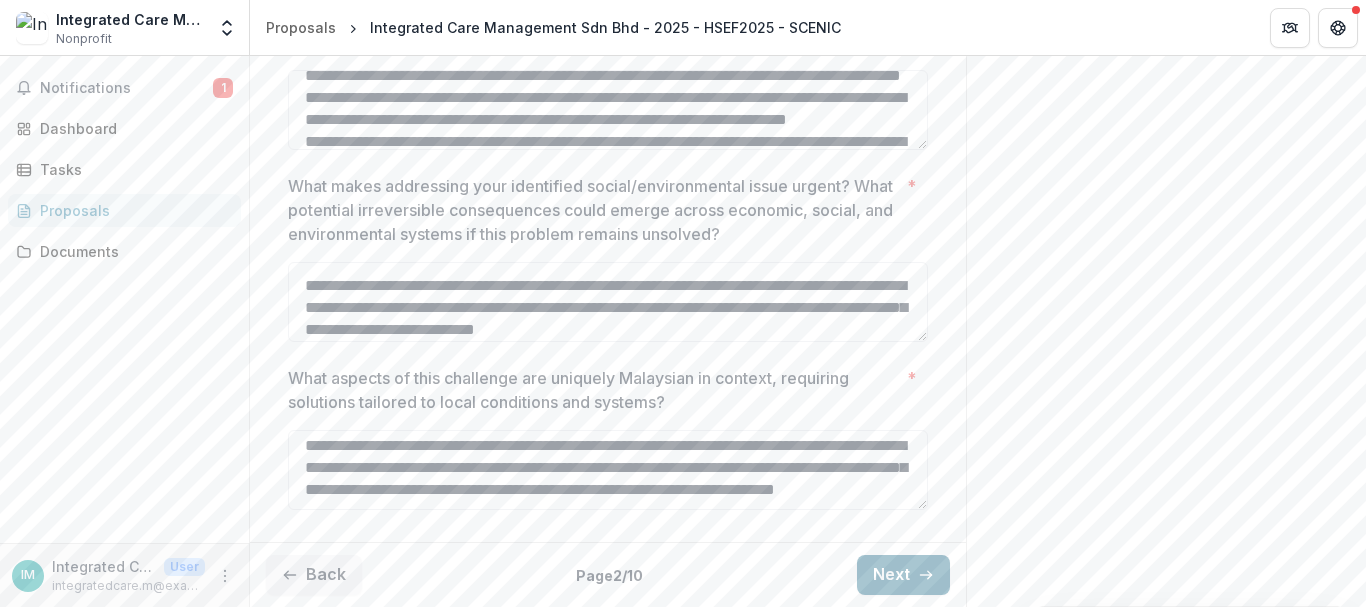 type on "**********" 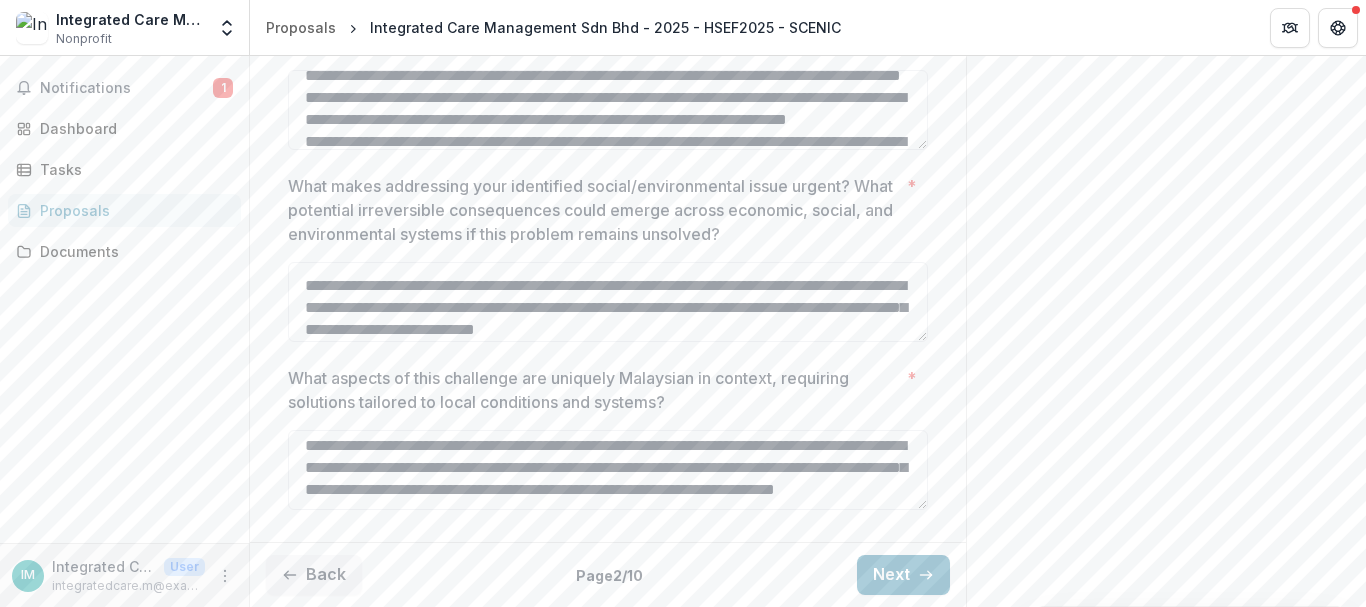 scroll, scrollTop: 628, scrollLeft: 0, axis: vertical 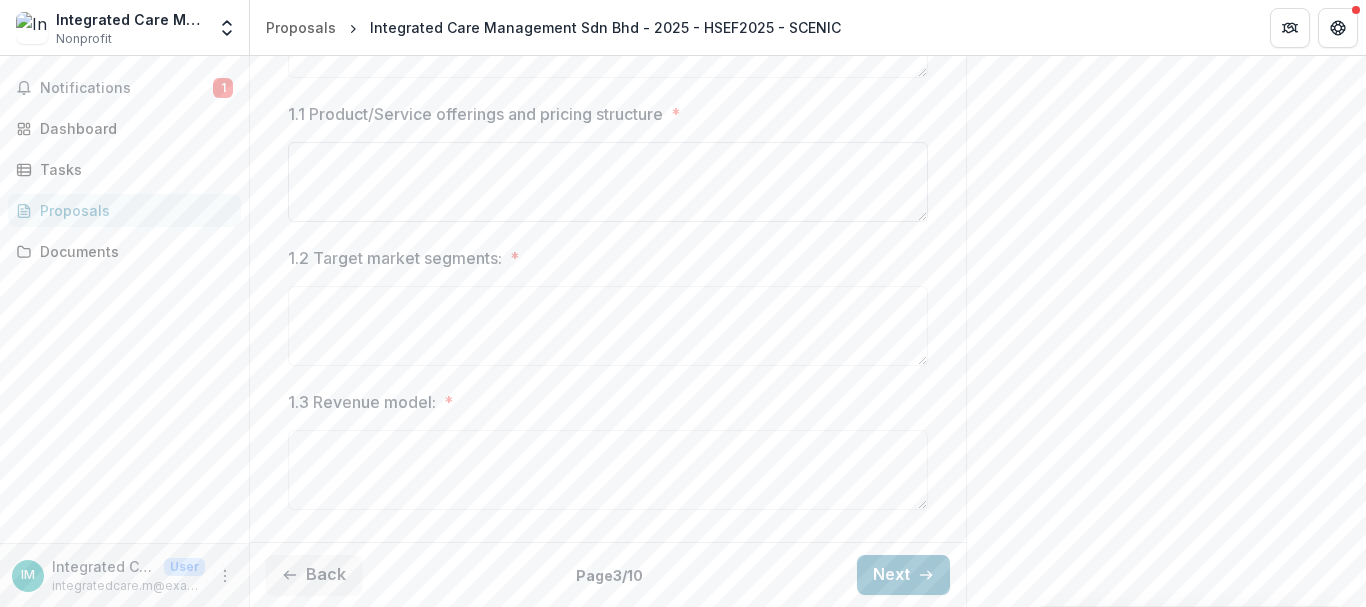 click on "1.1 Product/Service offerings and pricing structure *" at bounding box center (608, 182) 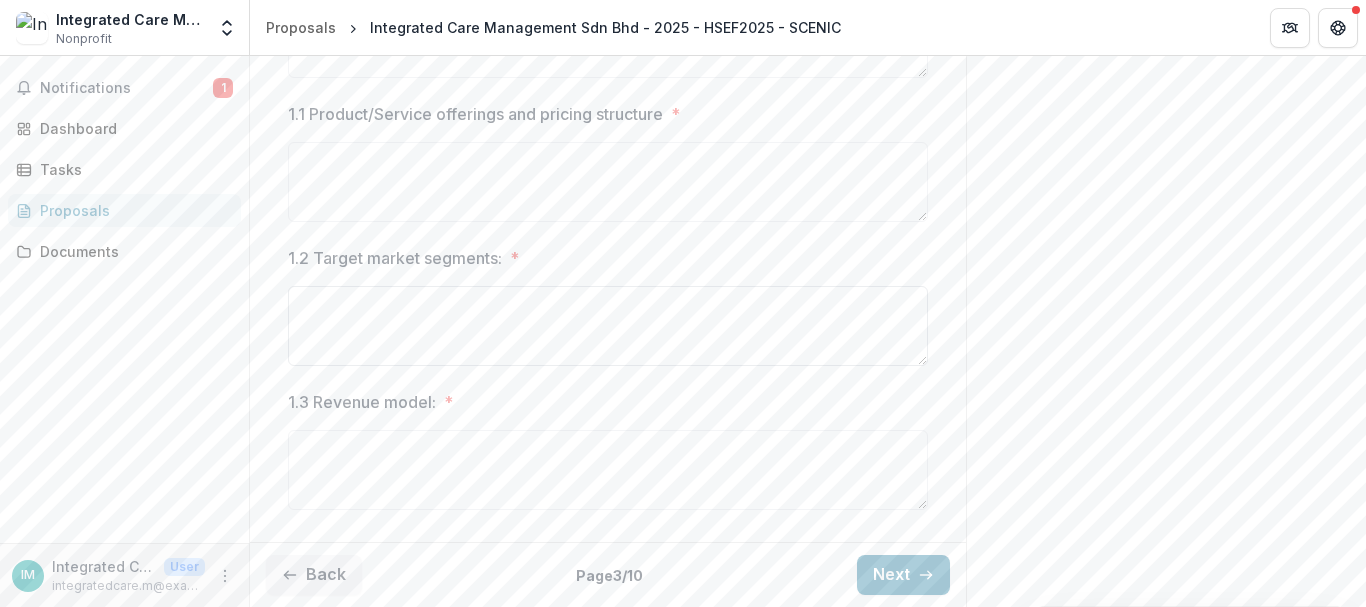 click on "1.2 Target market segments: *" at bounding box center [608, 310] 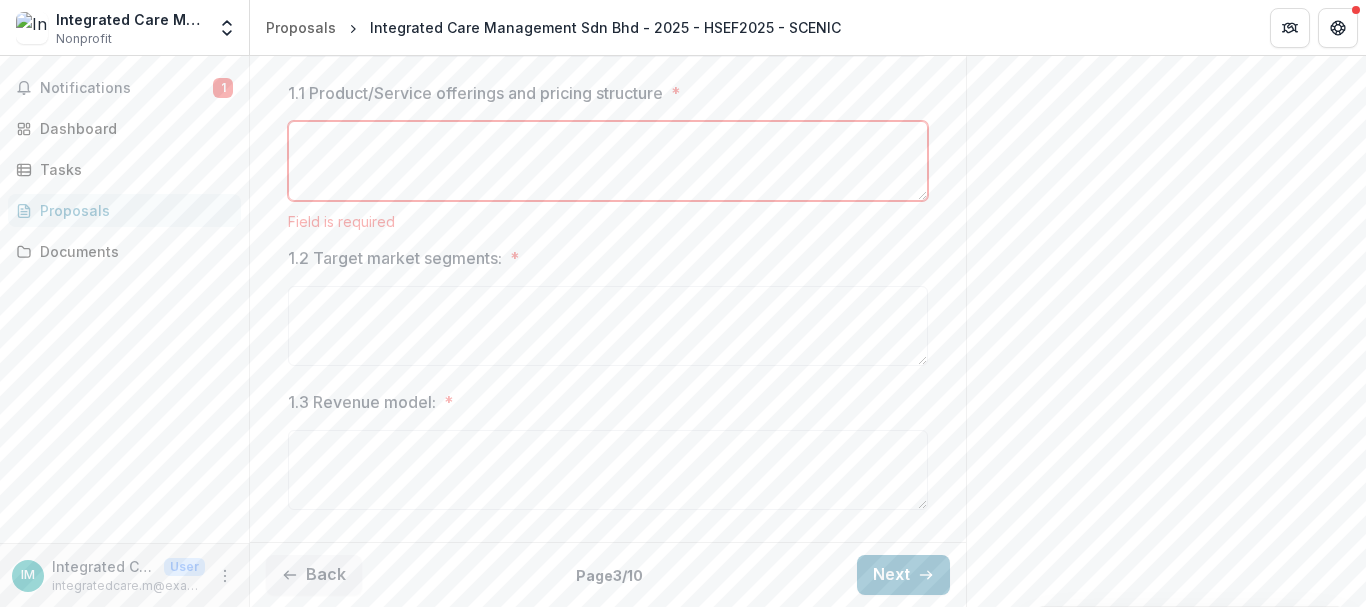 click on "1.1 Product/Service offerings and pricing structure *" at bounding box center (608, 161) 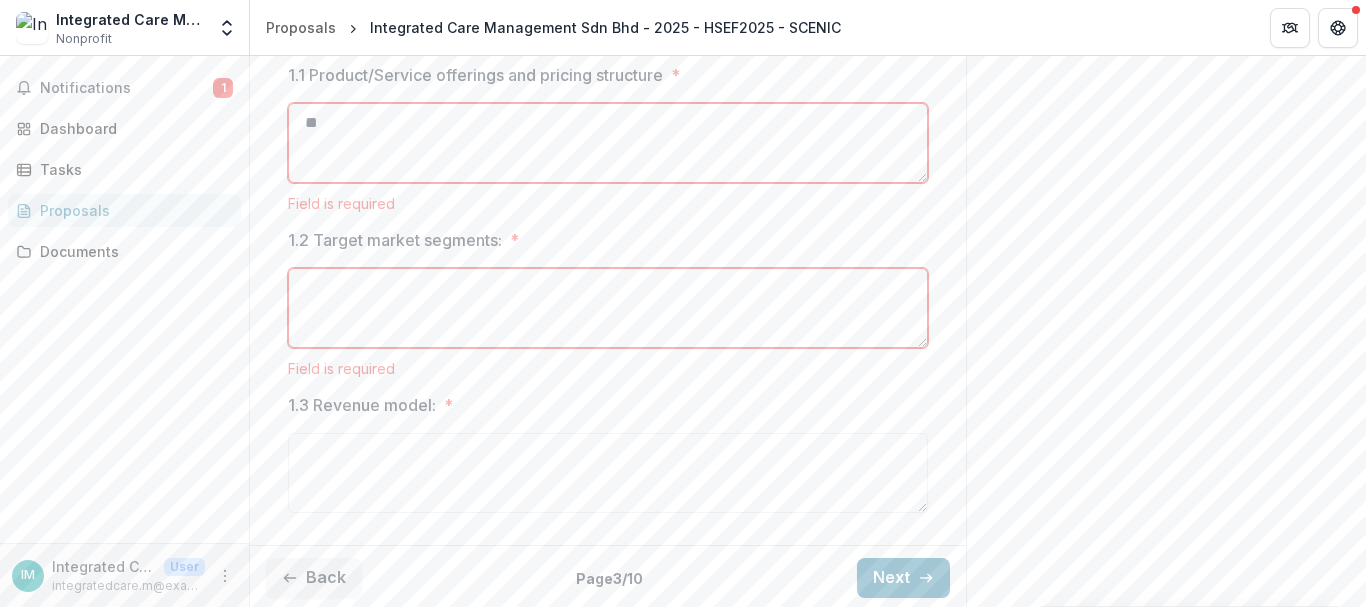type on "*" 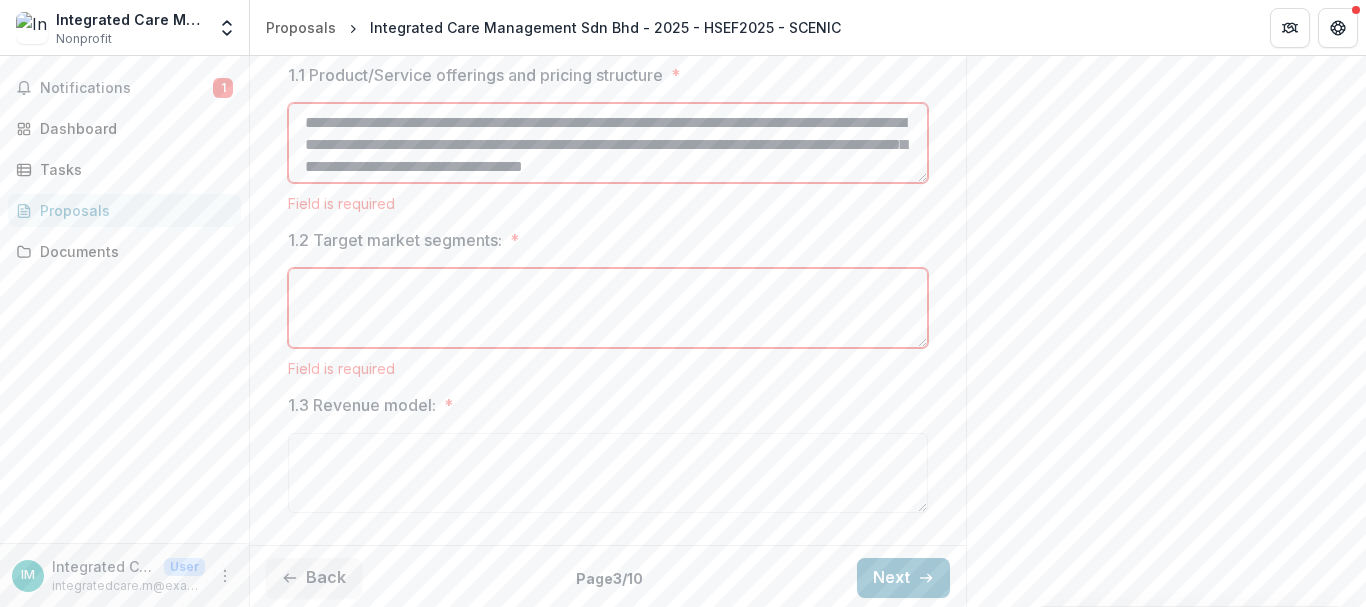 scroll, scrollTop: 18, scrollLeft: 0, axis: vertical 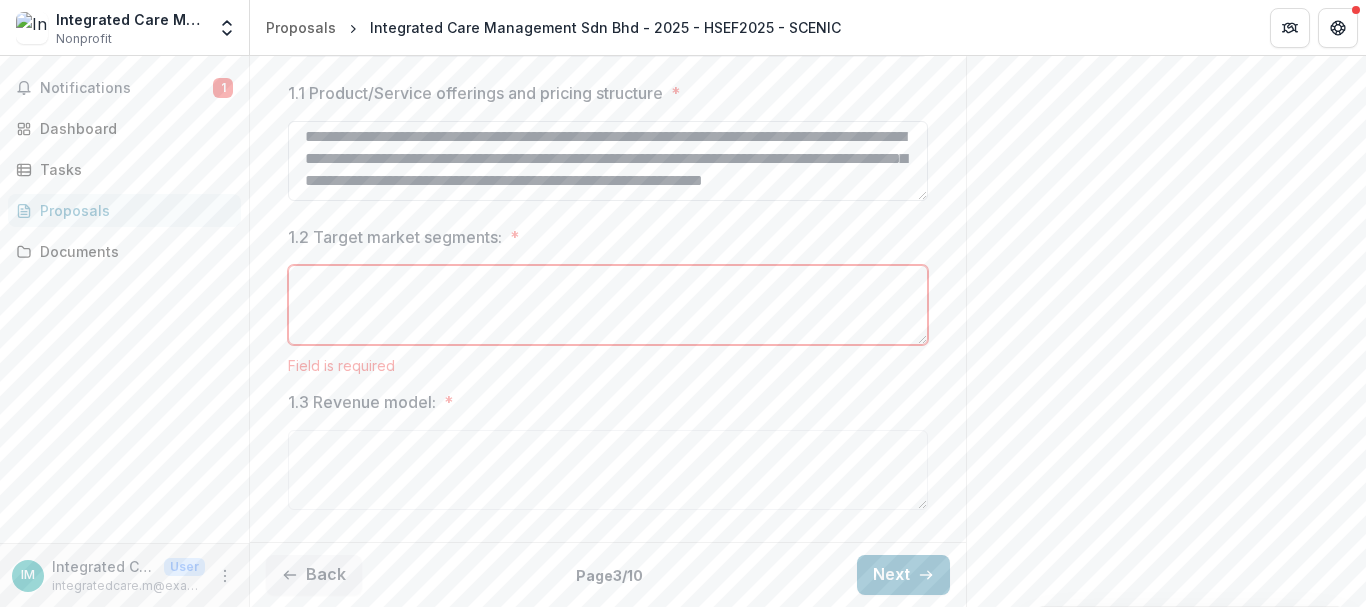 click on "**********" at bounding box center (608, 161) 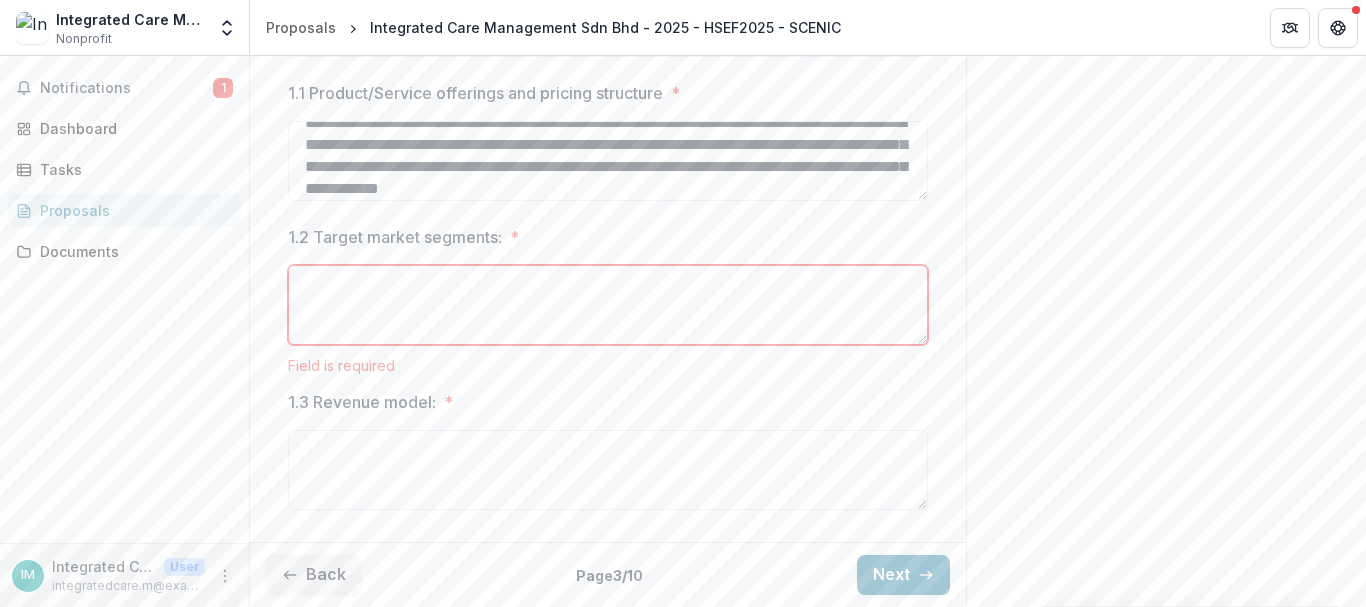 type on "**********" 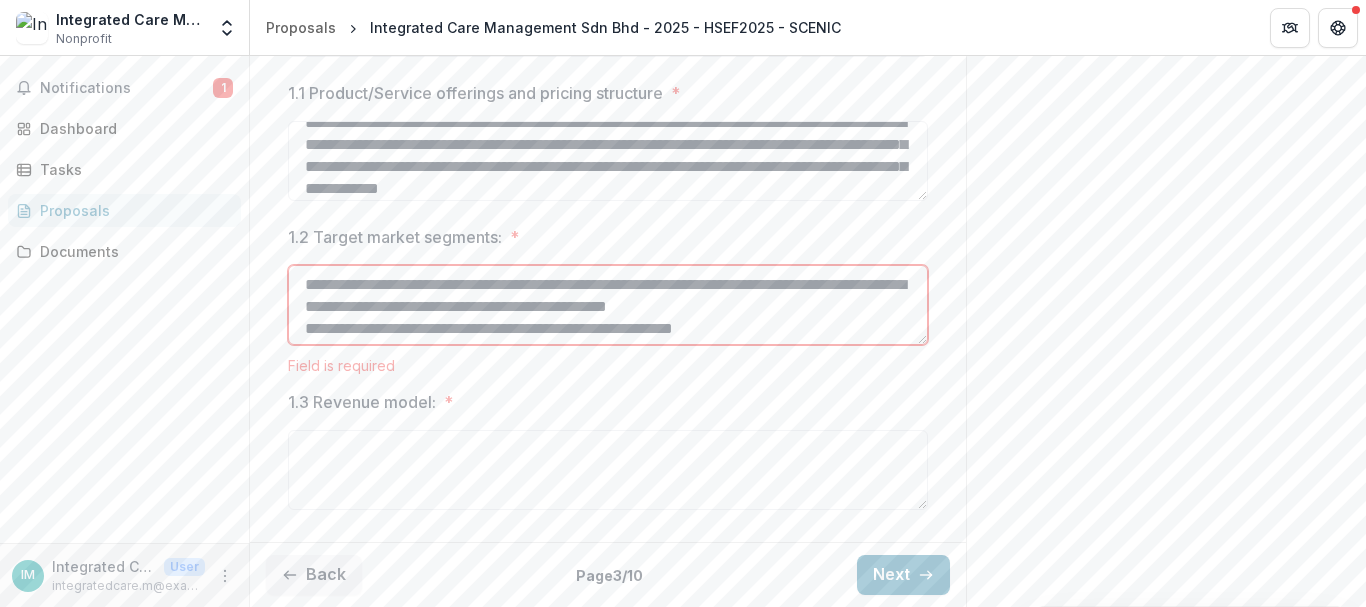 click on "**********" at bounding box center [608, 305] 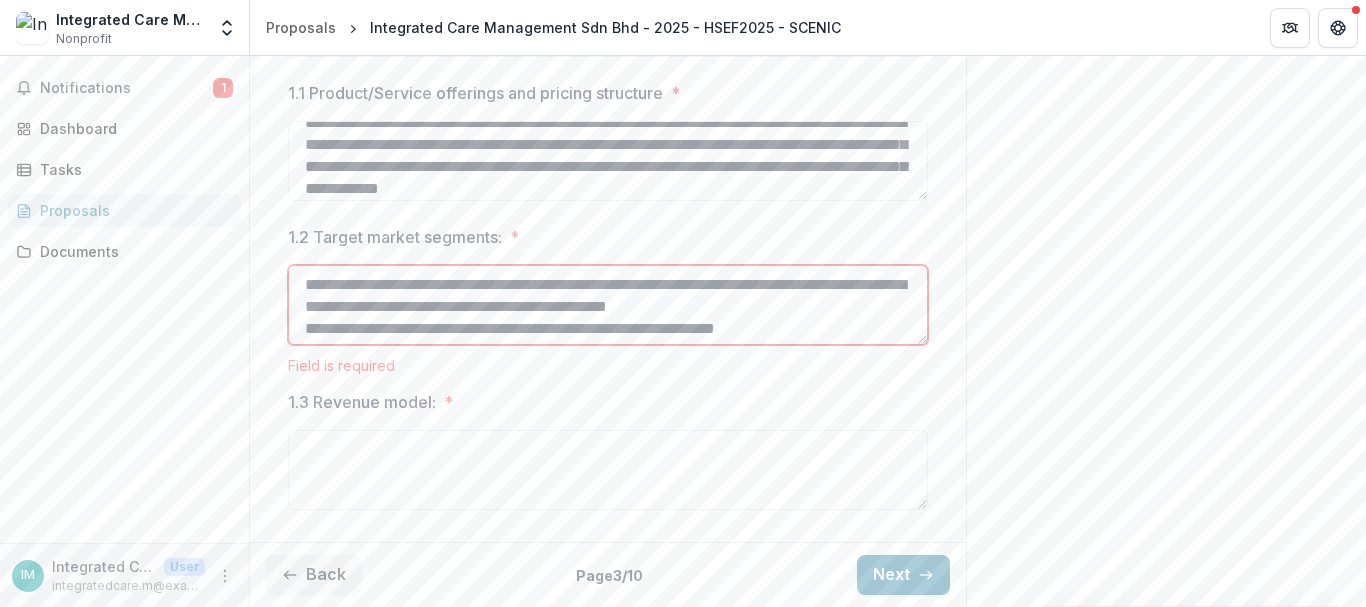 click on "**********" at bounding box center [608, 305] 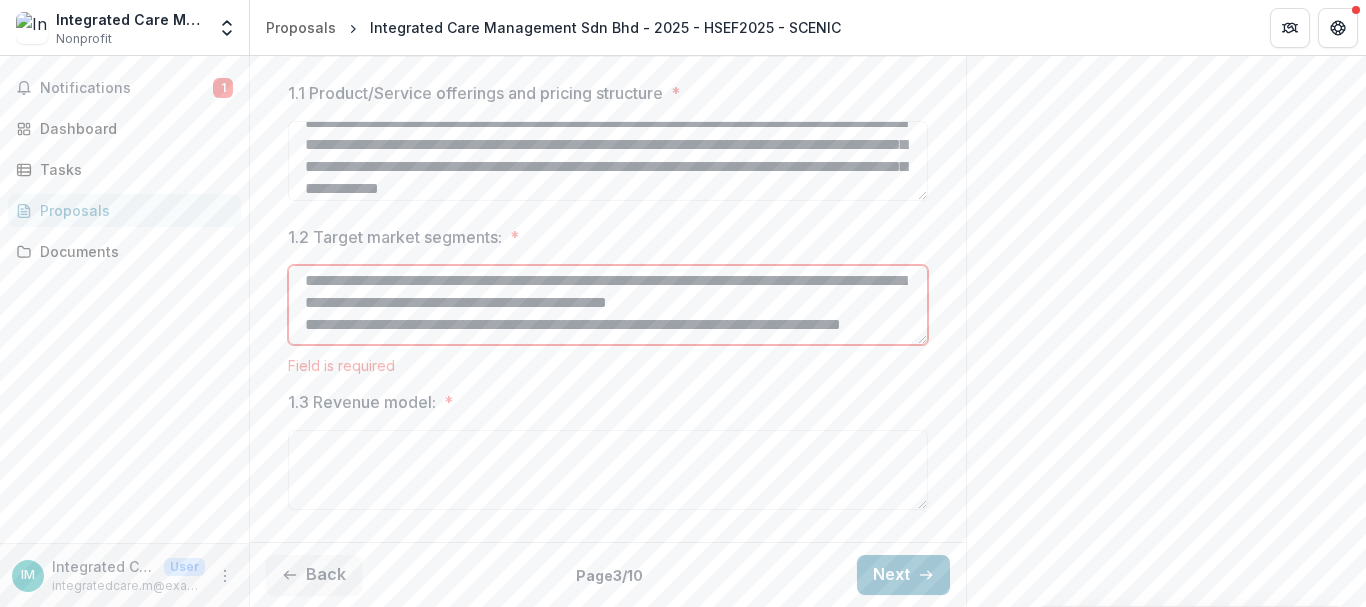 scroll, scrollTop: 0, scrollLeft: 0, axis: both 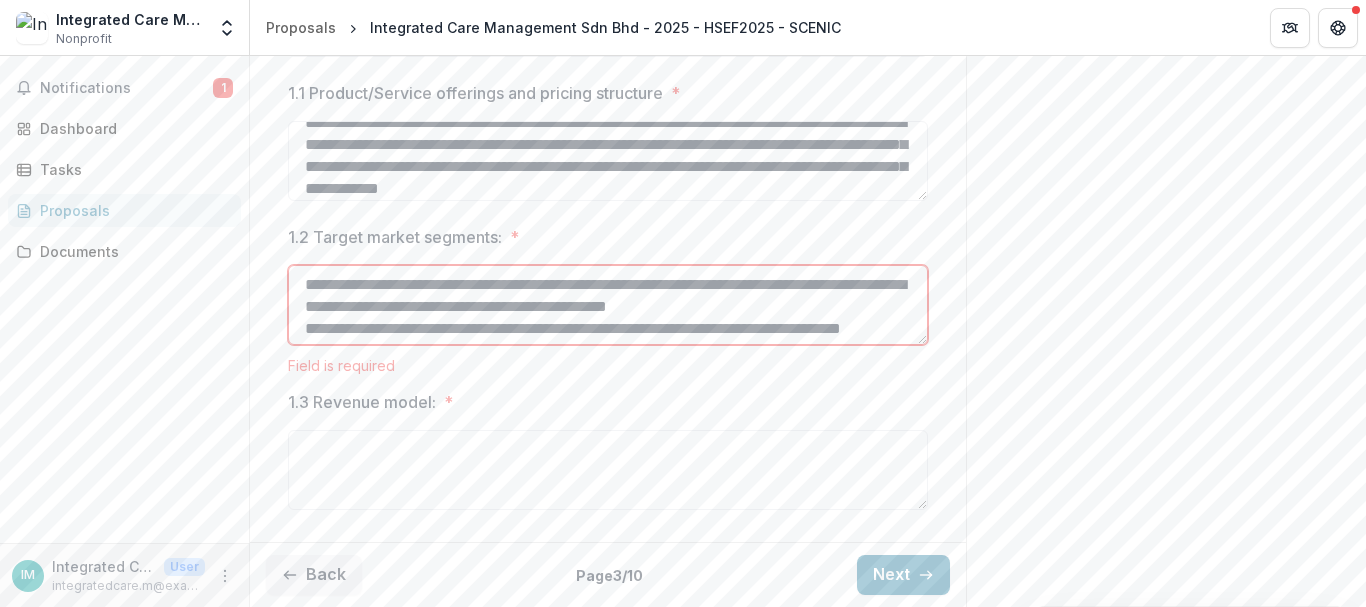 click on "**********" at bounding box center [608, 305] 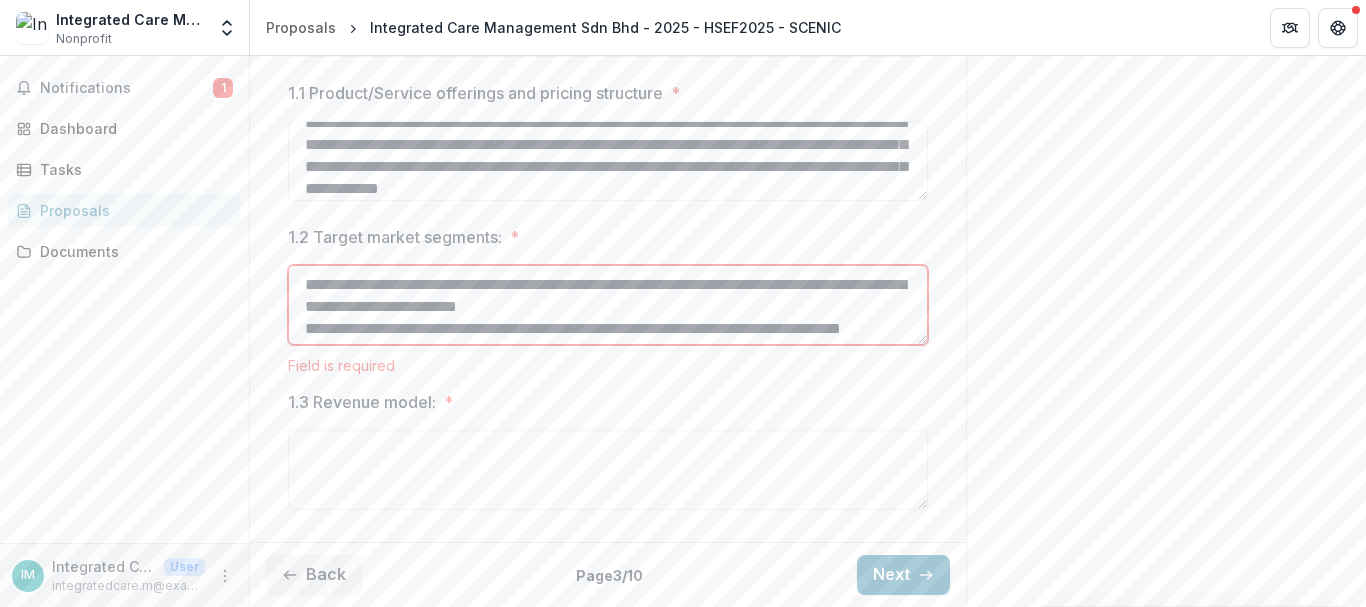 click on "**********" at bounding box center (608, 305) 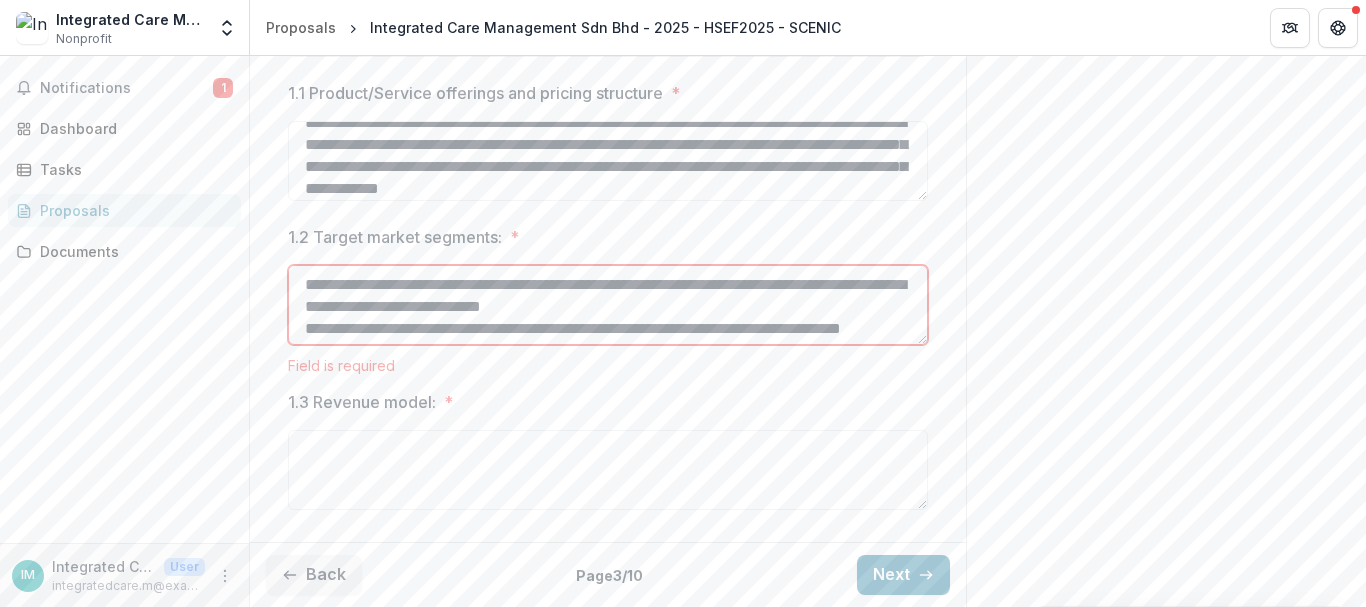 click on "**********" at bounding box center [608, 305] 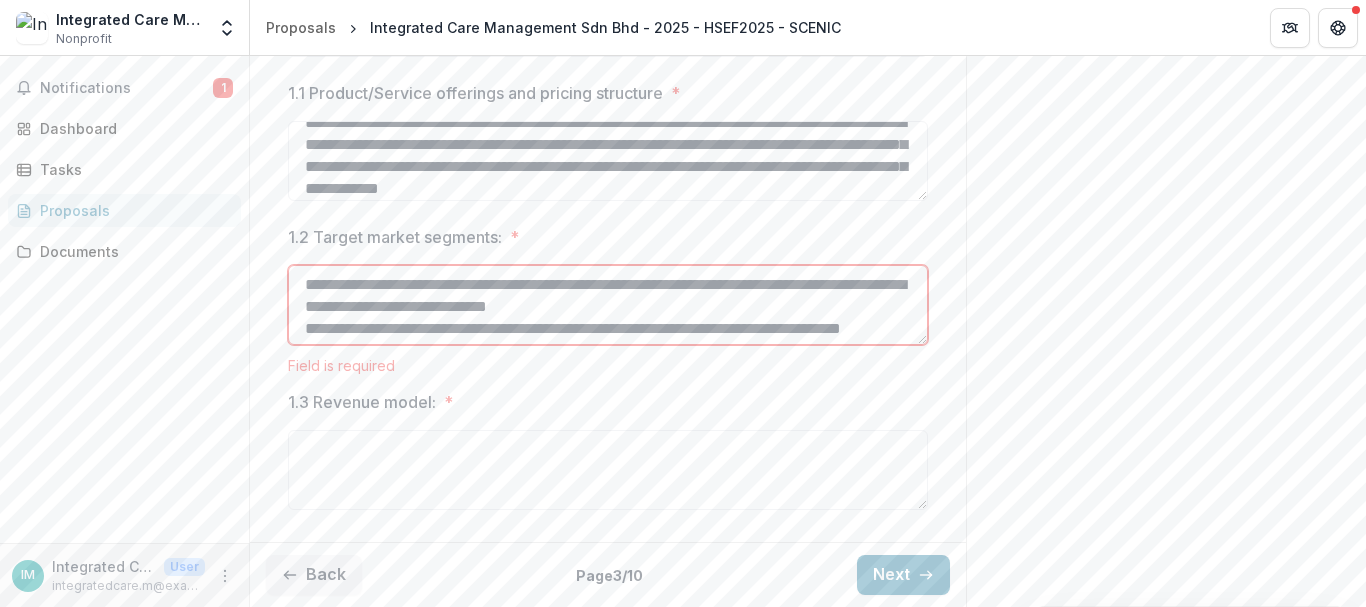 click on "**********" at bounding box center (608, 305) 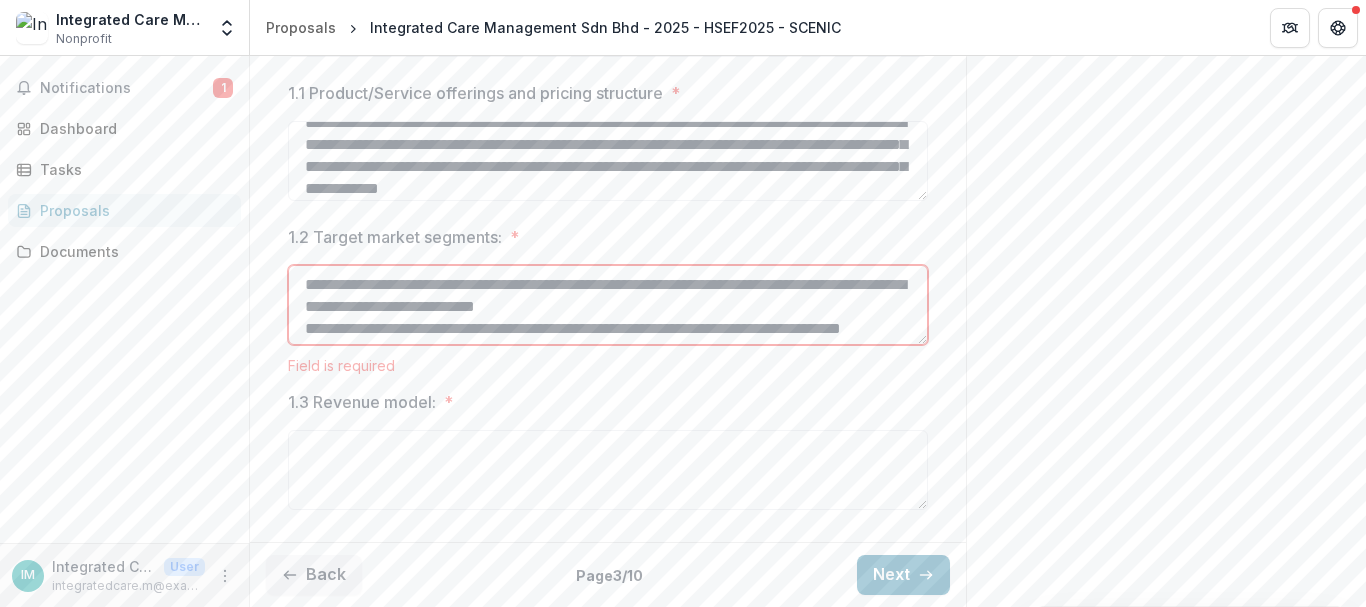 scroll, scrollTop: 649, scrollLeft: 0, axis: vertical 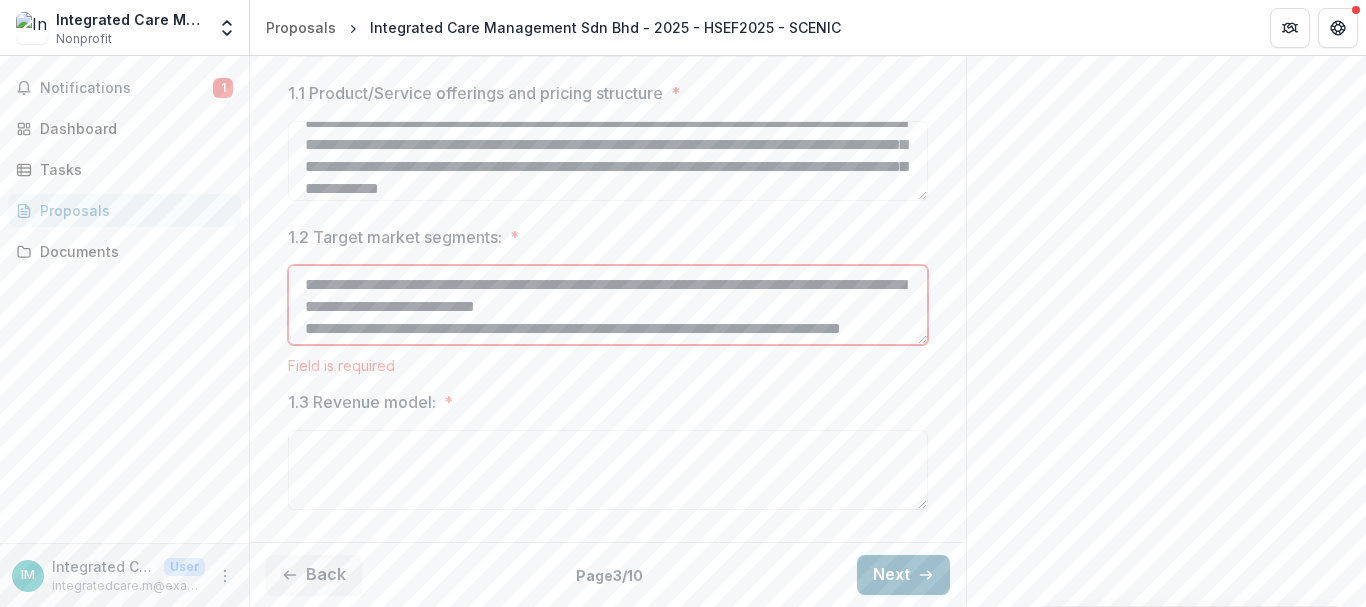 type on "**********" 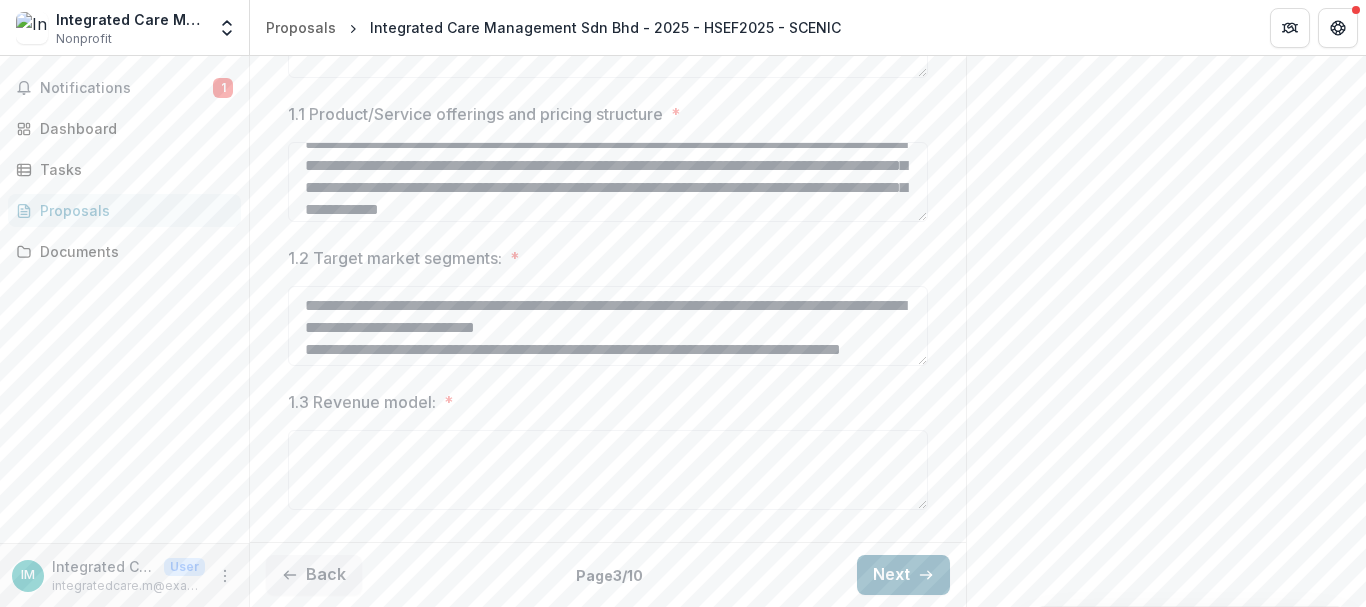 click on "Next" at bounding box center (903, 575) 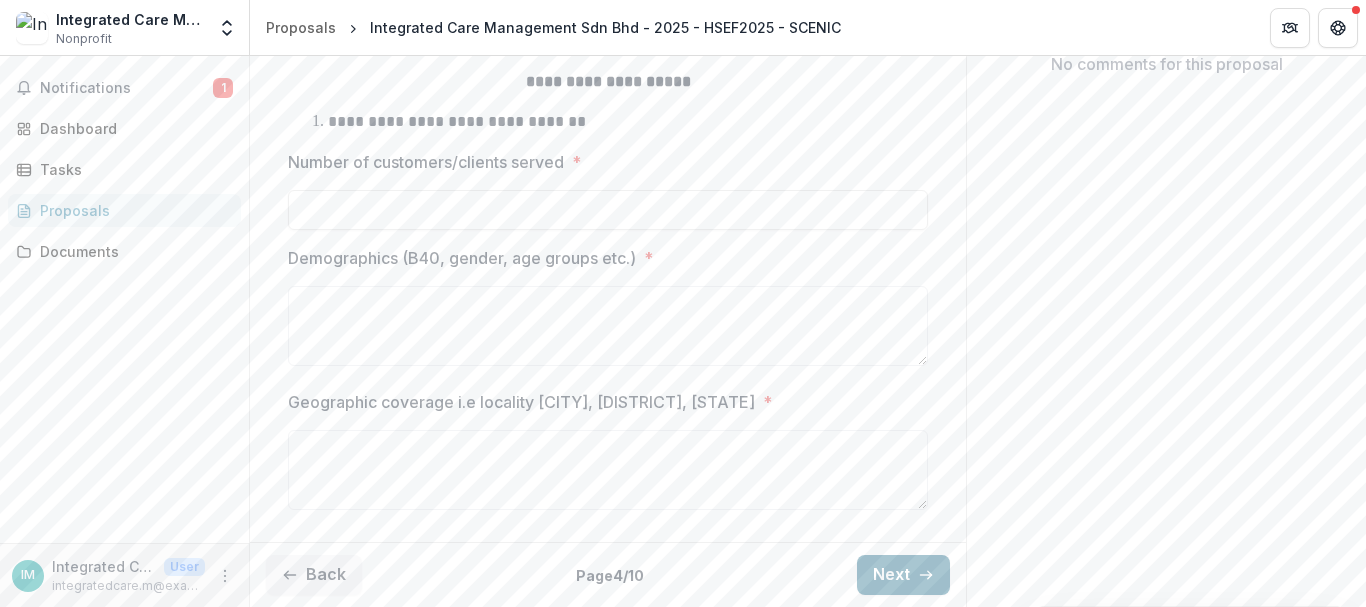 scroll, scrollTop: 476, scrollLeft: 0, axis: vertical 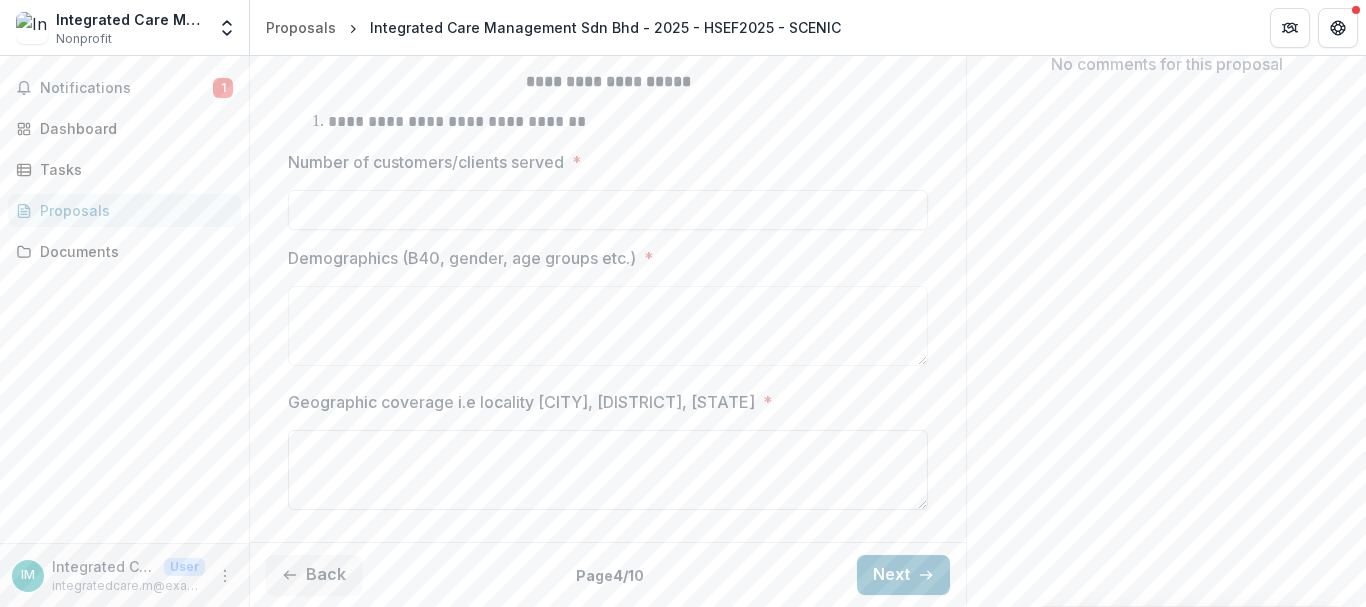 click on "Geographic coverage i.e locality town, district, state *" at bounding box center [608, 470] 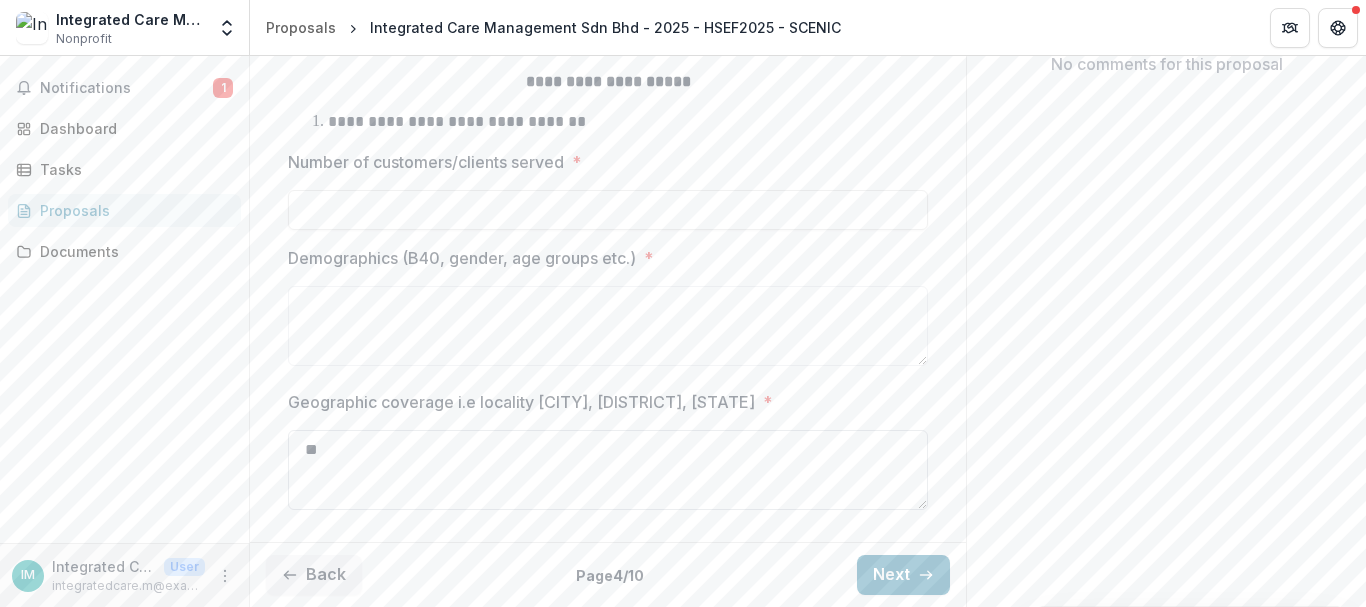 type on "*" 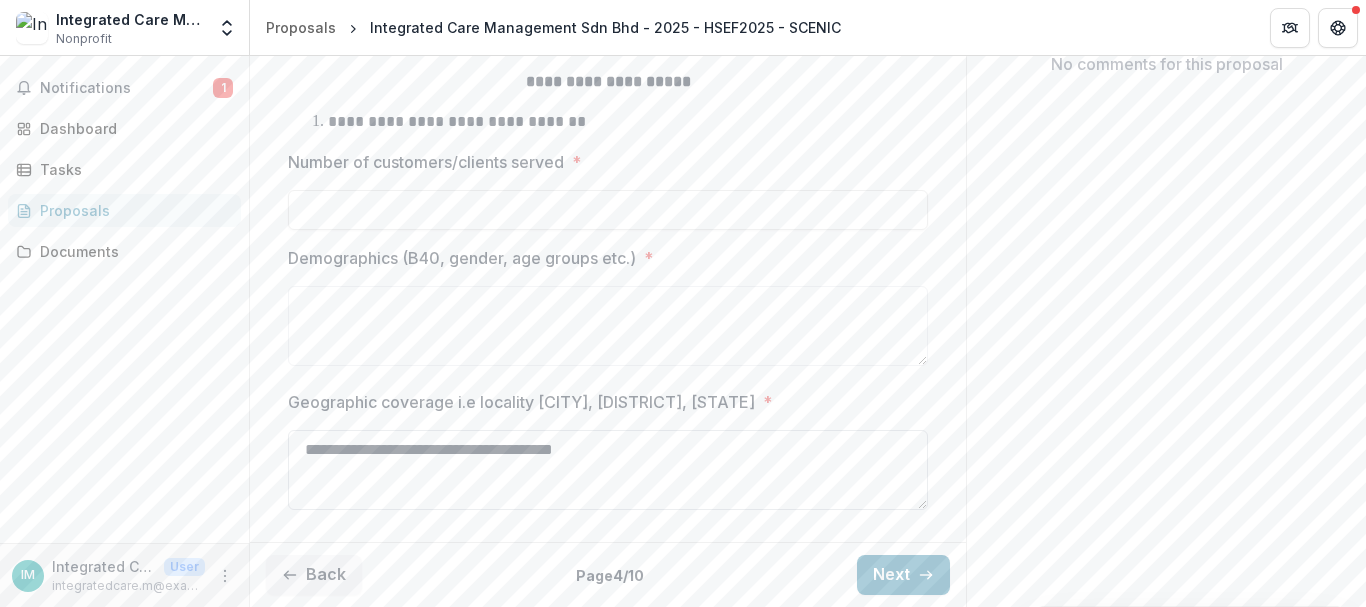 click on "**********" at bounding box center (608, 470) 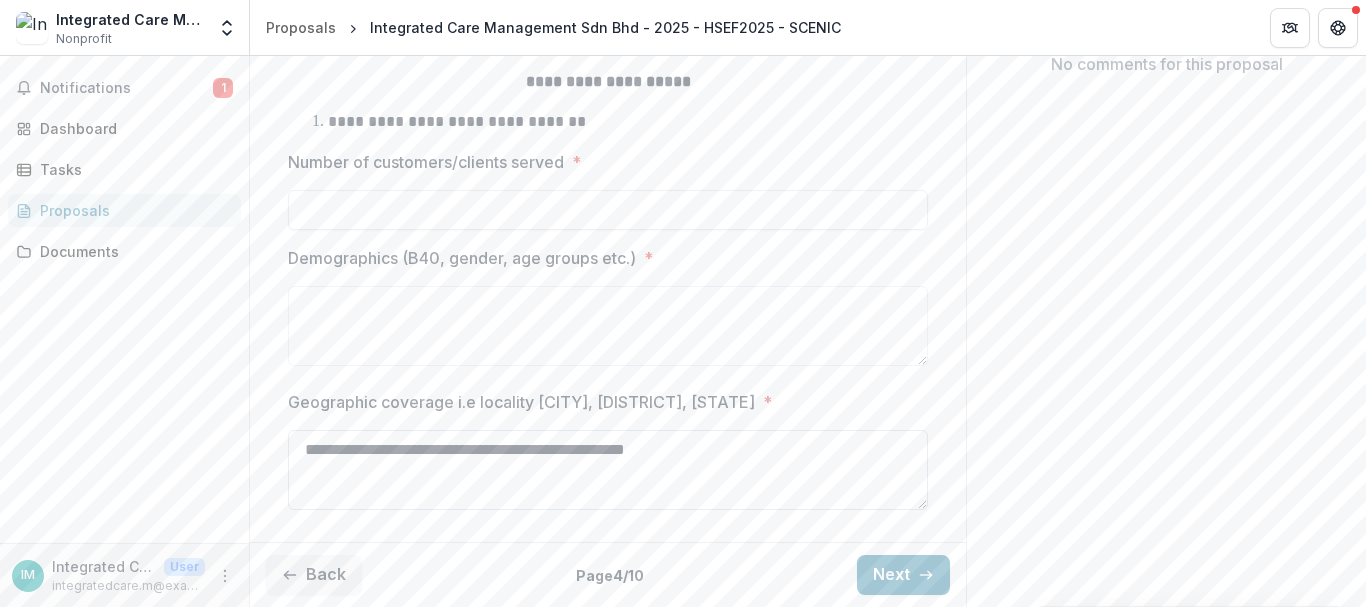 click on "**********" at bounding box center [608, 470] 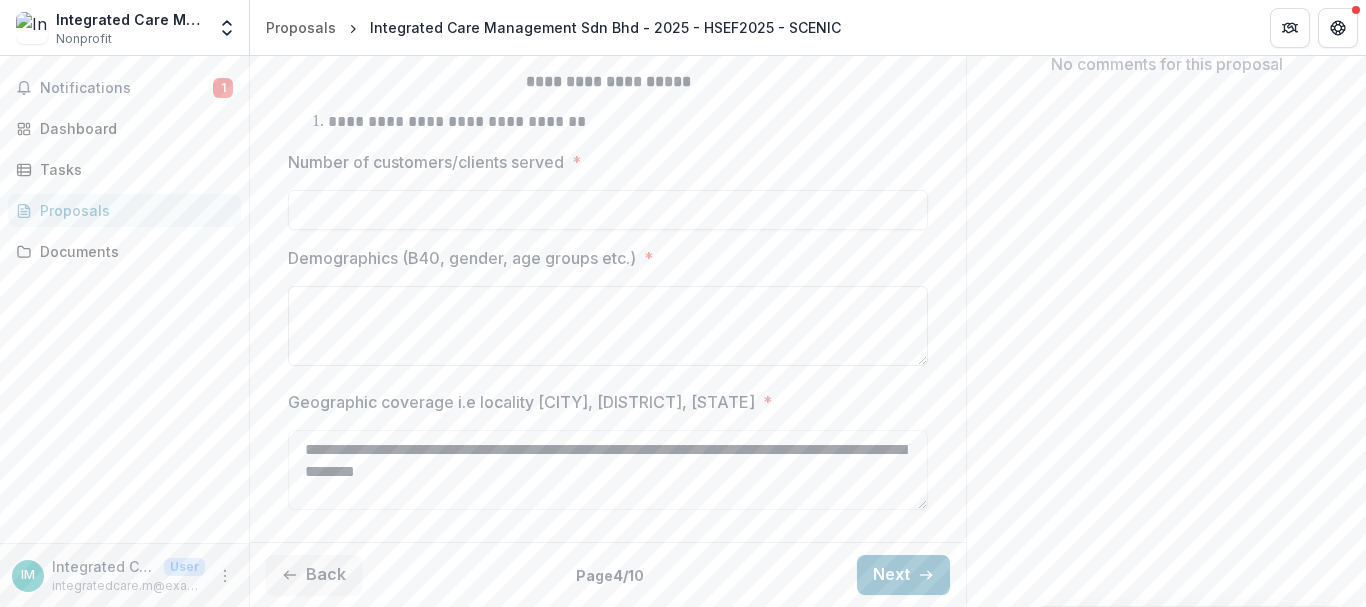 type on "**********" 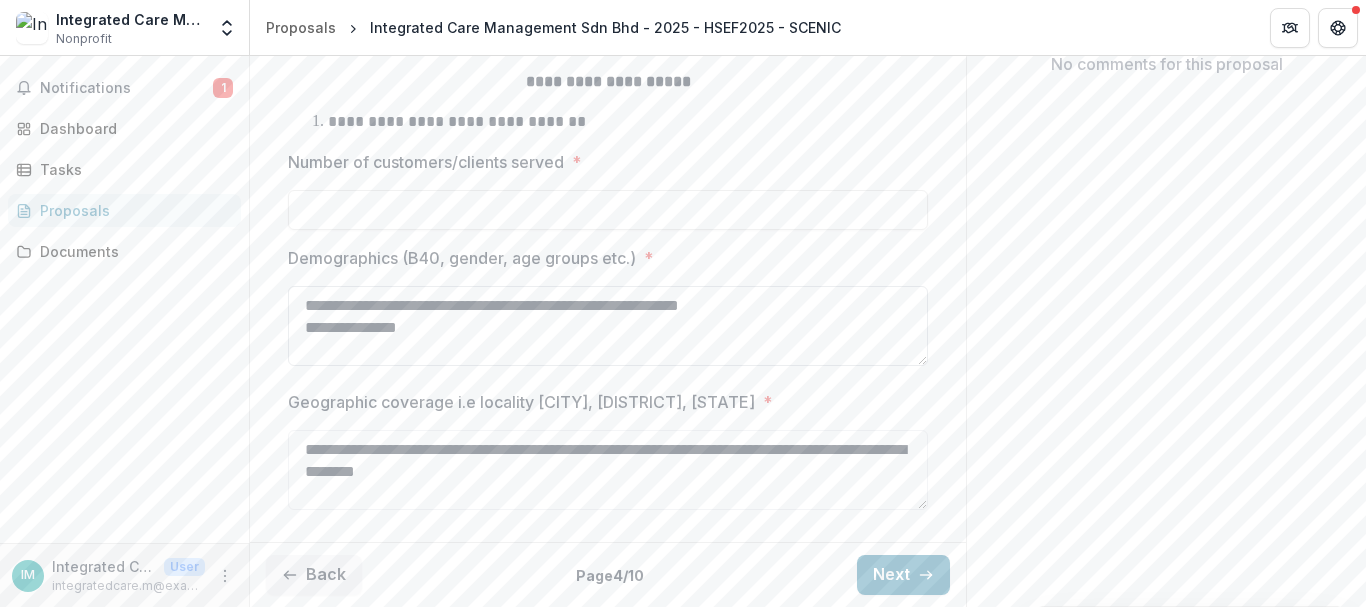 click on "**********" at bounding box center [608, 326] 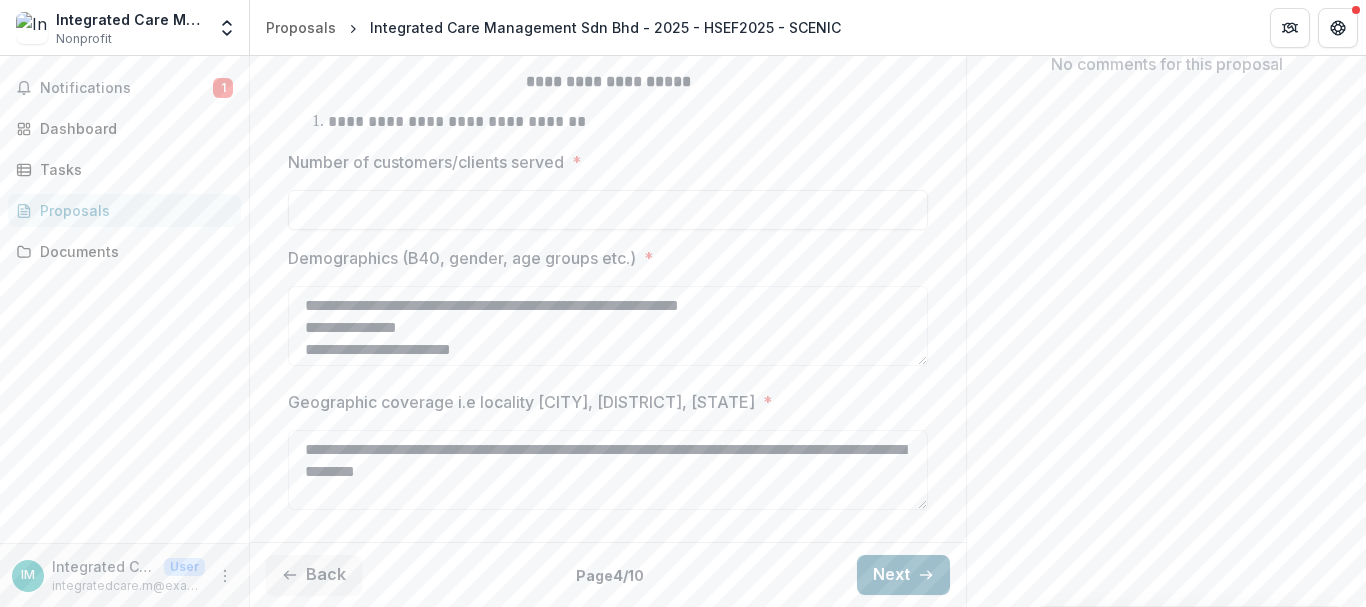 type on "**********" 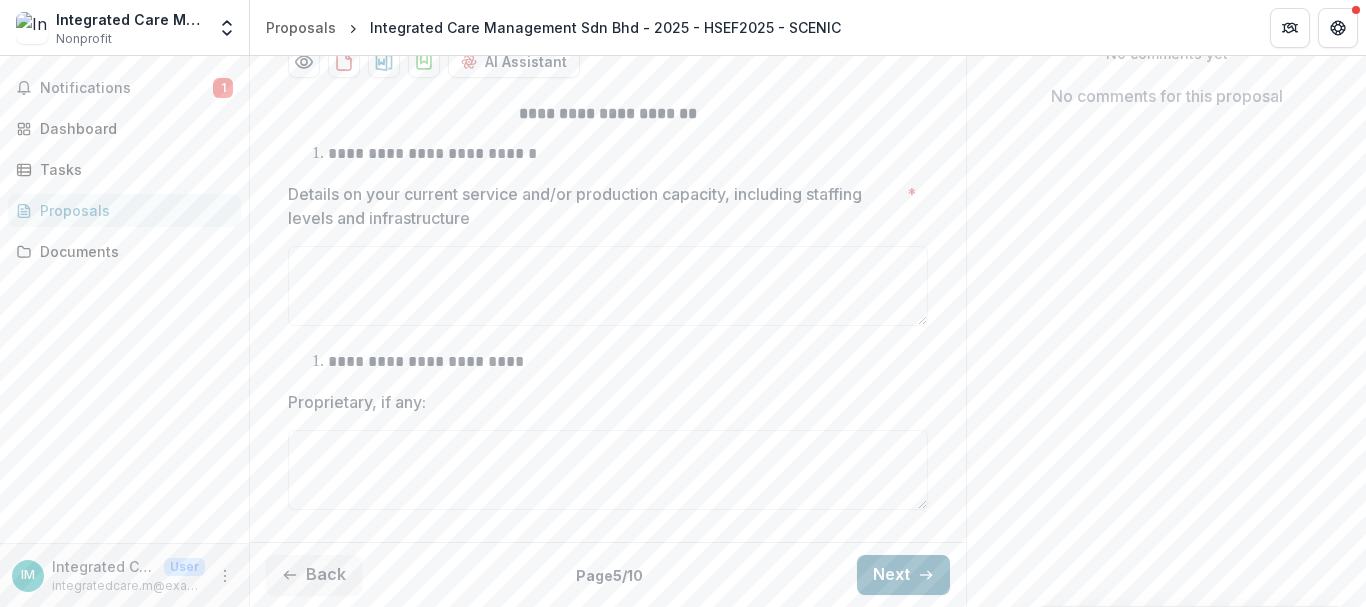 click on "Next" at bounding box center [903, 575] 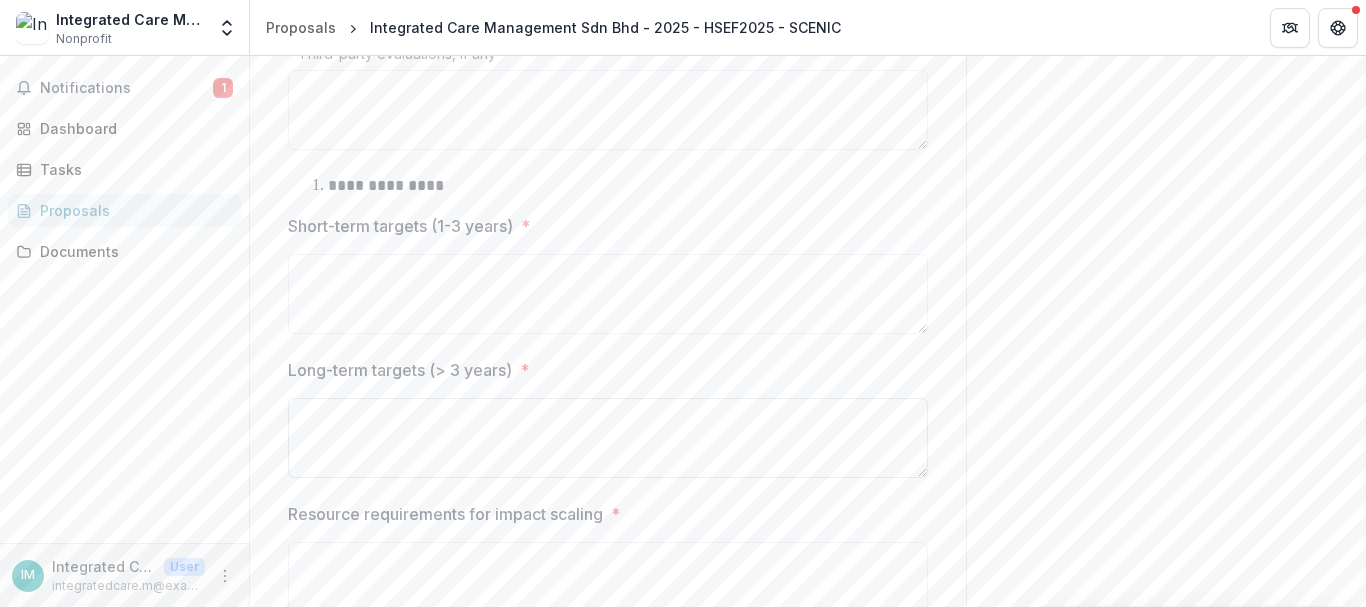 scroll, scrollTop: 1327, scrollLeft: 0, axis: vertical 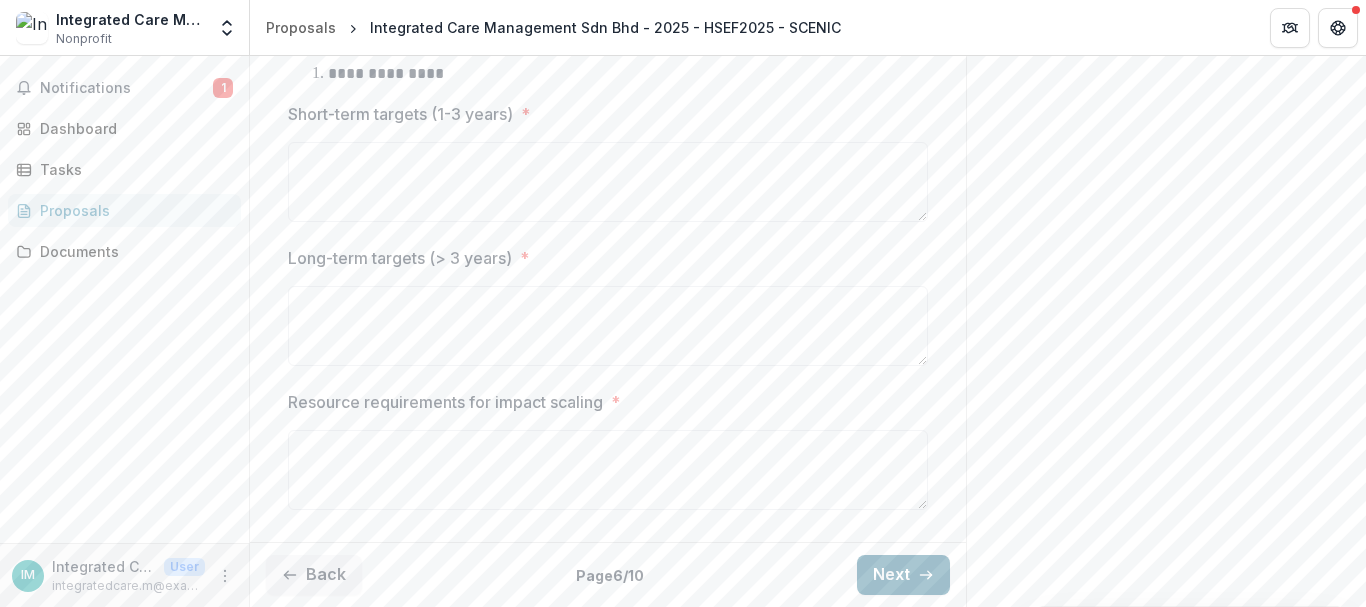 click on "Next" at bounding box center [903, 575] 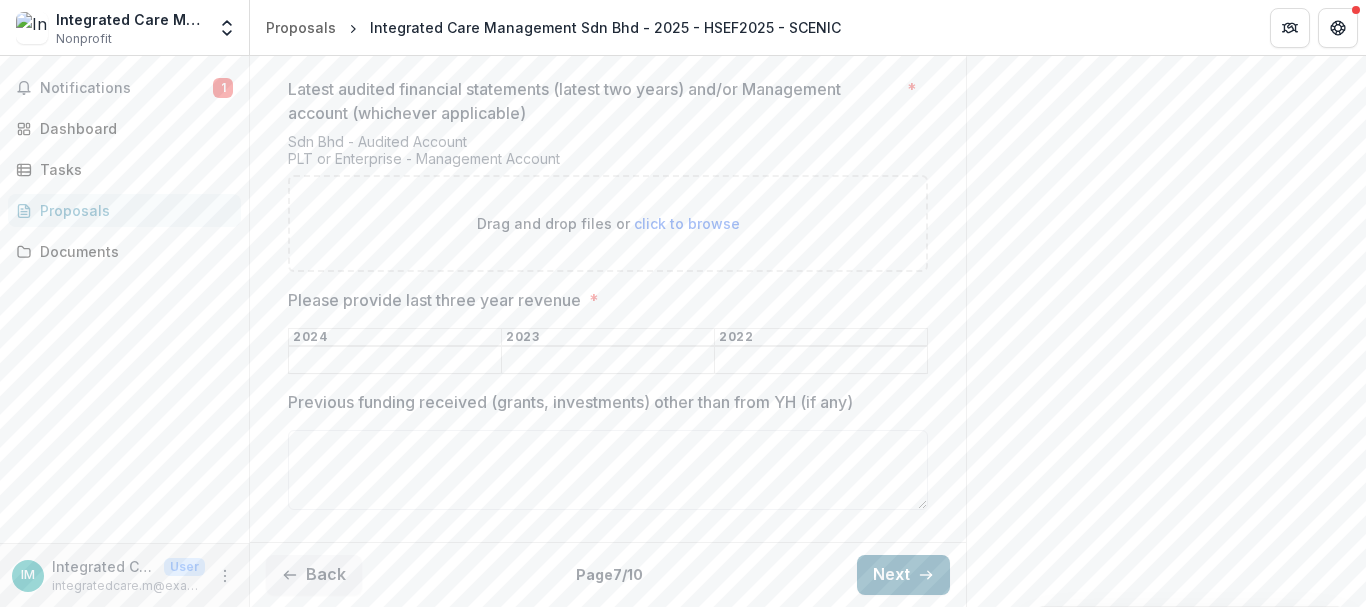 scroll, scrollTop: 507, scrollLeft: 0, axis: vertical 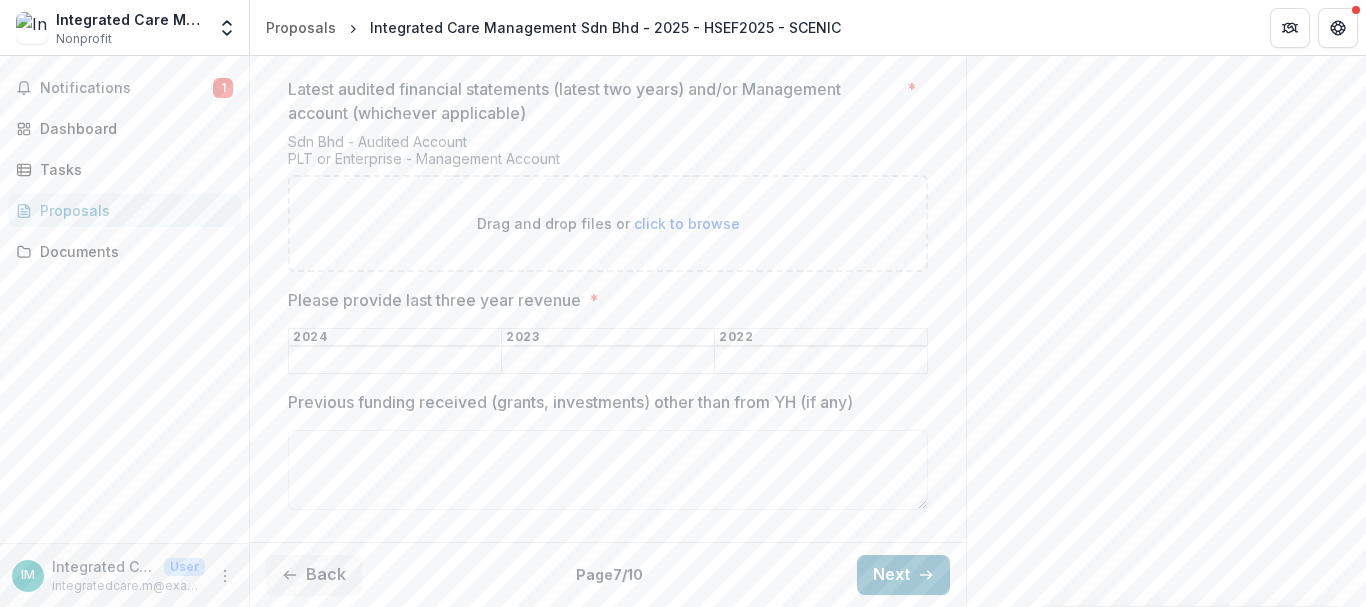 click on "click to browse" at bounding box center [687, 223] 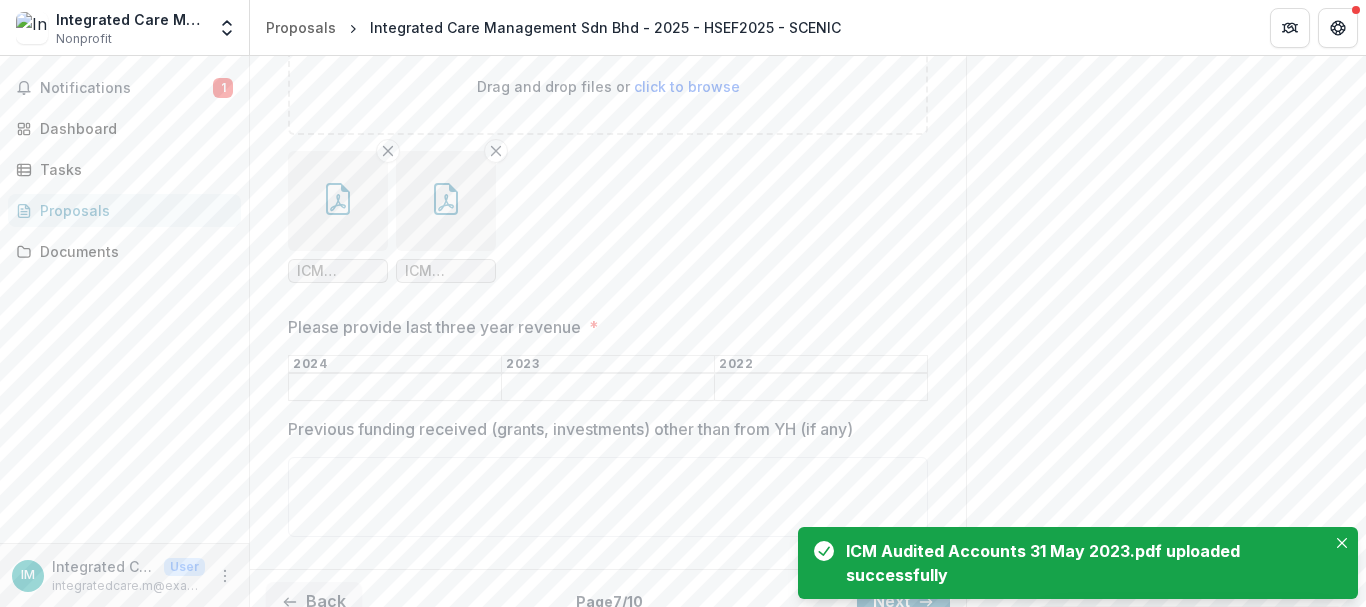 scroll, scrollTop: 671, scrollLeft: 0, axis: vertical 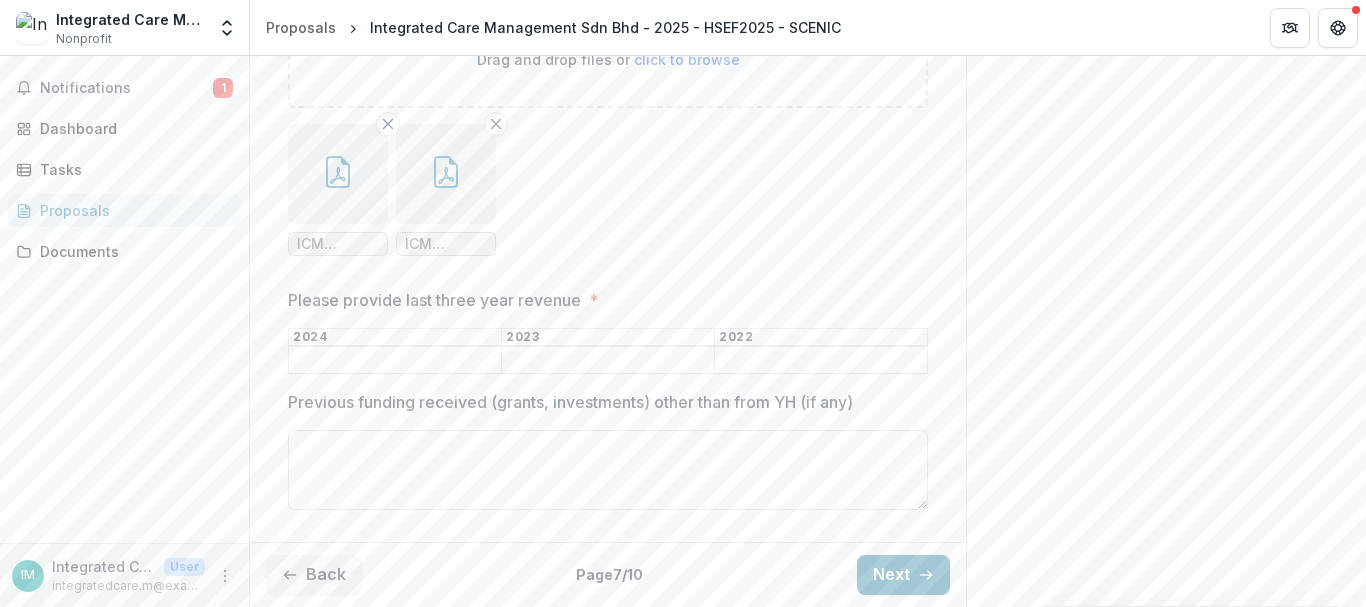 click on "Previous funding received (grants, investments) other than from YH (if any)" at bounding box center (608, 470) 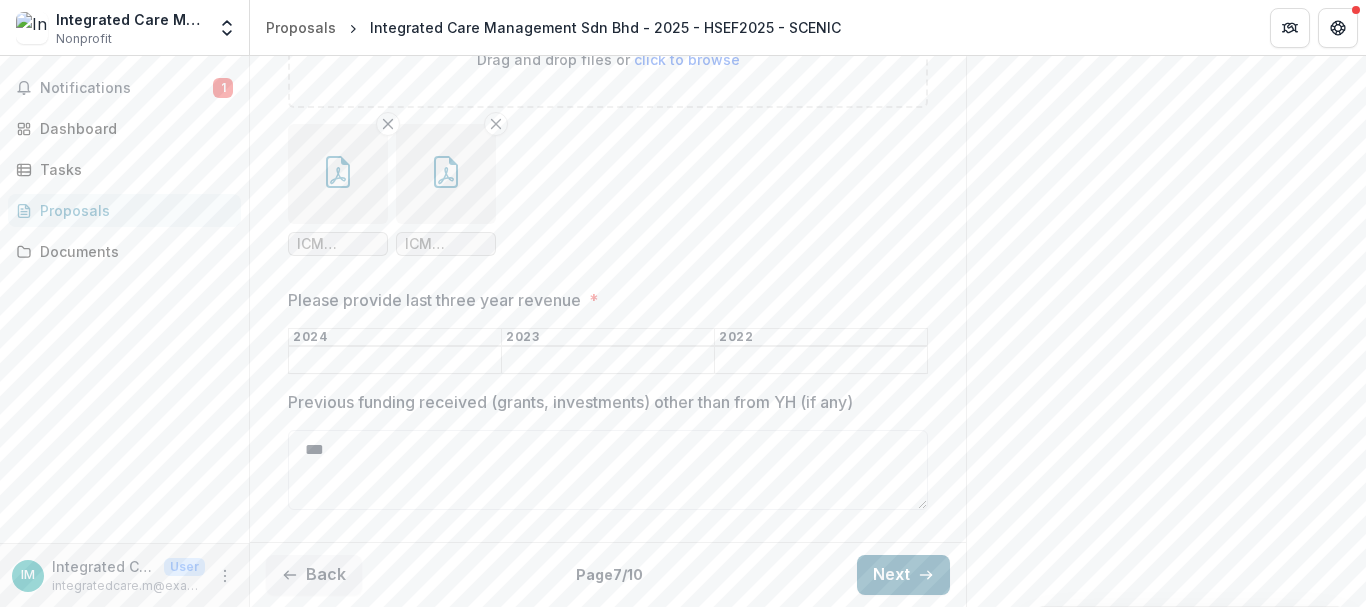 type on "***" 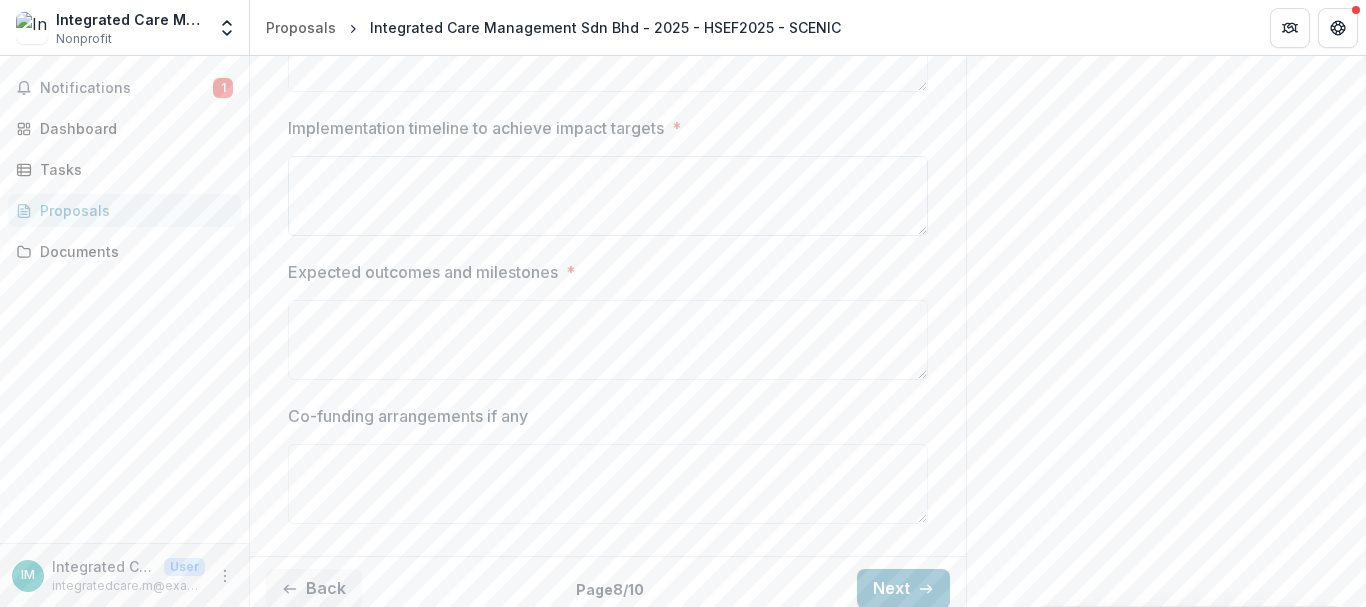click on "Implementation timeline to achieve impact targets *" at bounding box center [608, 196] 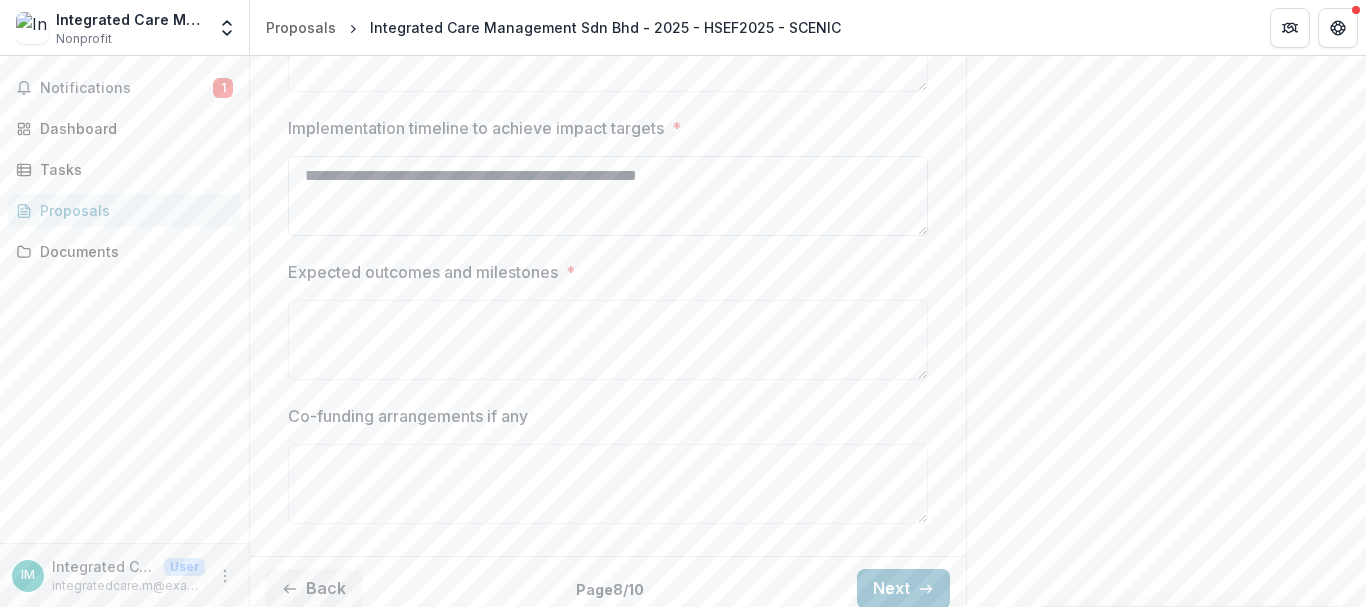 click on "**********" at bounding box center (608, 196) 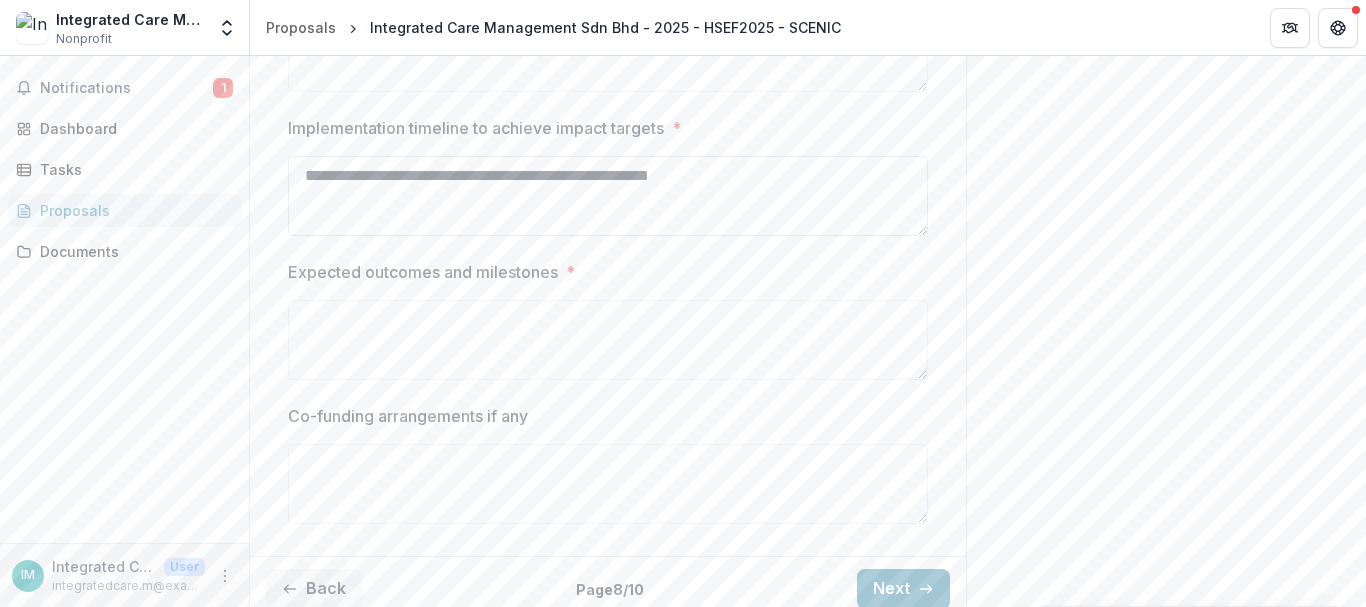 click on "**********" at bounding box center [608, 196] 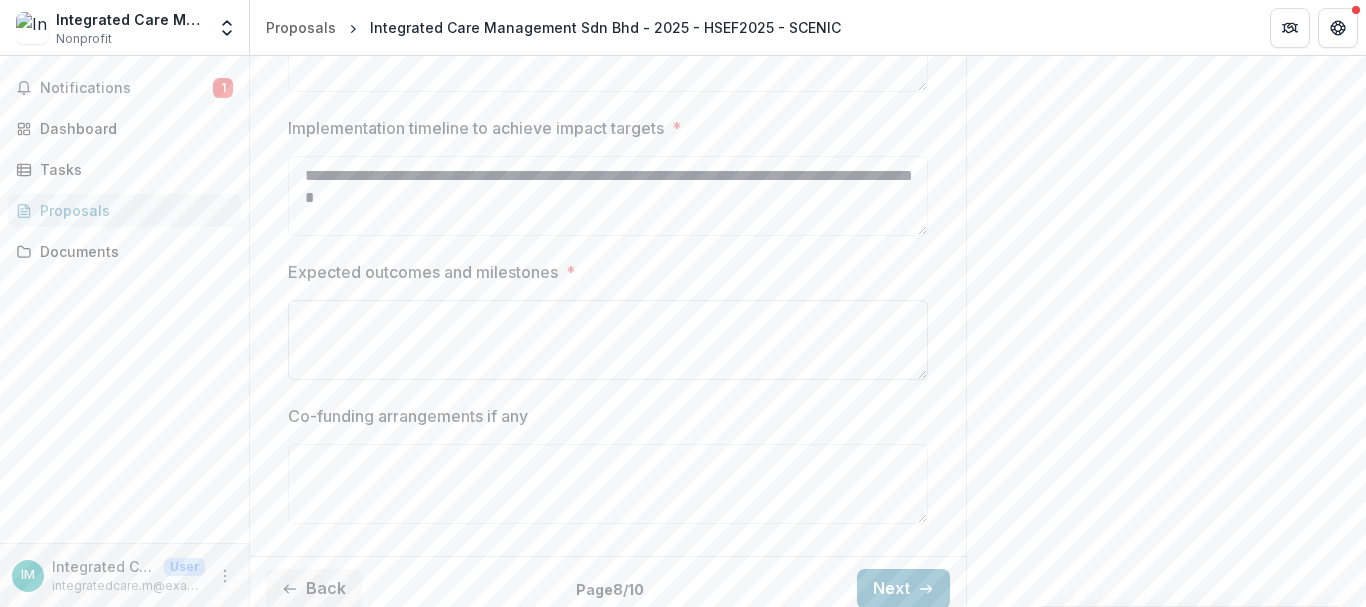 type on "**********" 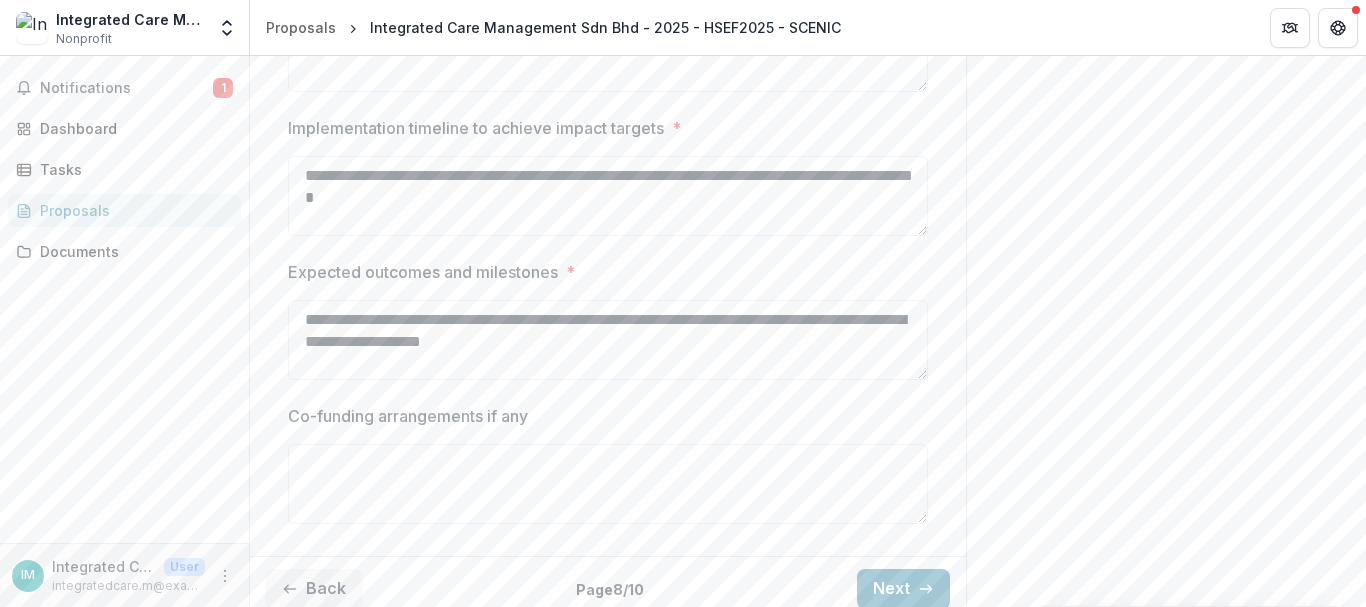 scroll, scrollTop: 724, scrollLeft: 0, axis: vertical 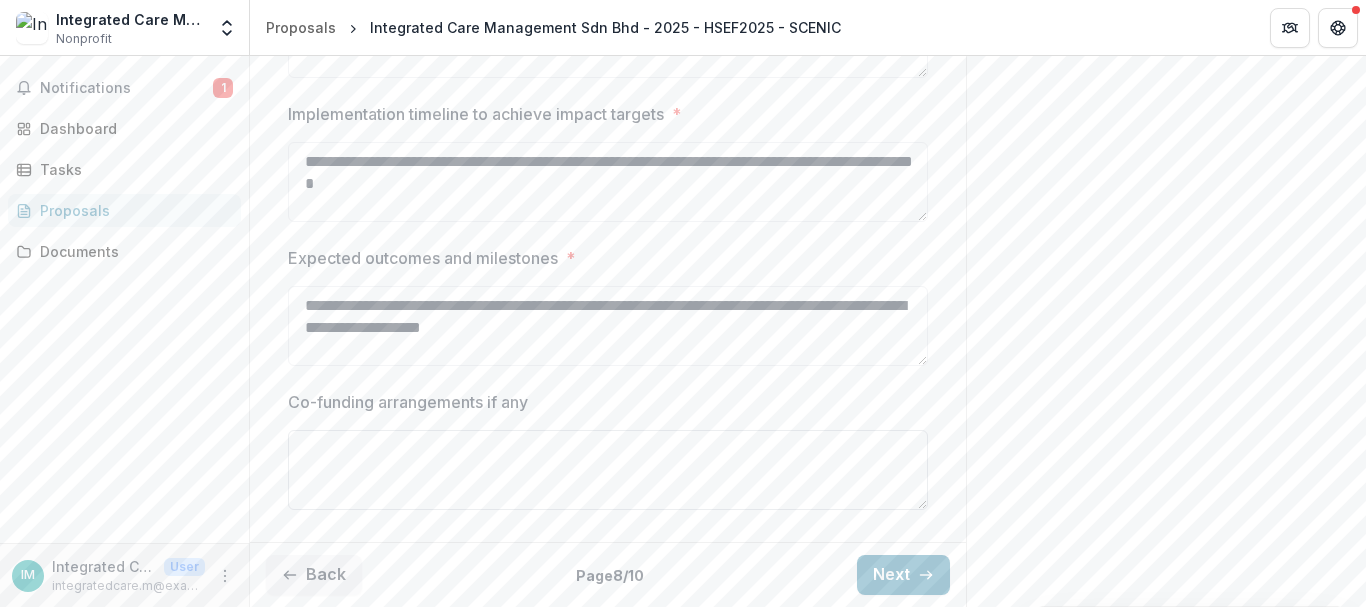 type on "**********" 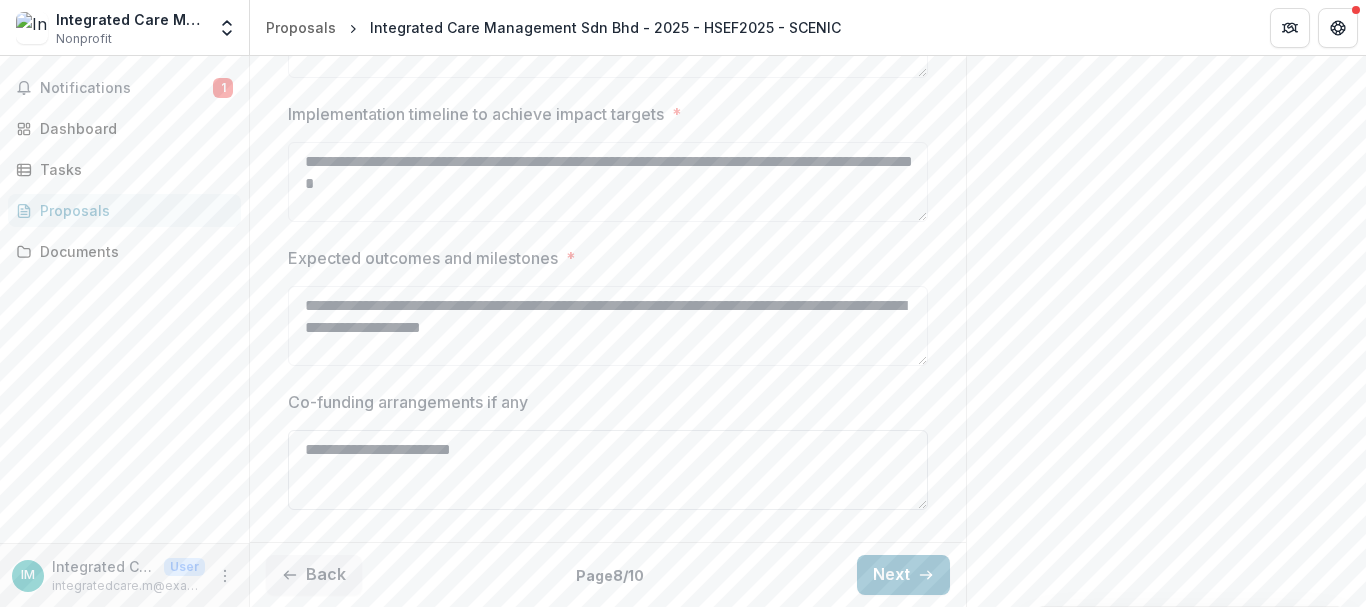 click on "**********" at bounding box center [608, 470] 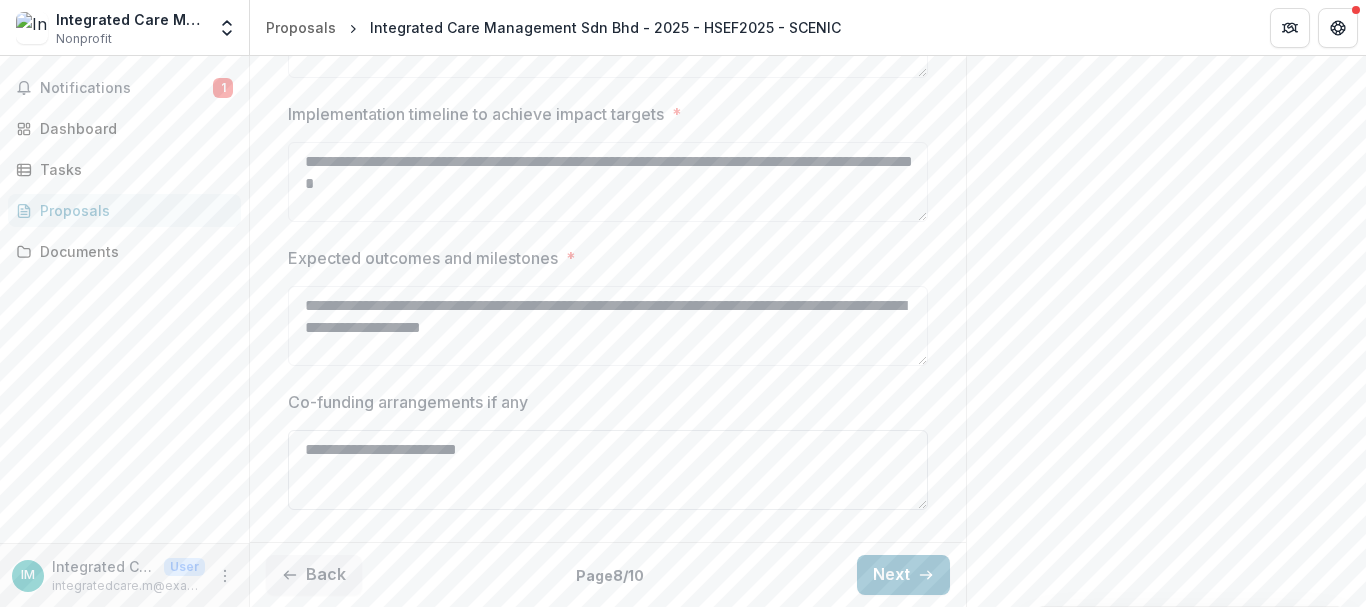 click on "**********" at bounding box center [608, 470] 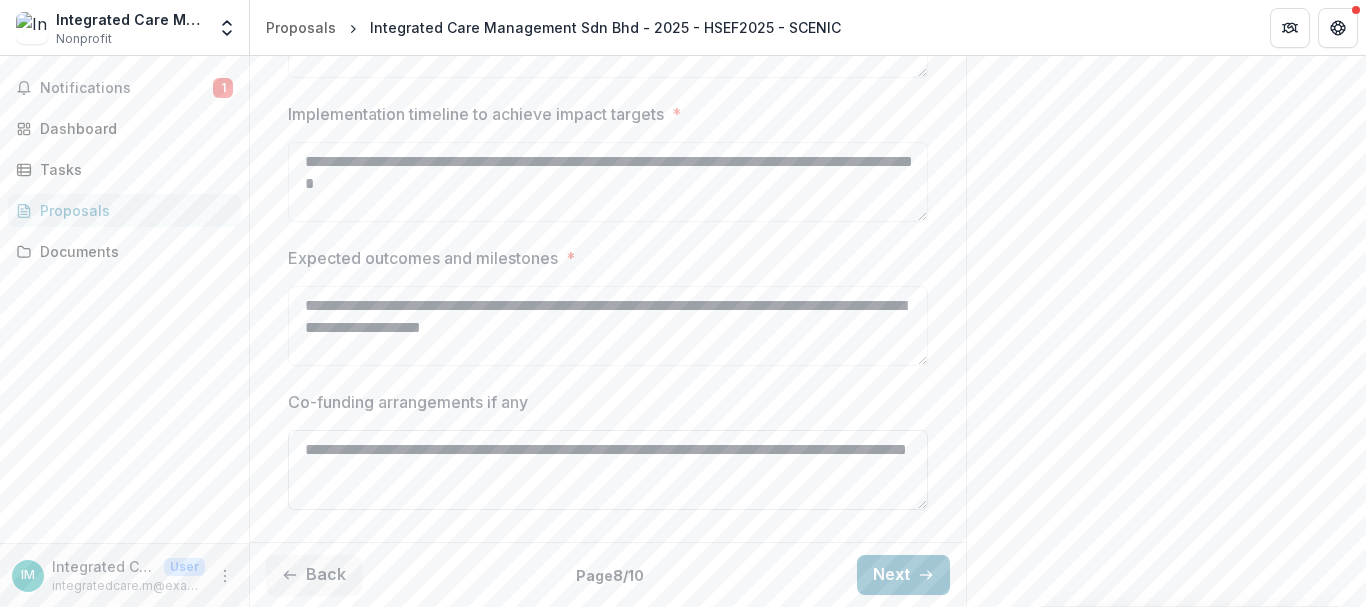 click on "**********" at bounding box center (608, 470) 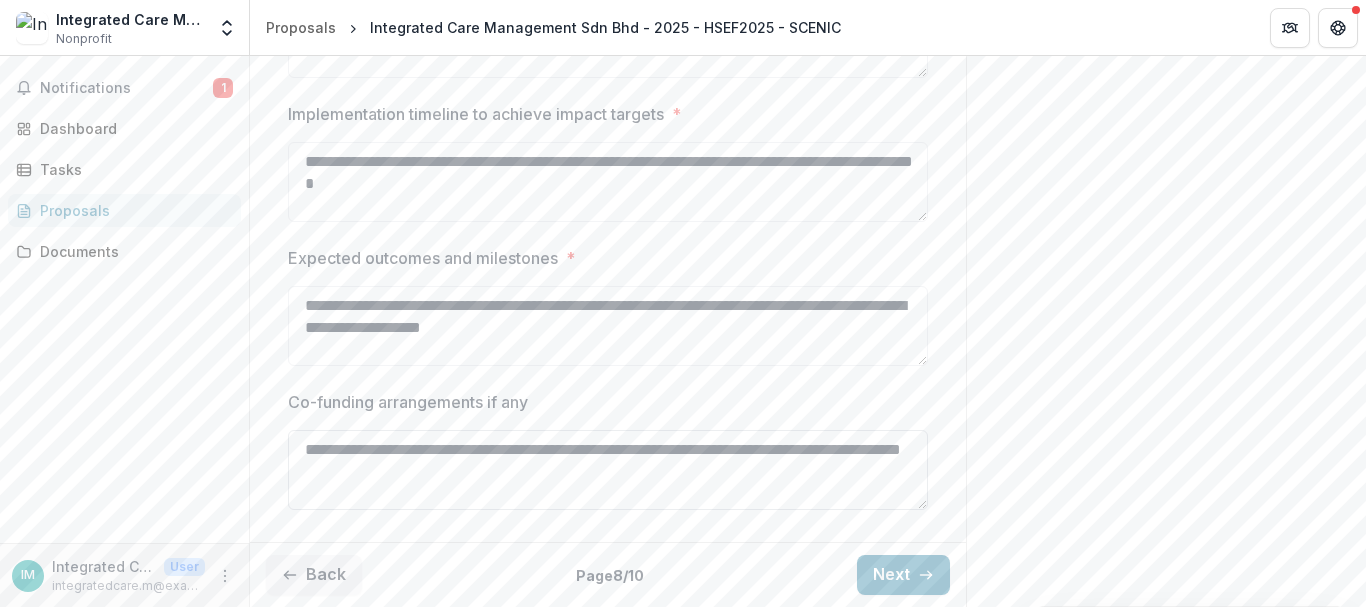 click on "**********" at bounding box center (608, 470) 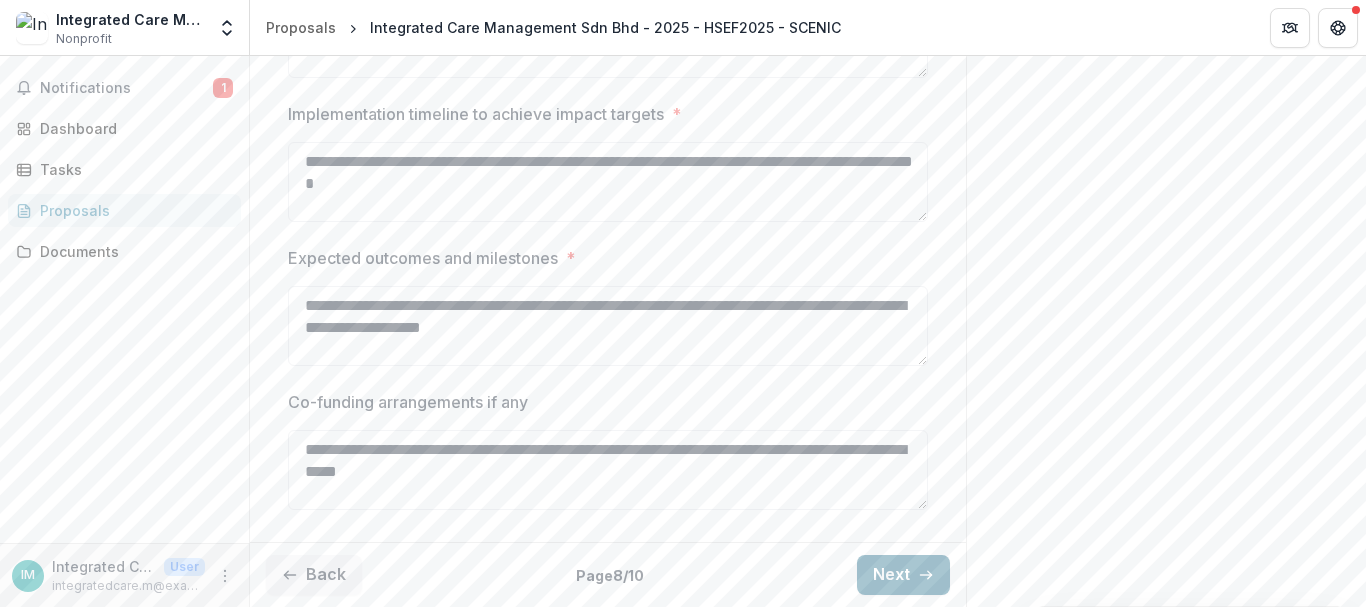 type on "**********" 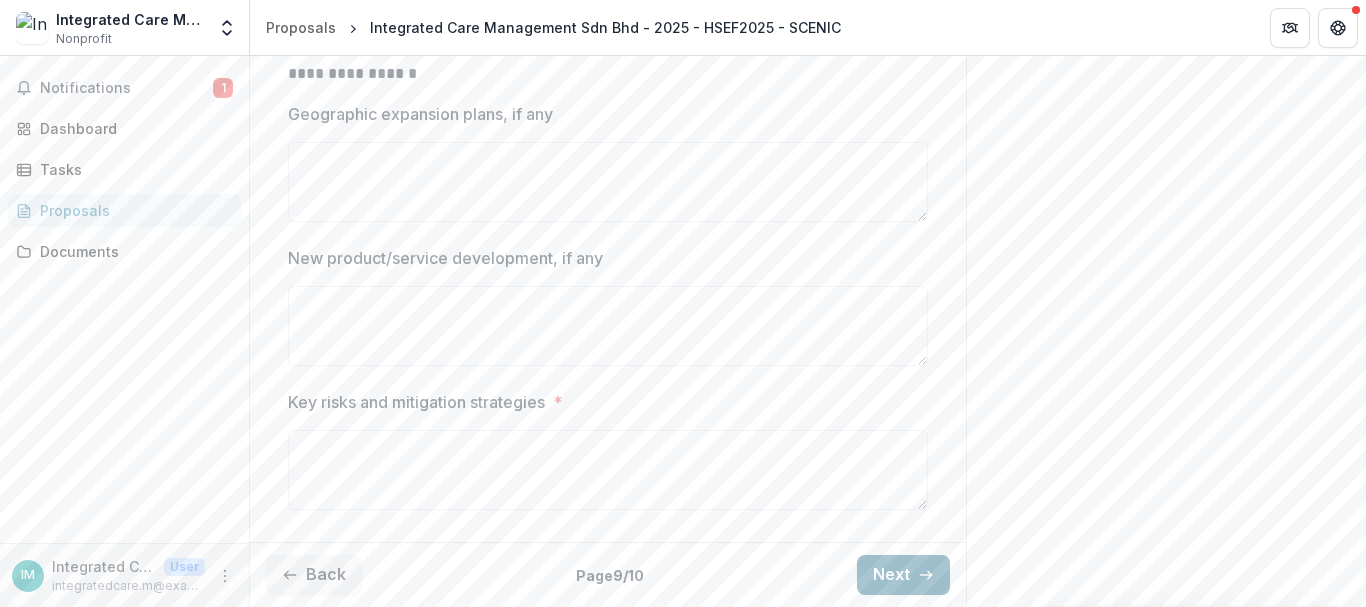scroll, scrollTop: 668, scrollLeft: 0, axis: vertical 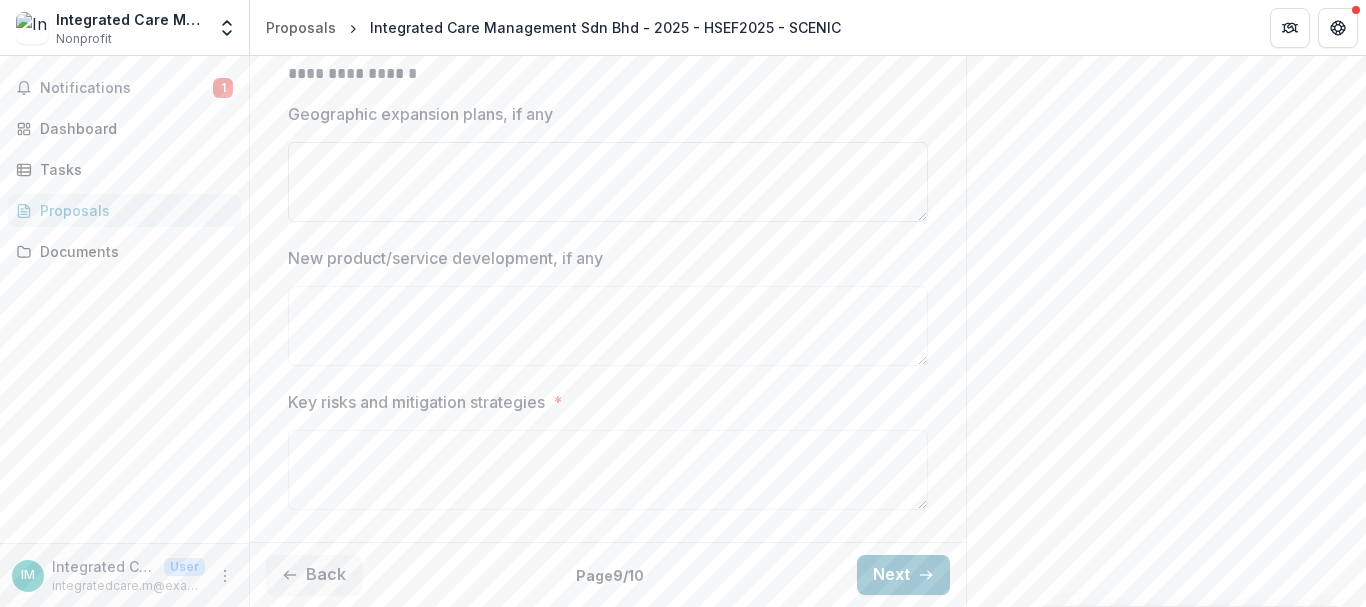 click on "Geographic expansion plans, if any" at bounding box center [608, 182] 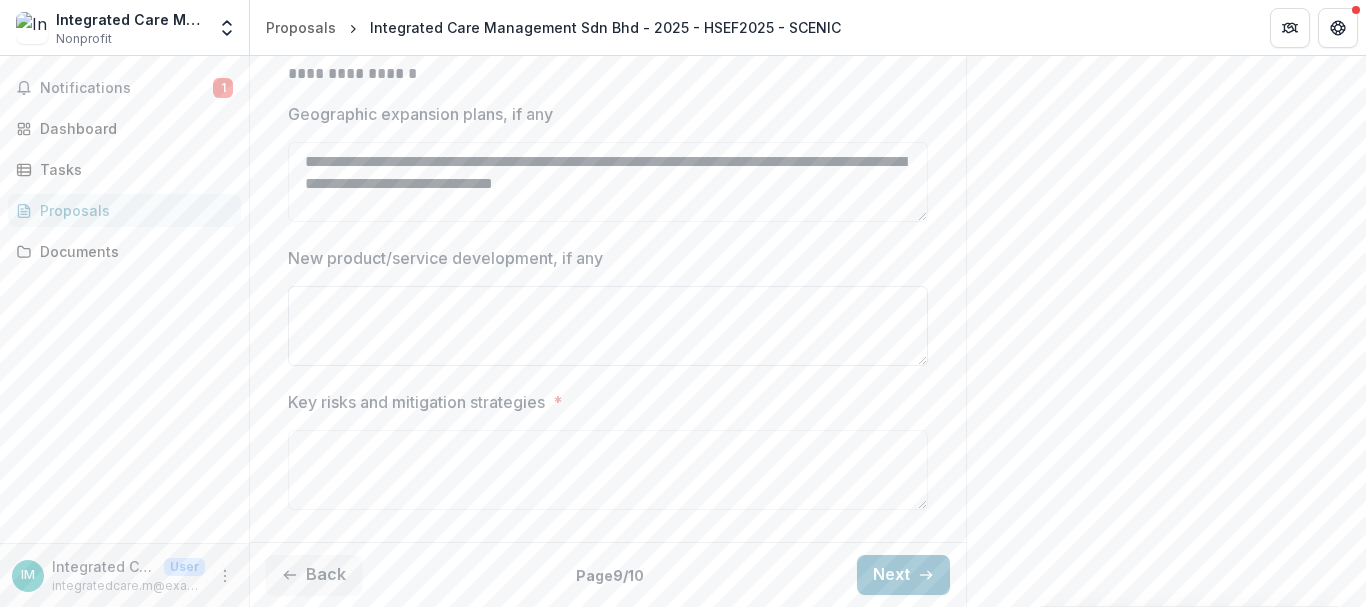 type on "**********" 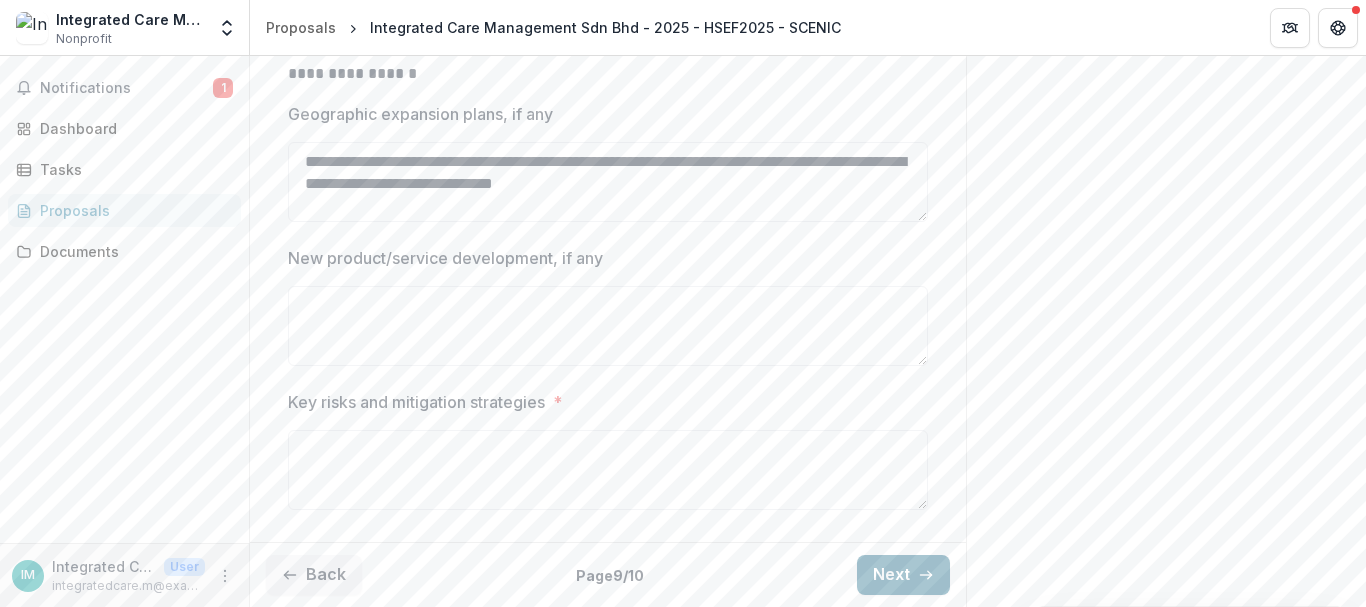click on "Next" at bounding box center [903, 575] 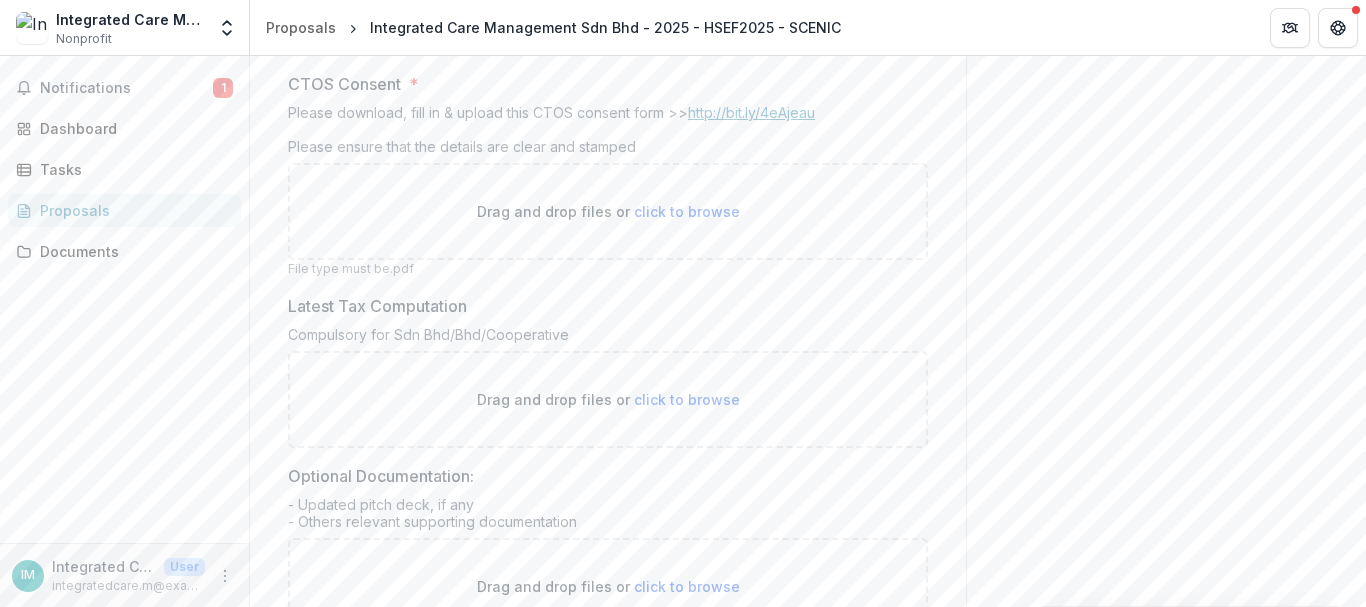 click on "http://bit.ly/4eAjeau" at bounding box center (751, 112) 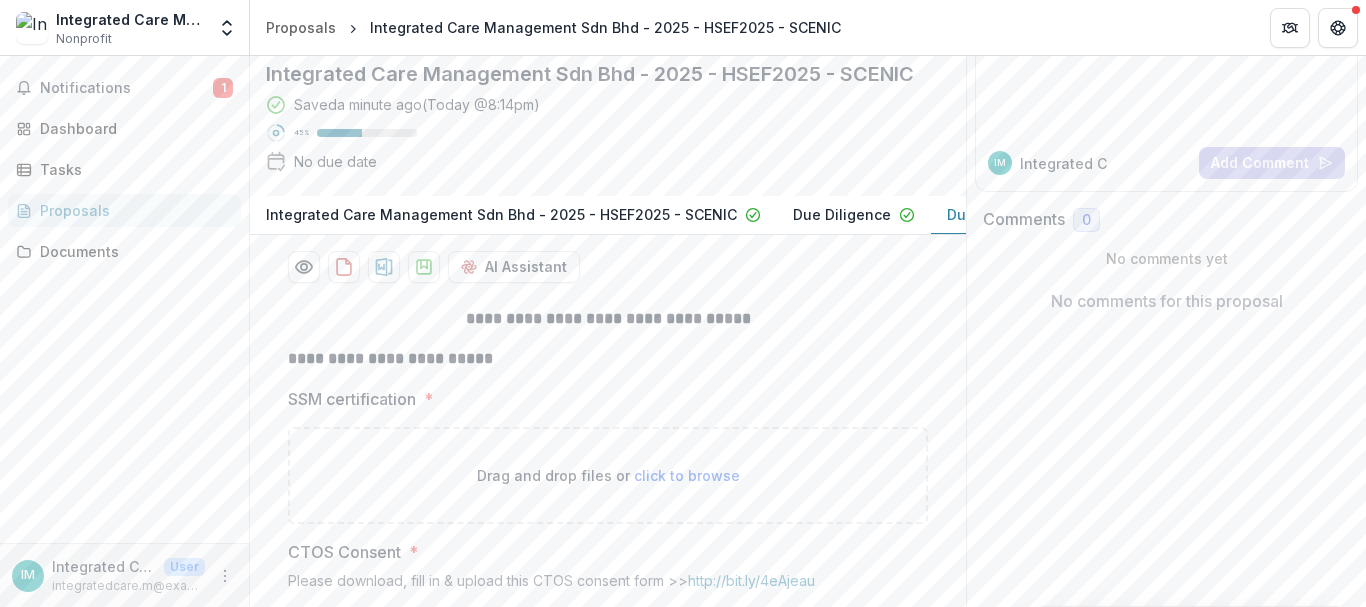 scroll, scrollTop: 300, scrollLeft: 0, axis: vertical 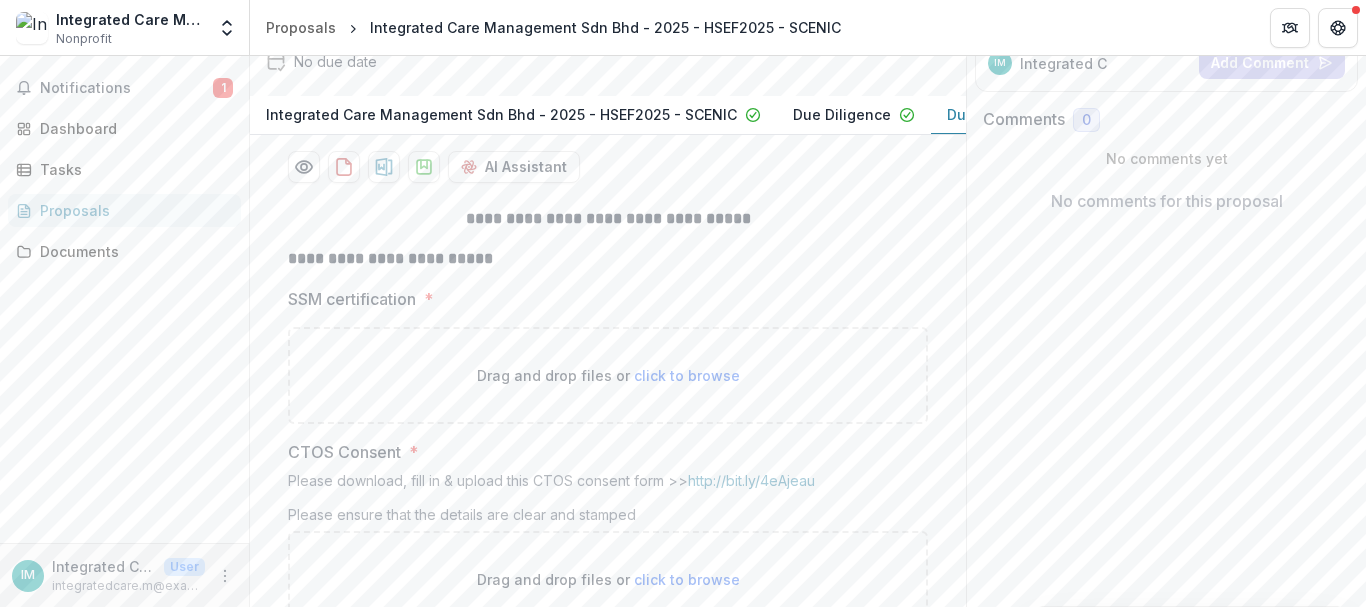 click on "click to browse" at bounding box center (687, 375) 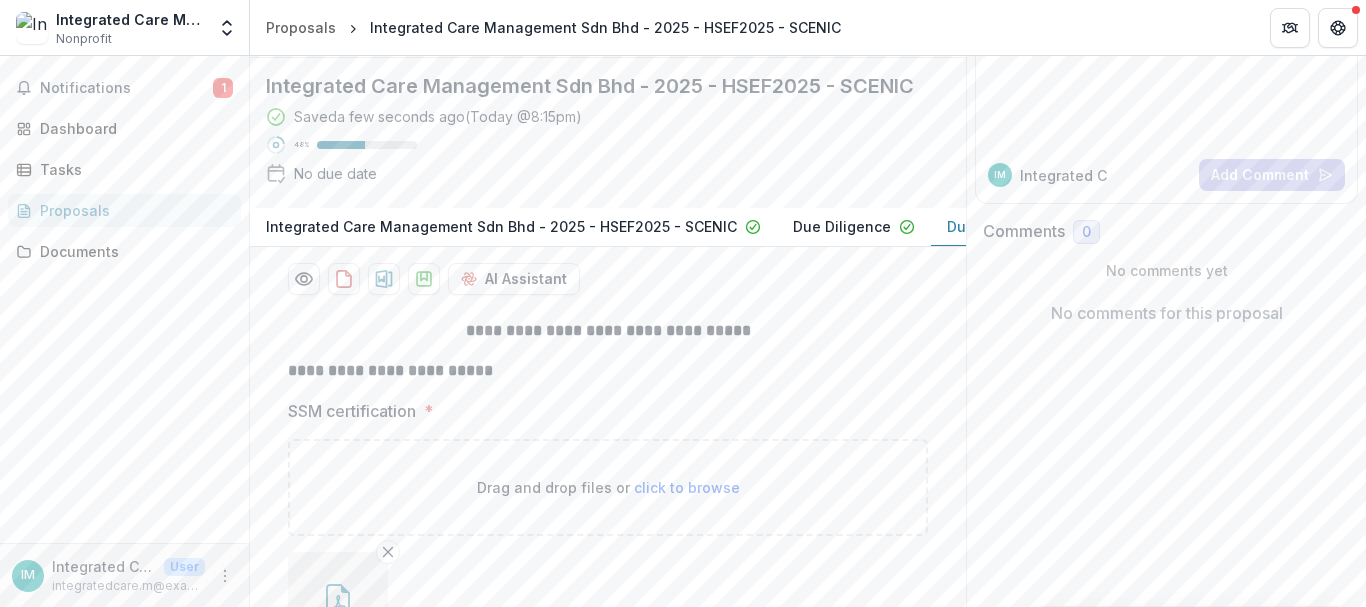 scroll, scrollTop: 0, scrollLeft: 0, axis: both 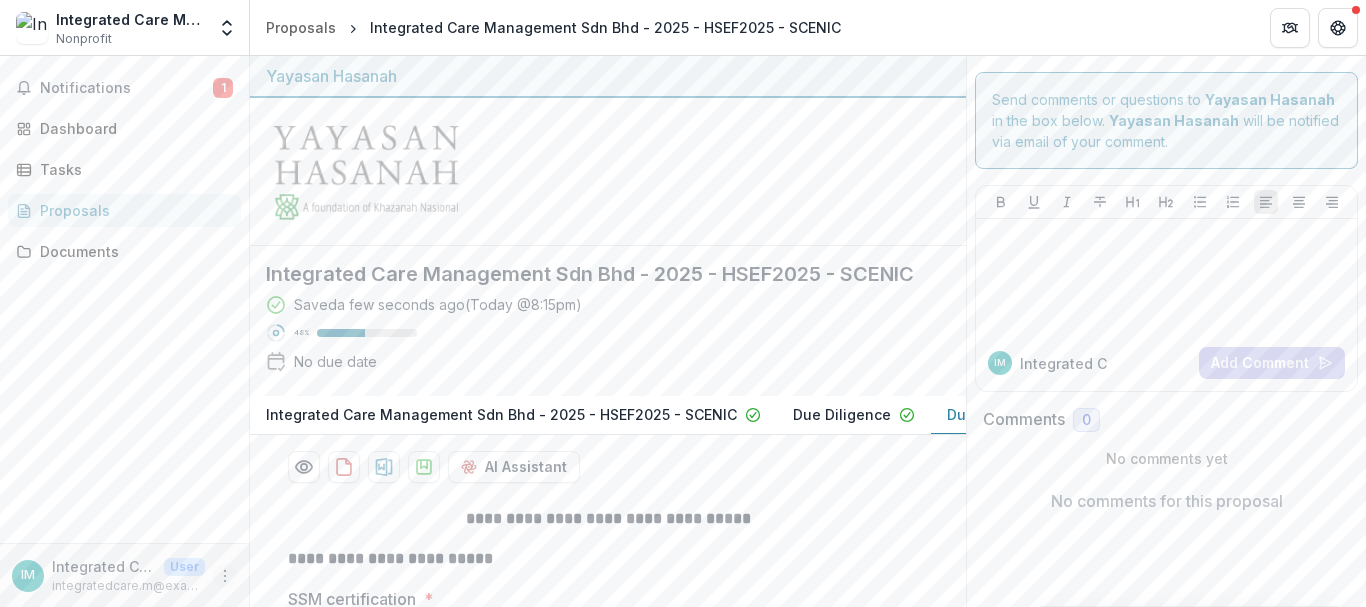 click 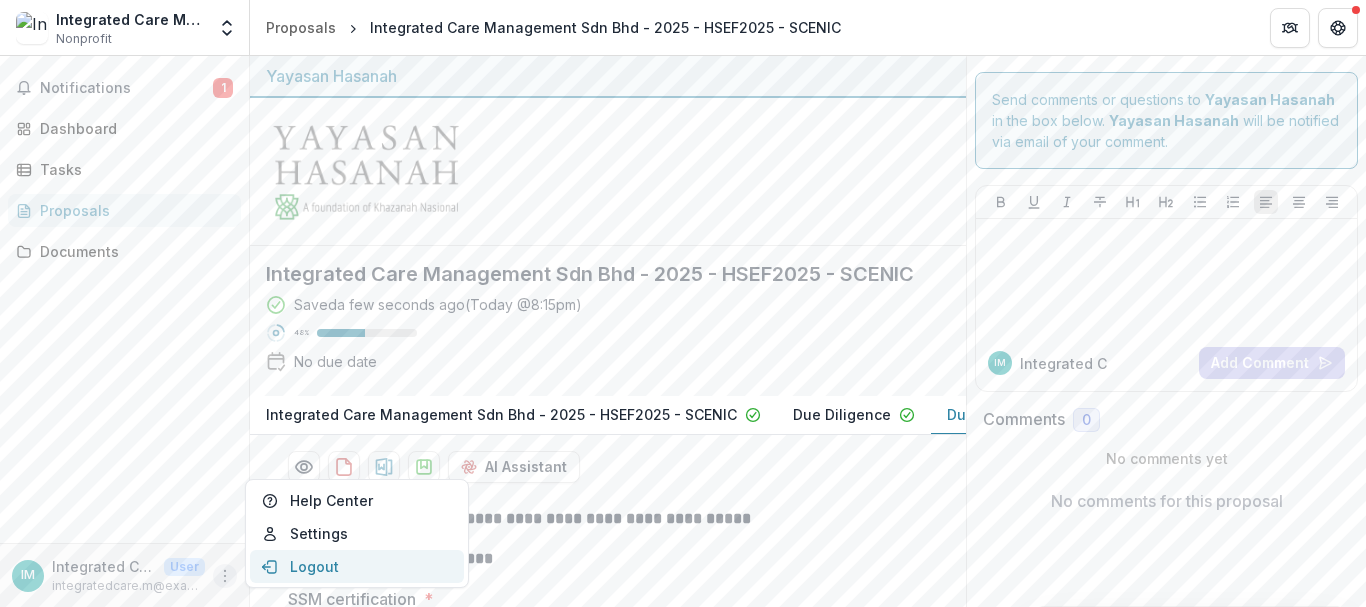 click on "Logout" at bounding box center [357, 566] 